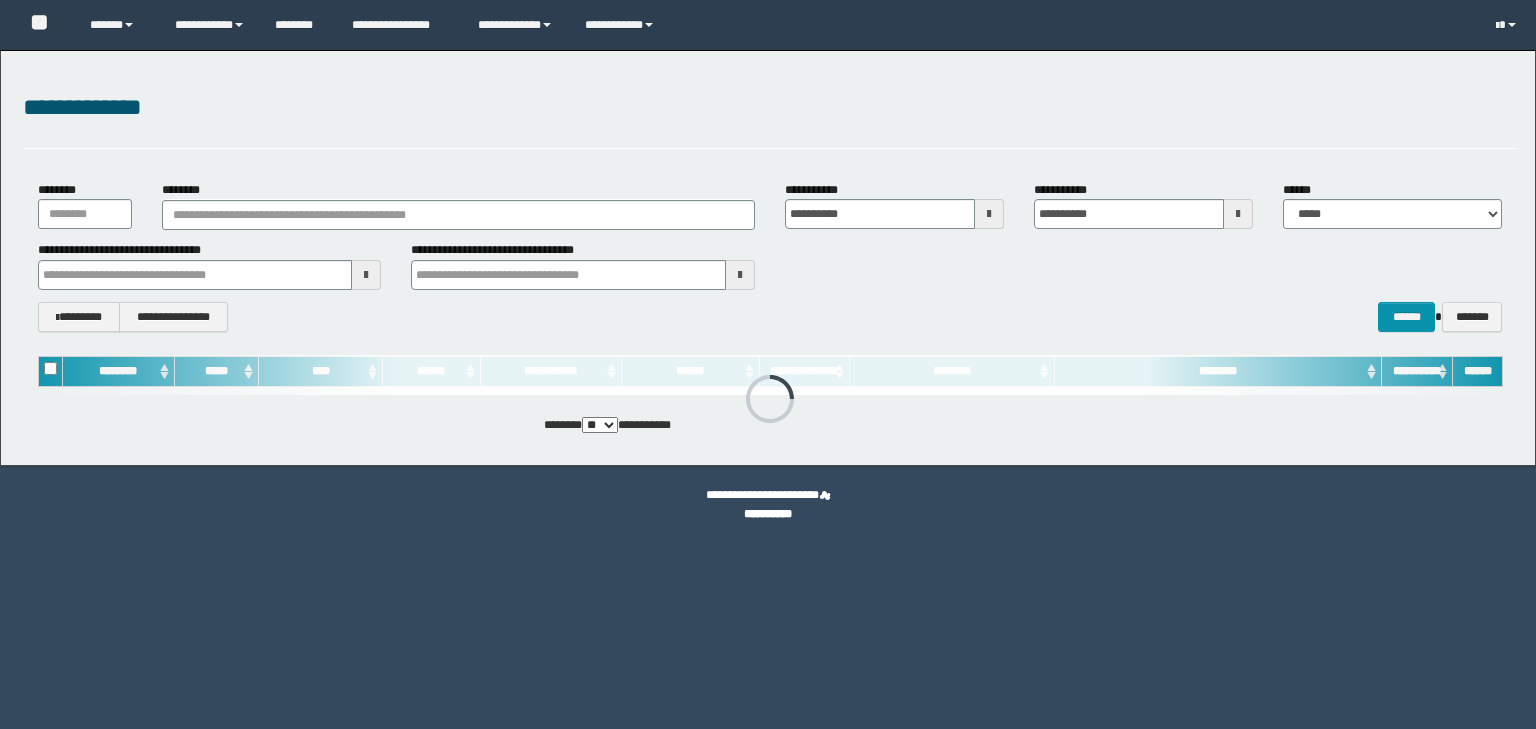 scroll, scrollTop: 0, scrollLeft: 0, axis: both 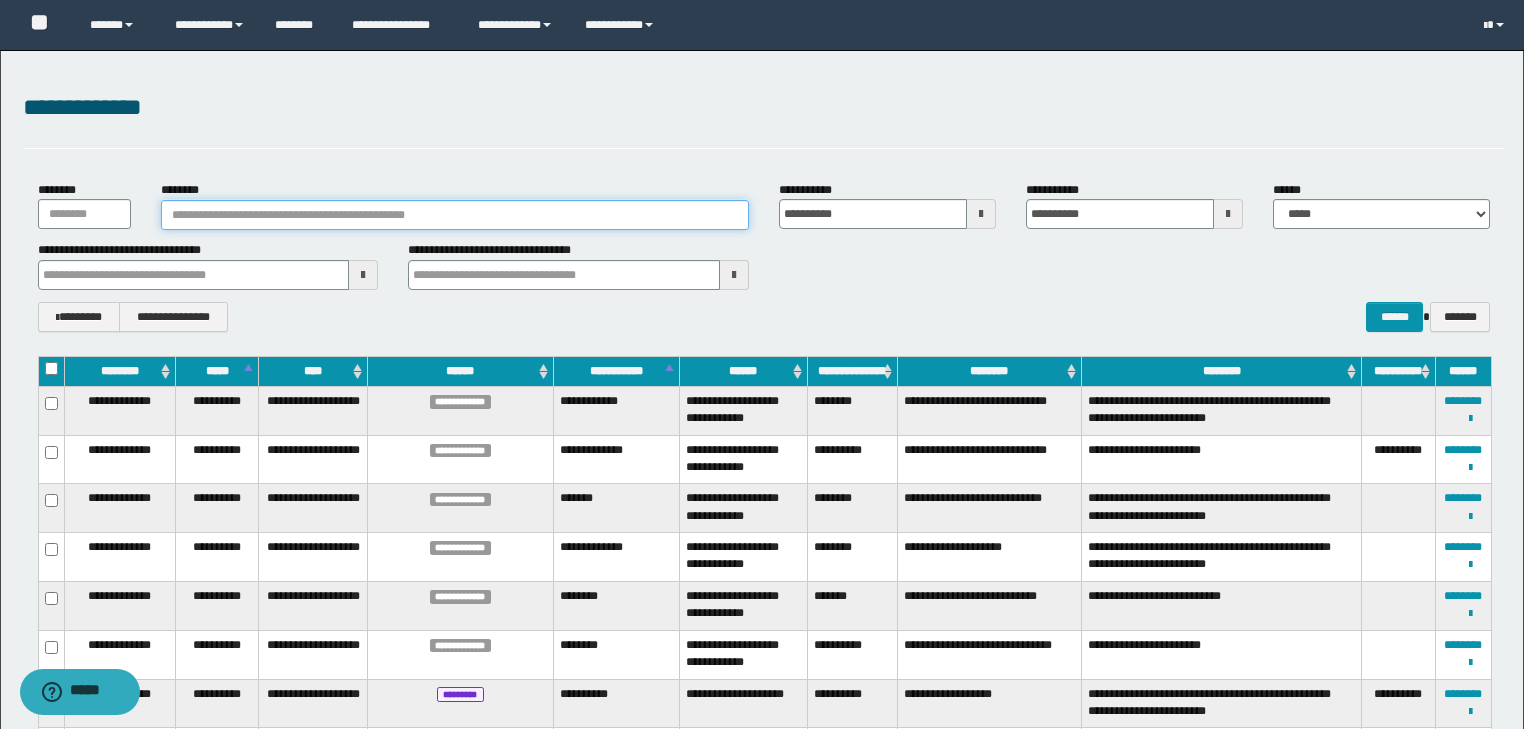 click on "********" at bounding box center (455, 215) 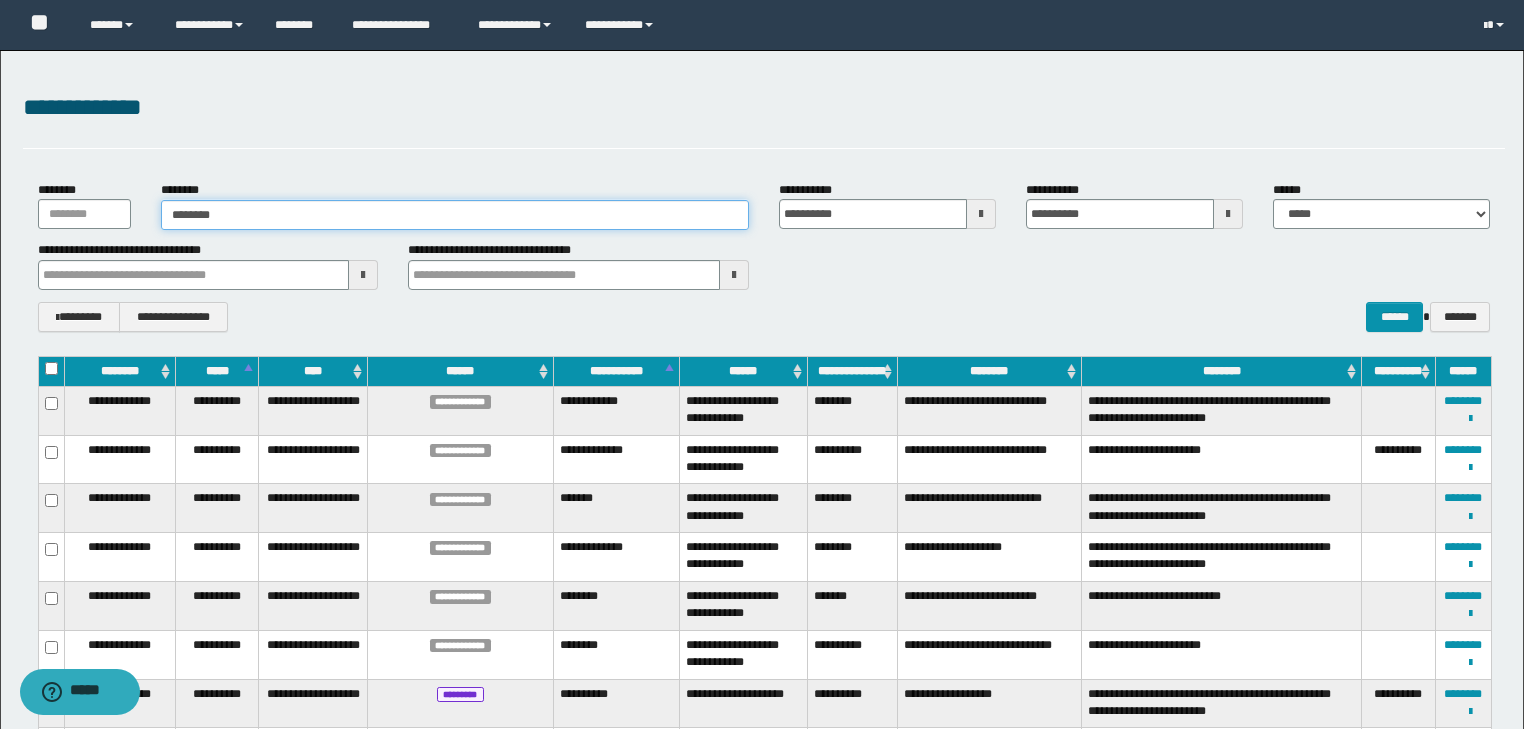 type on "********" 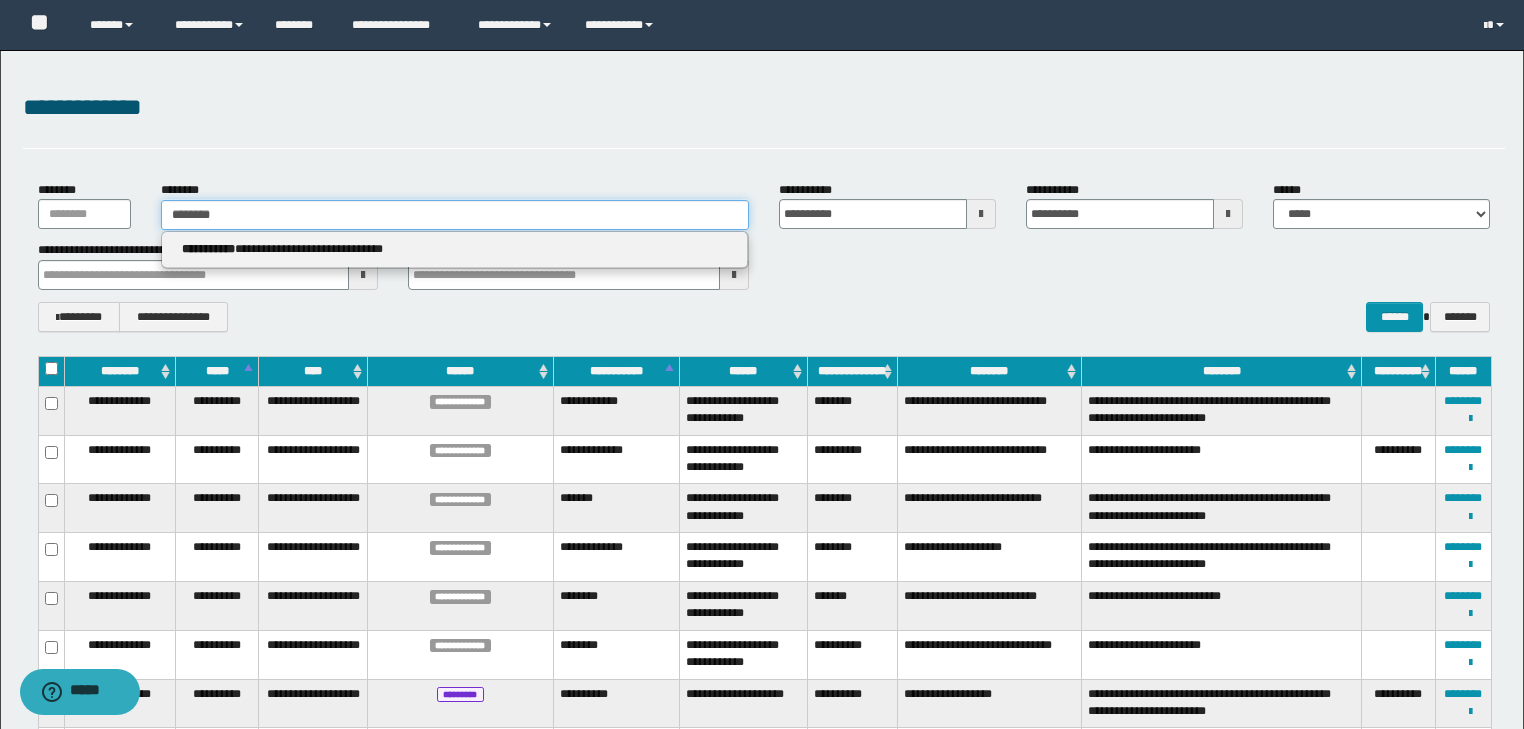 type on "********" 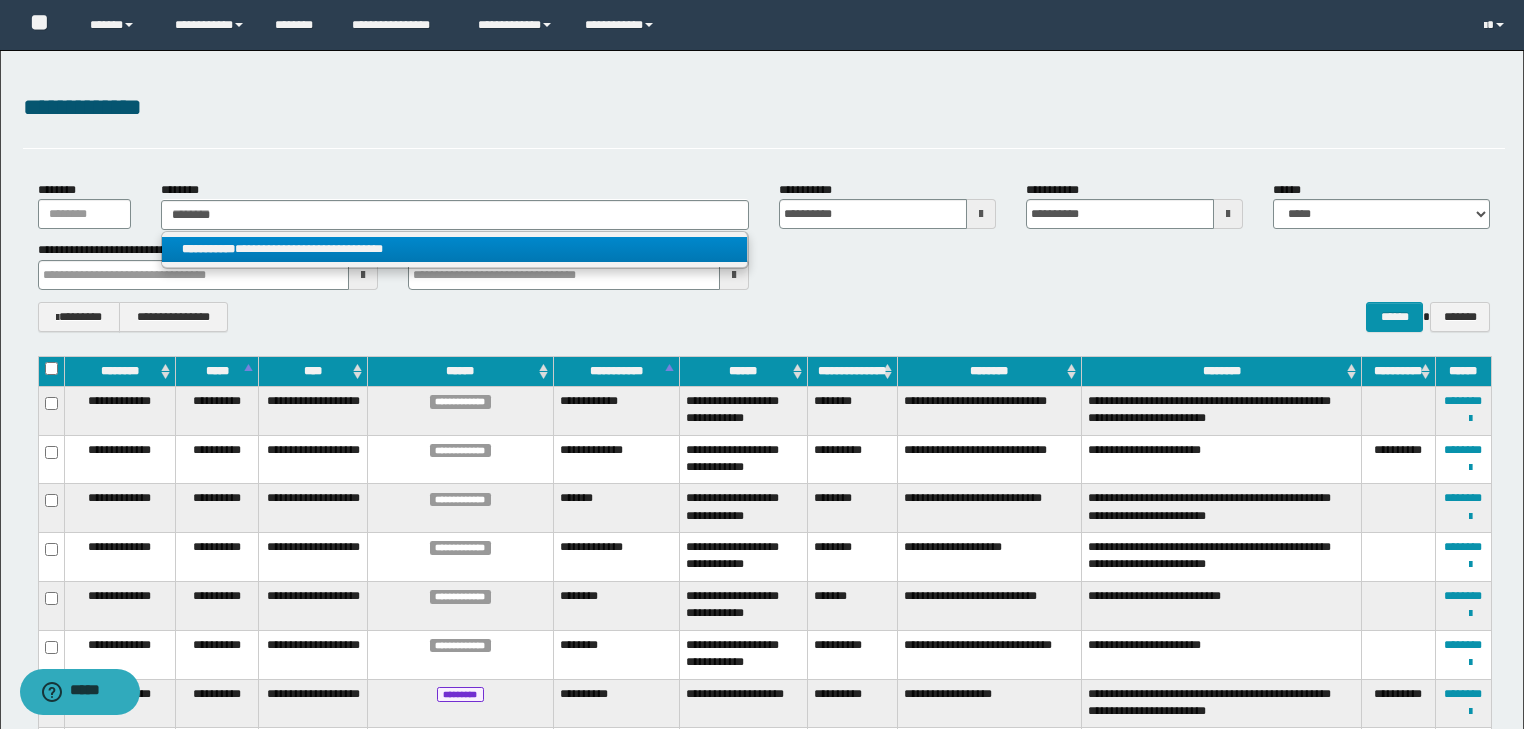 click on "**********" at bounding box center [454, 249] 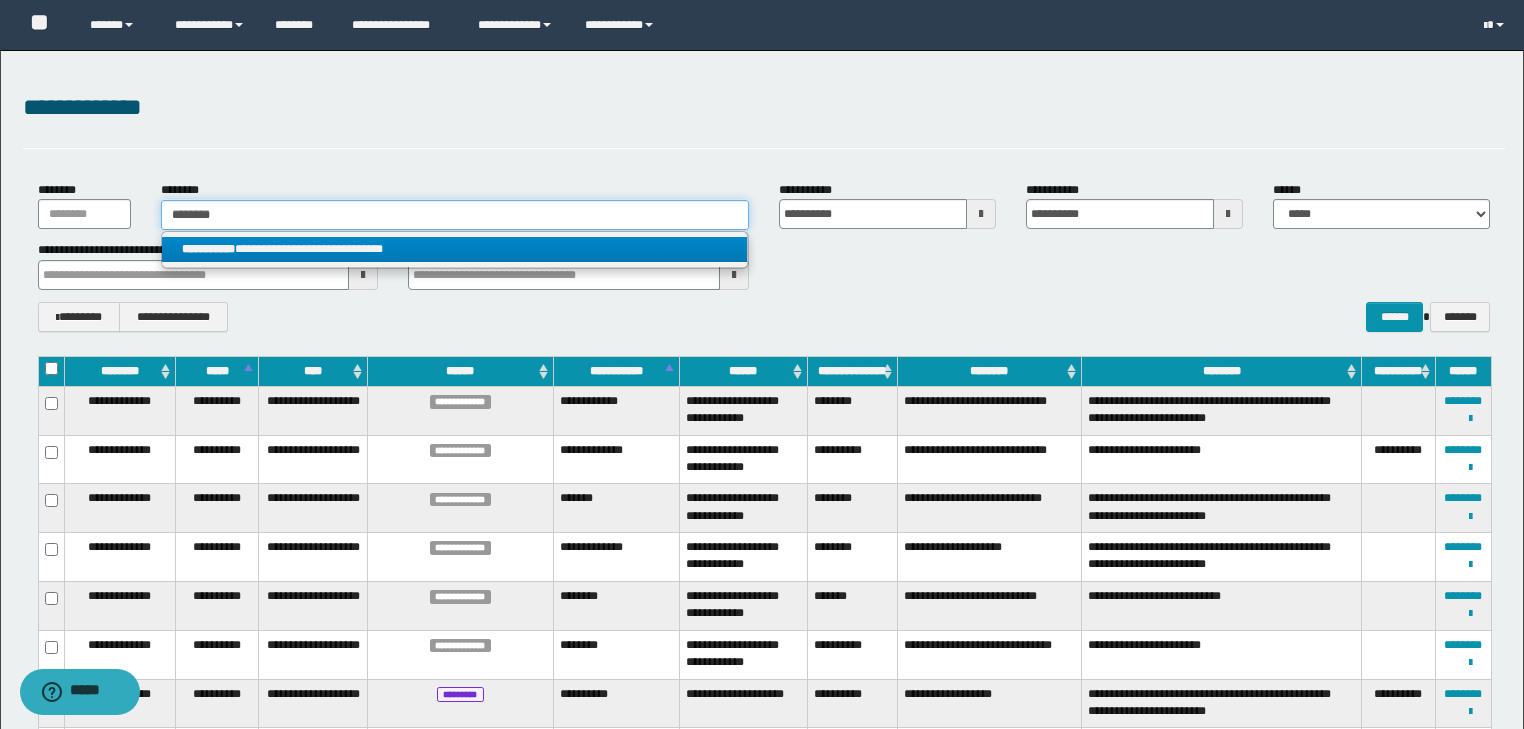 type 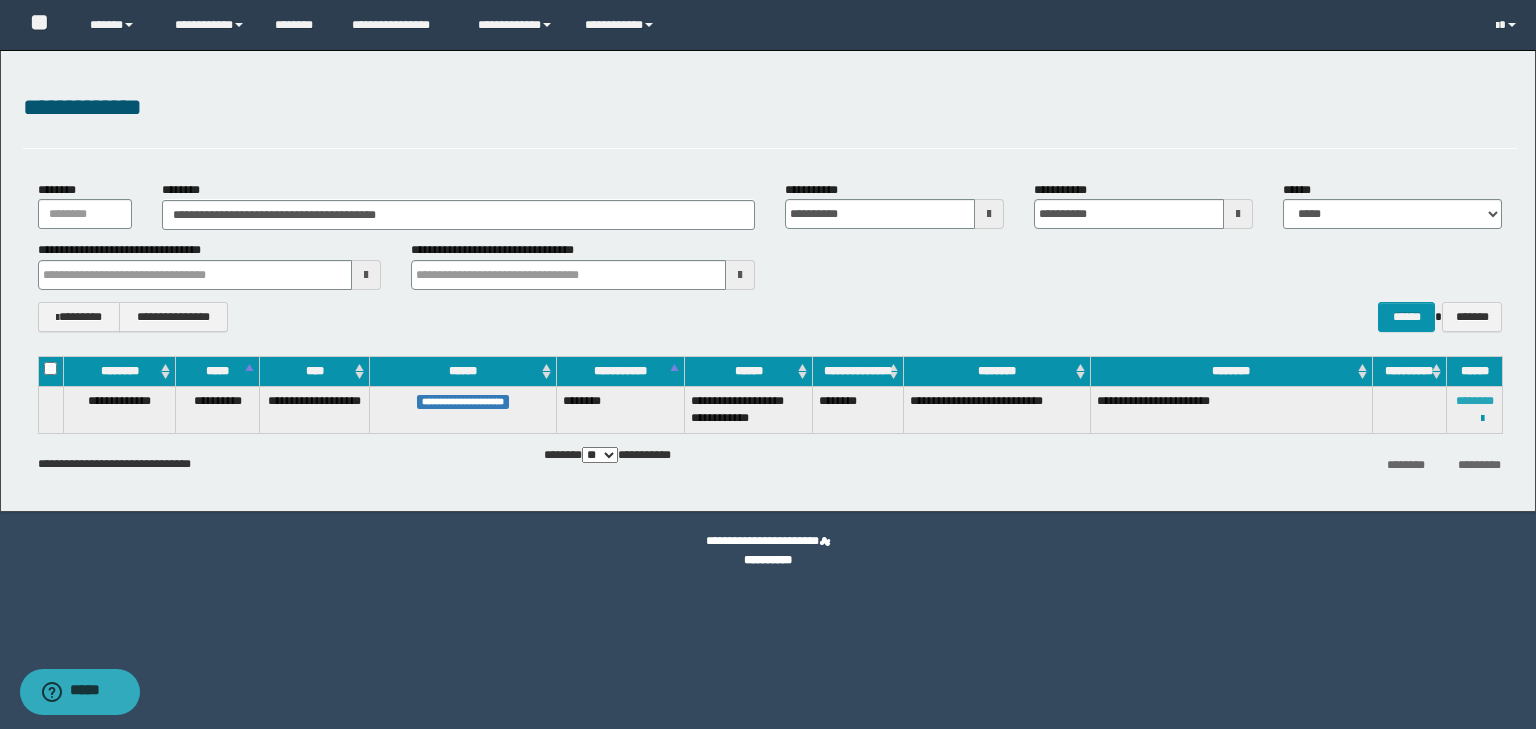 click on "********" at bounding box center [1475, 401] 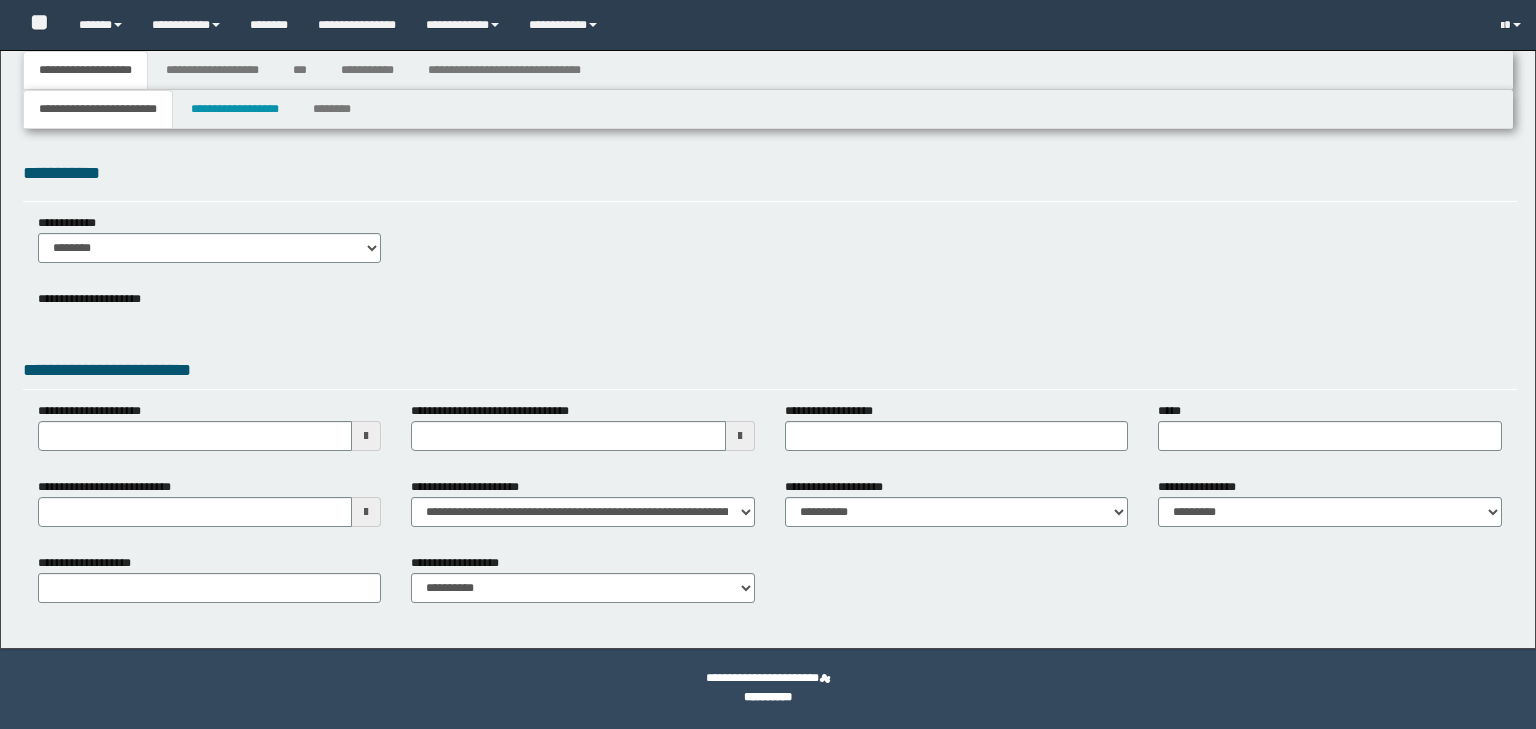 type 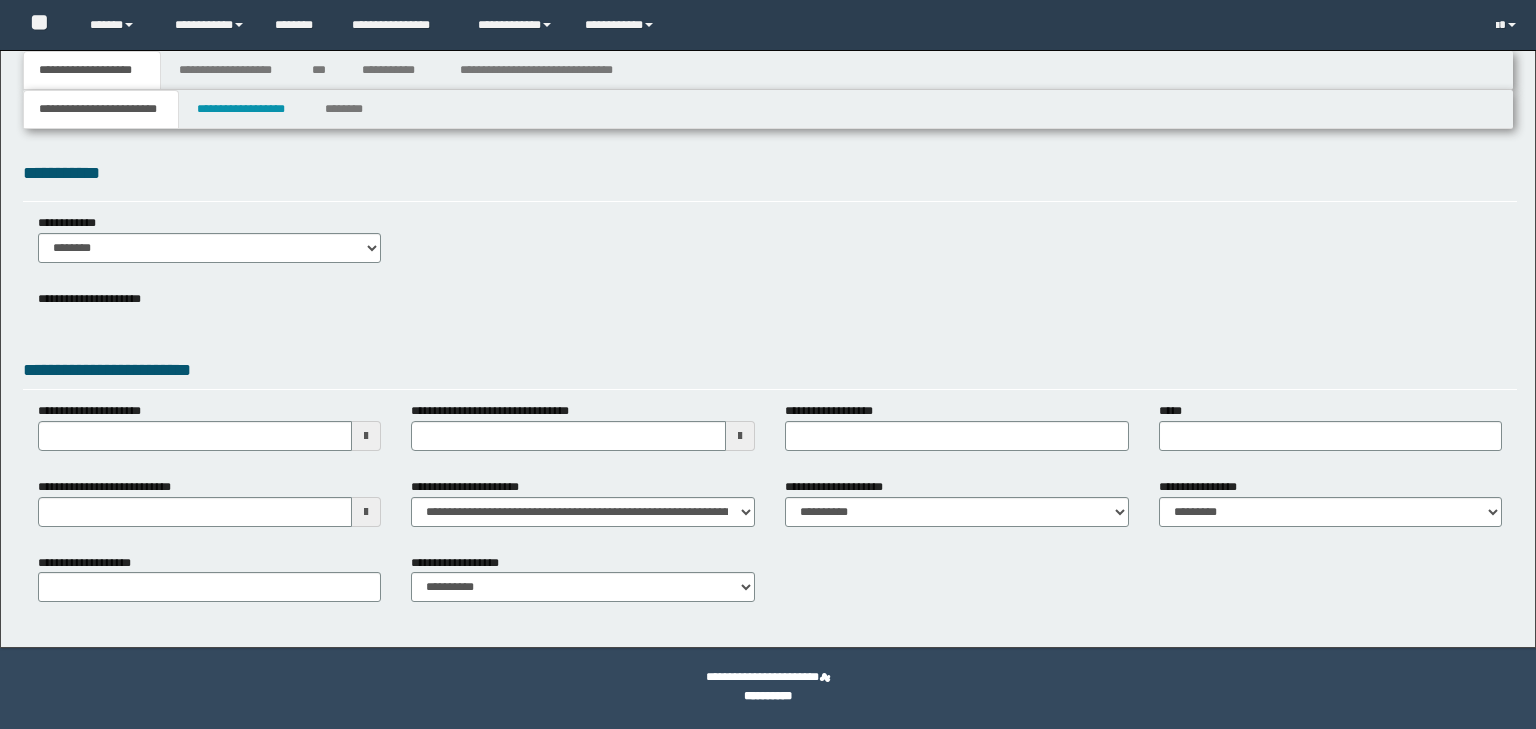 scroll, scrollTop: 0, scrollLeft: 0, axis: both 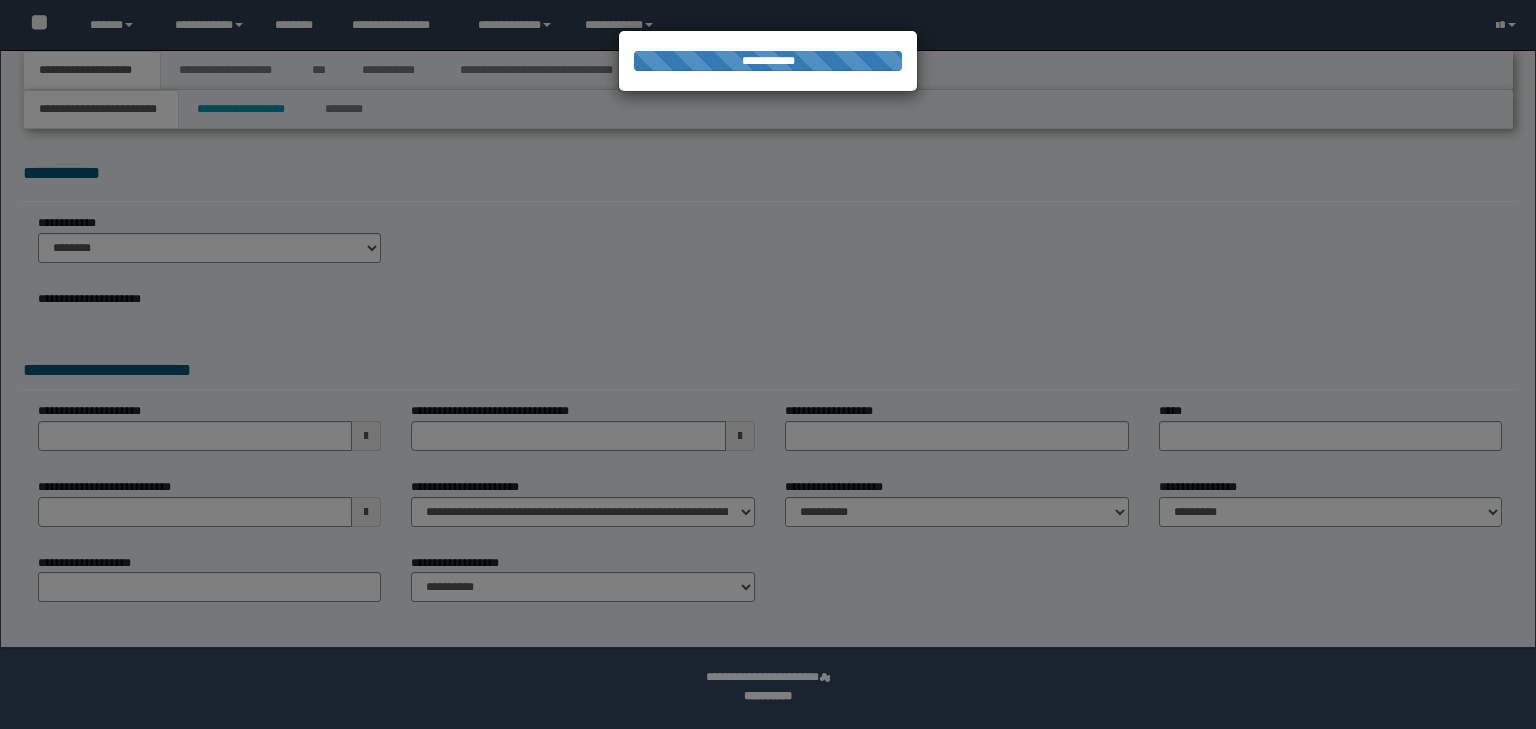 type on "**********" 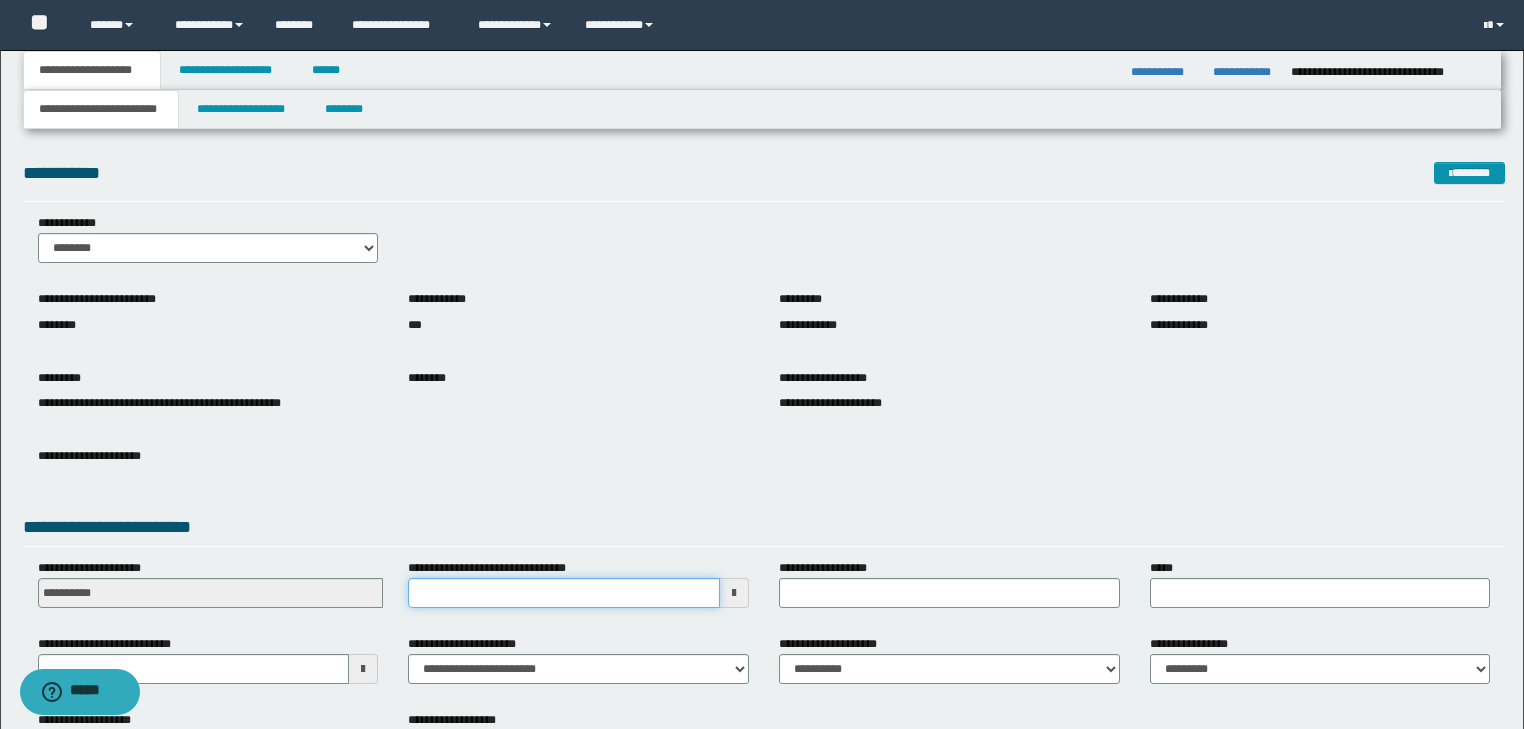 click on "**********" at bounding box center (564, 593) 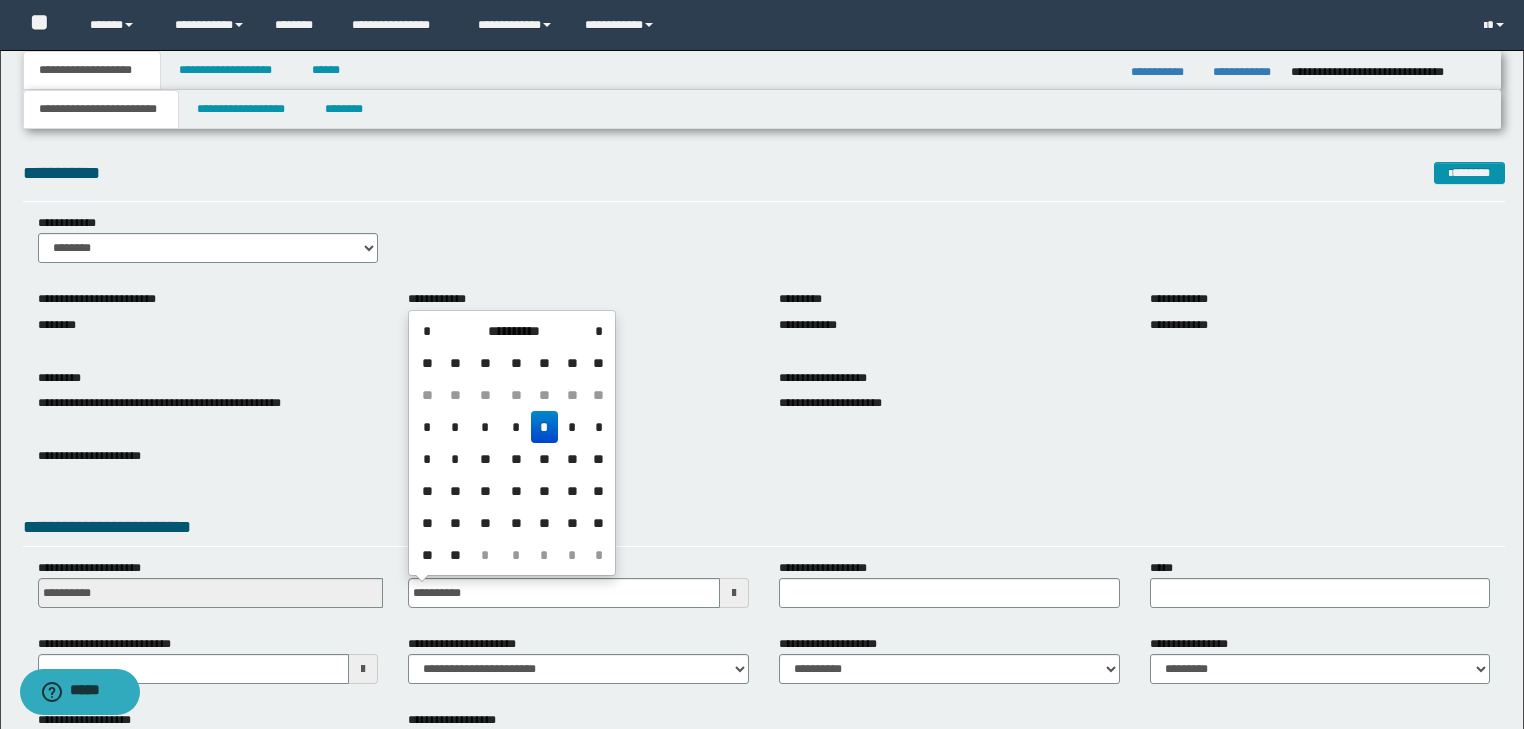 type on "**********" 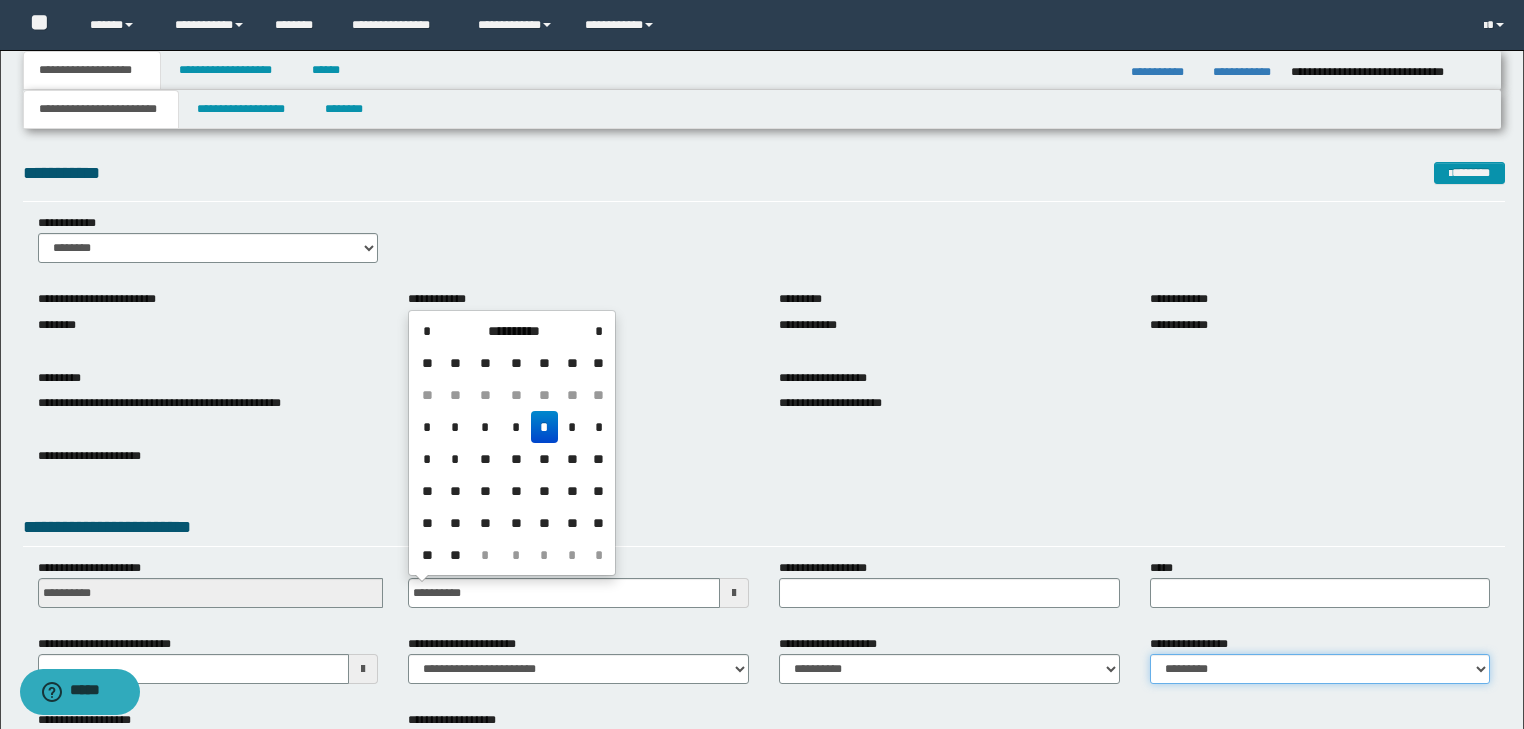 click on "**********" at bounding box center (1320, 669) 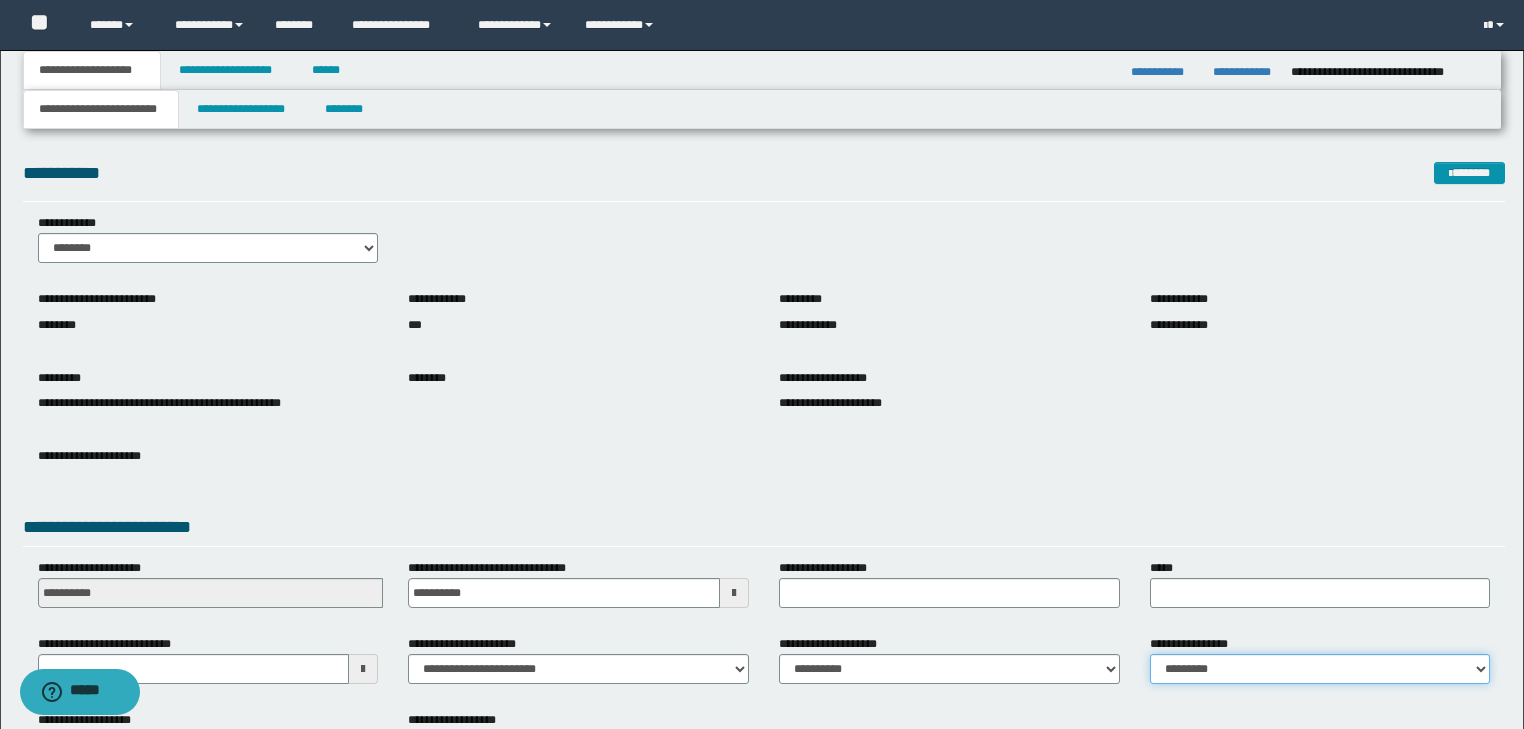 click on "**********" at bounding box center (1320, 669) 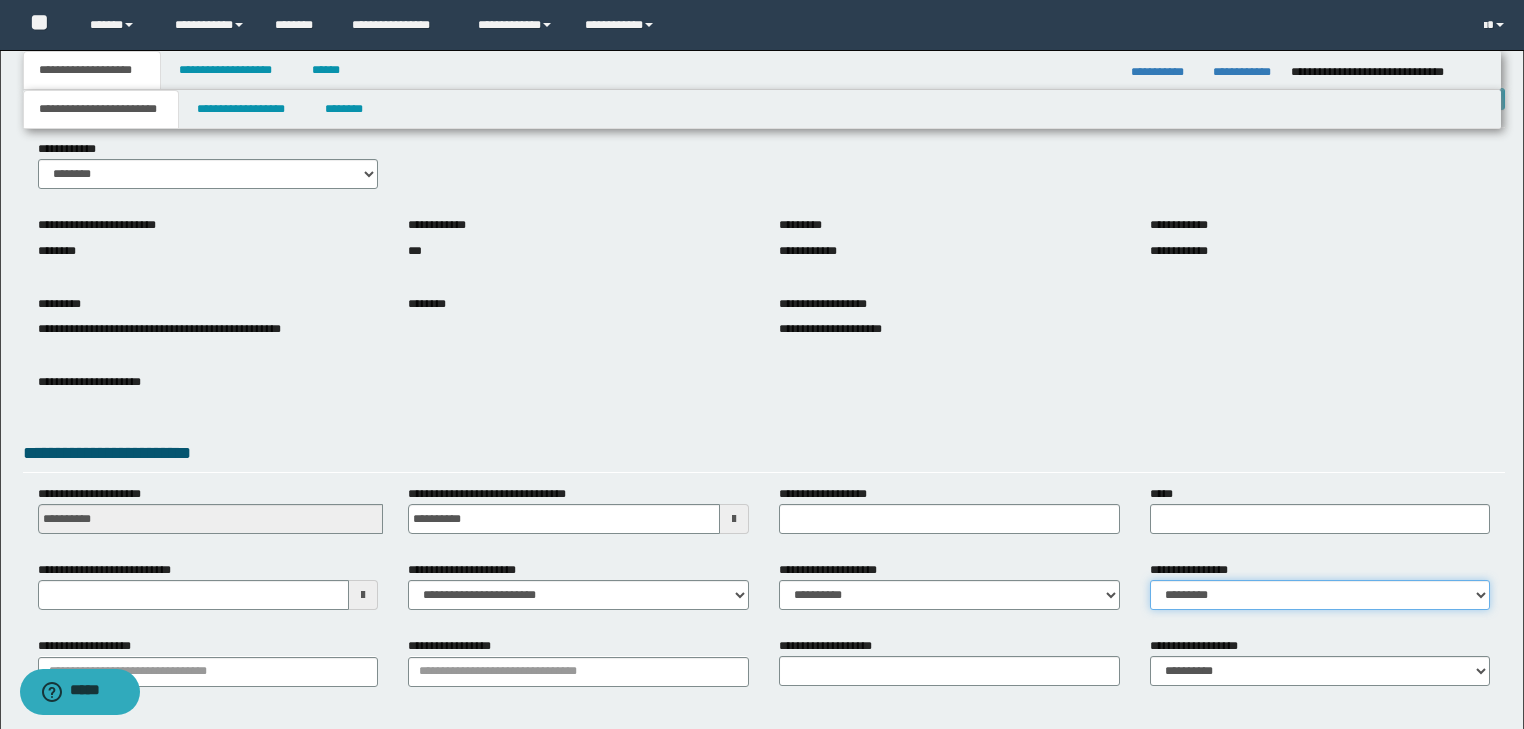 scroll, scrollTop: 154, scrollLeft: 0, axis: vertical 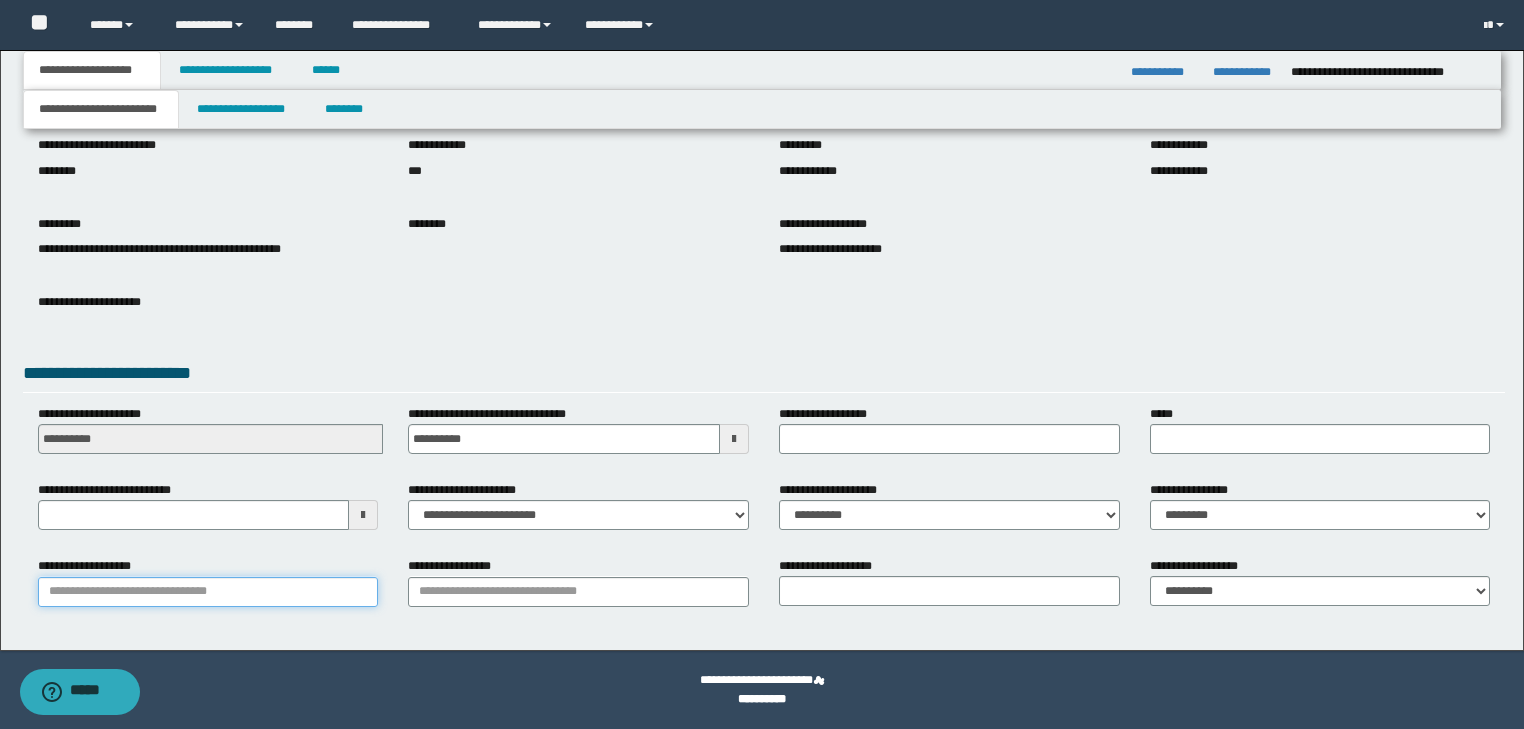 click on "**********" at bounding box center [208, 592] 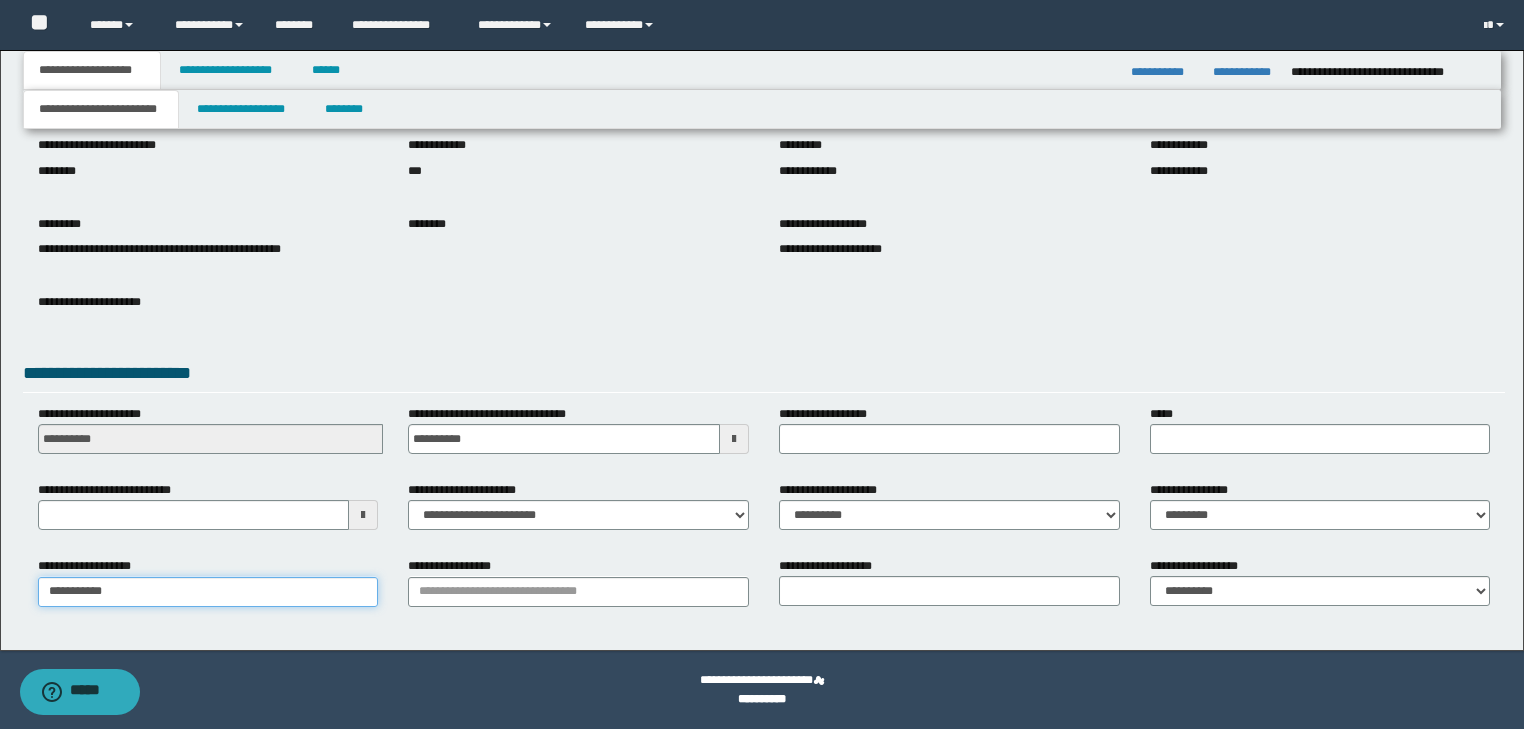 type on "**********" 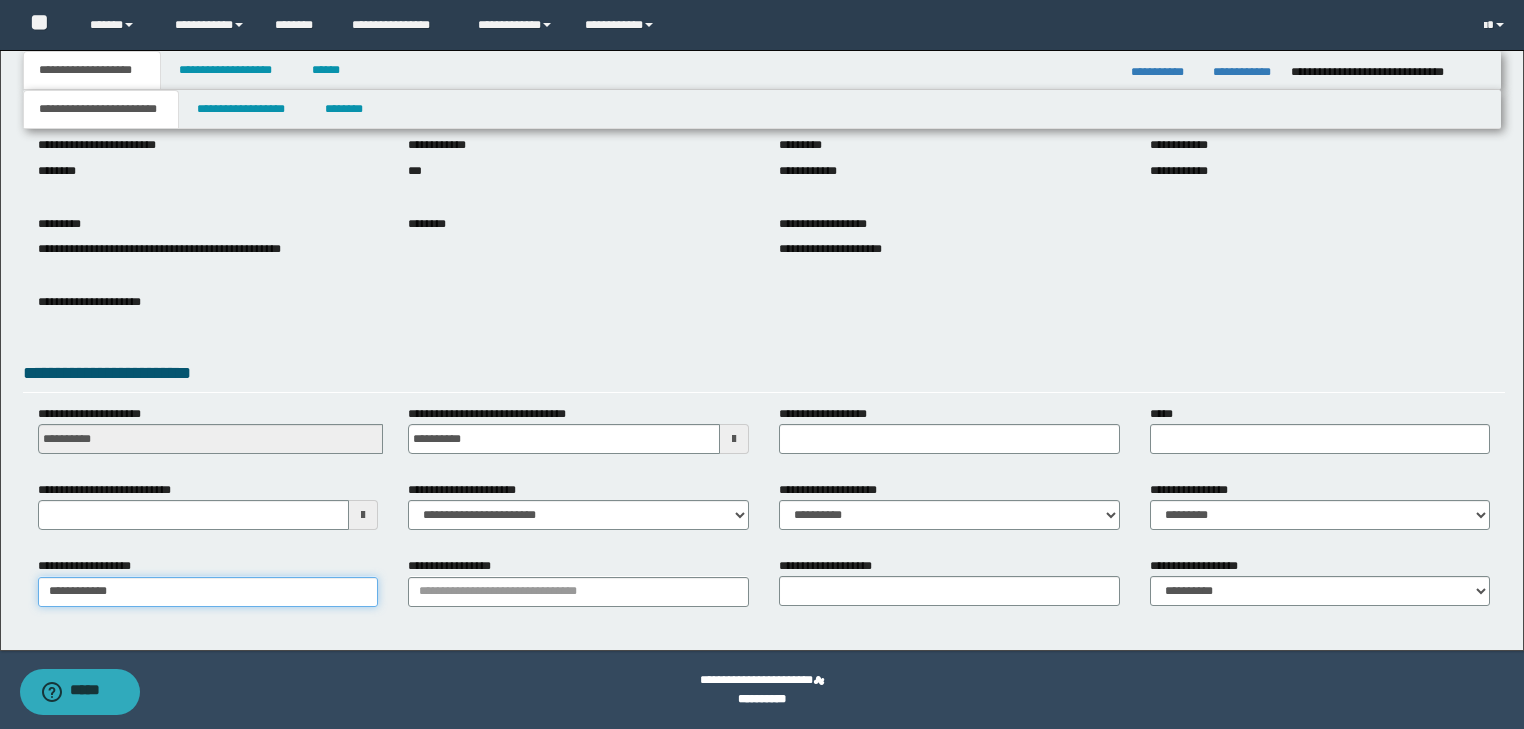 type on "**********" 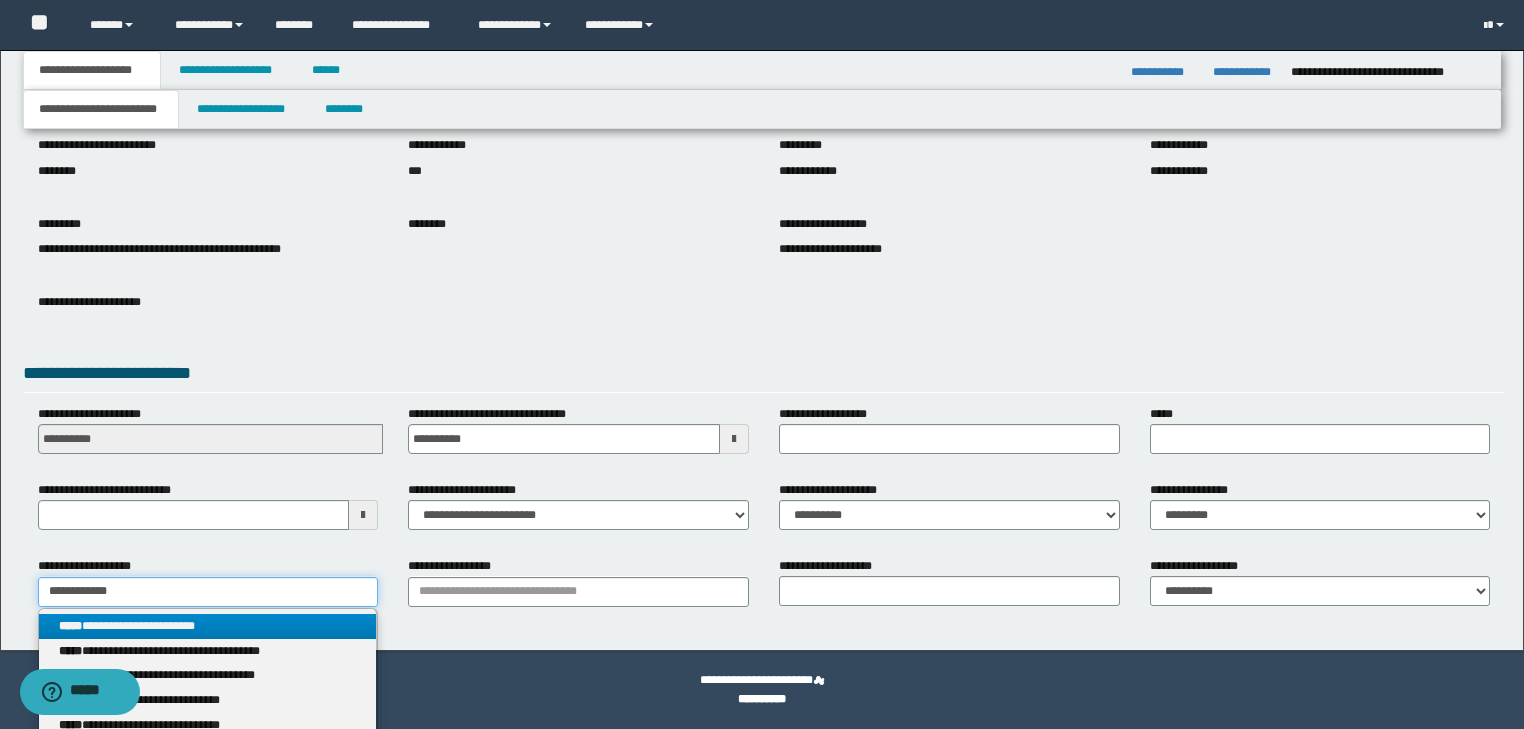 type on "**********" 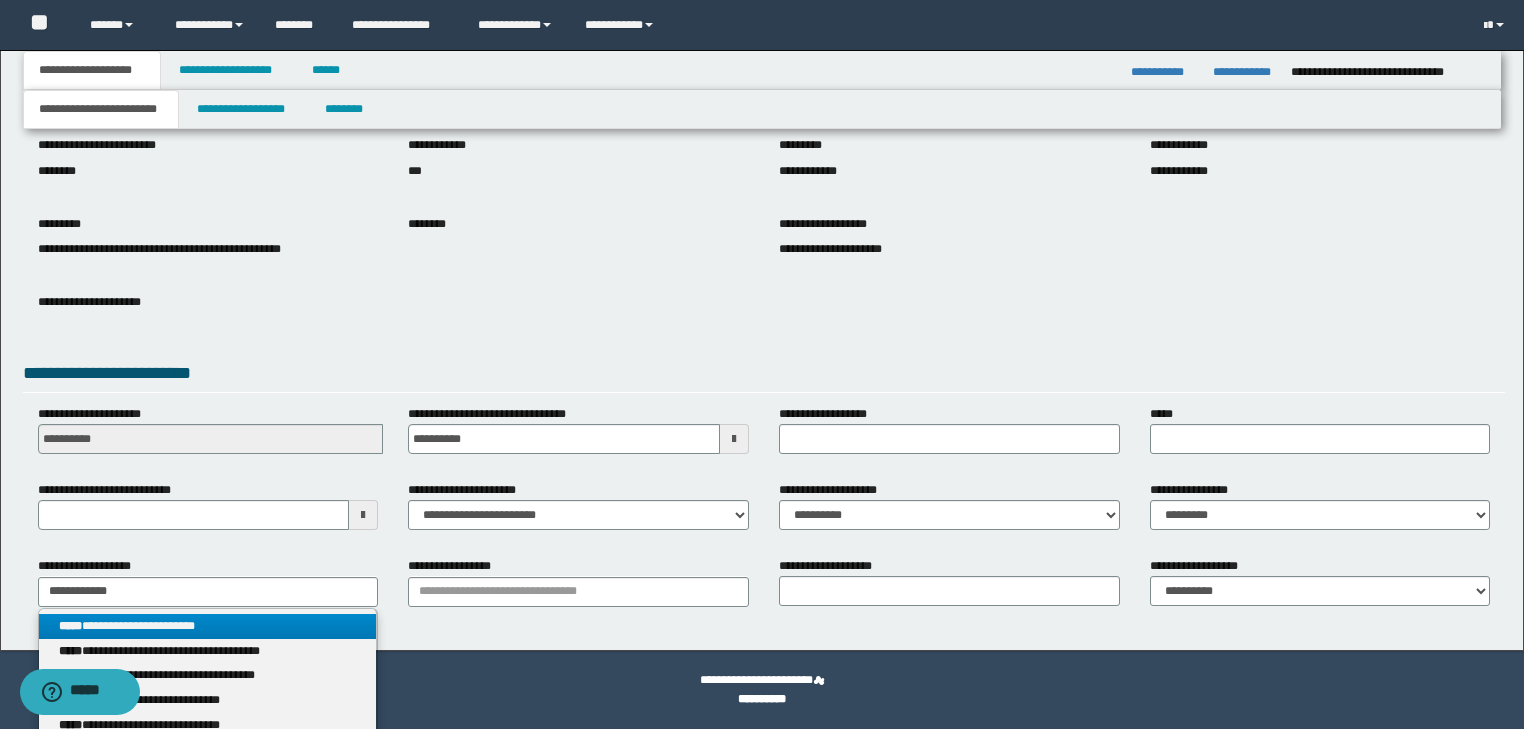 click on "**********" at bounding box center [208, 626] 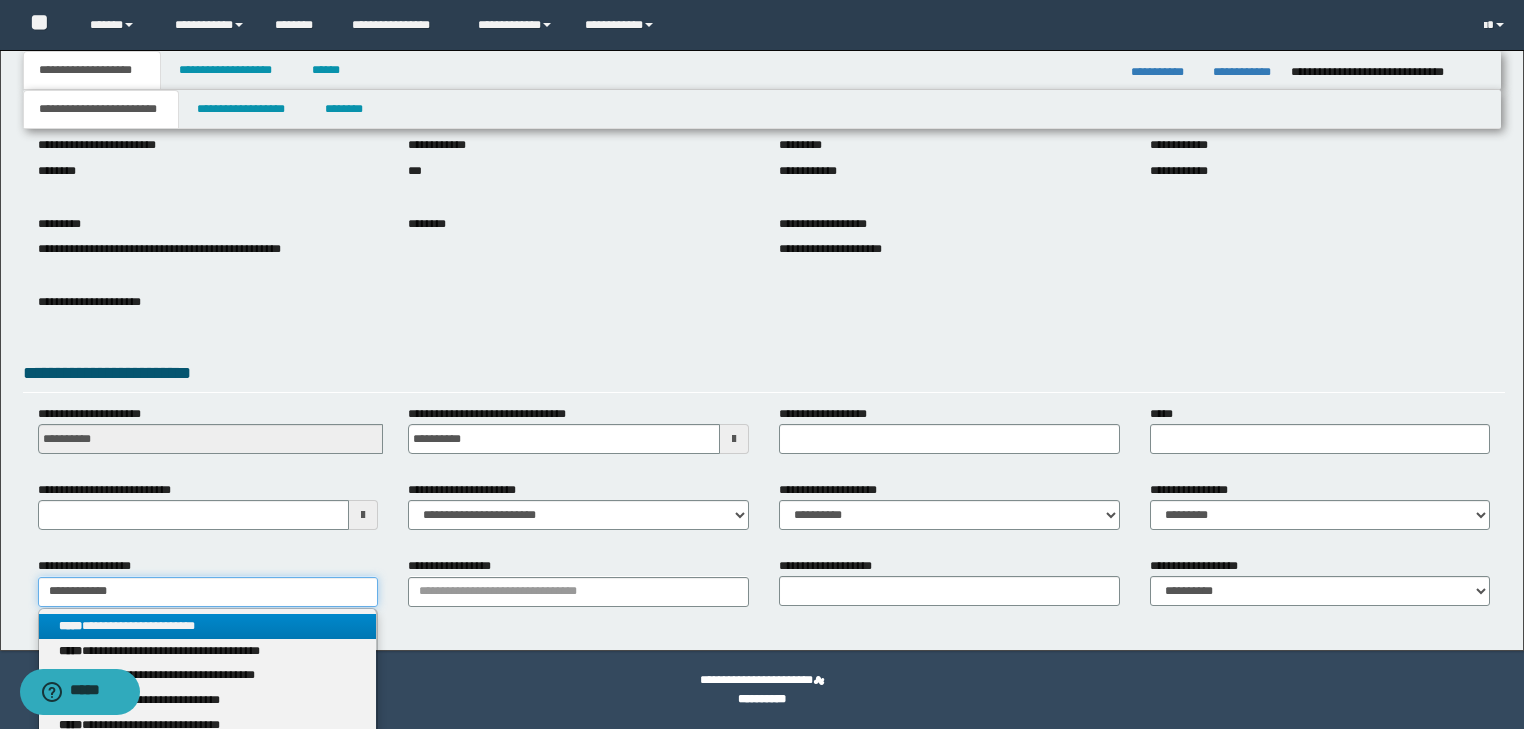 type 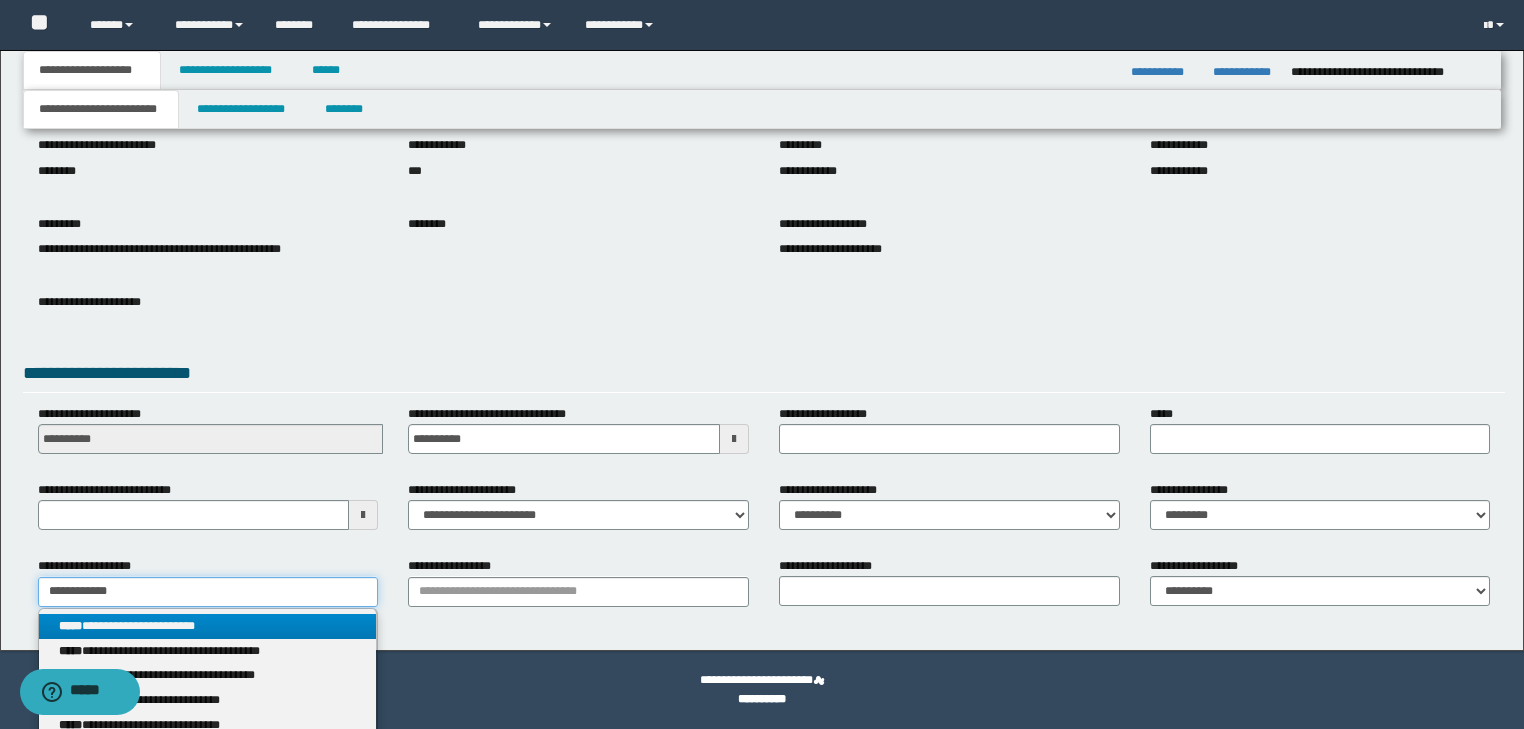 type on "**********" 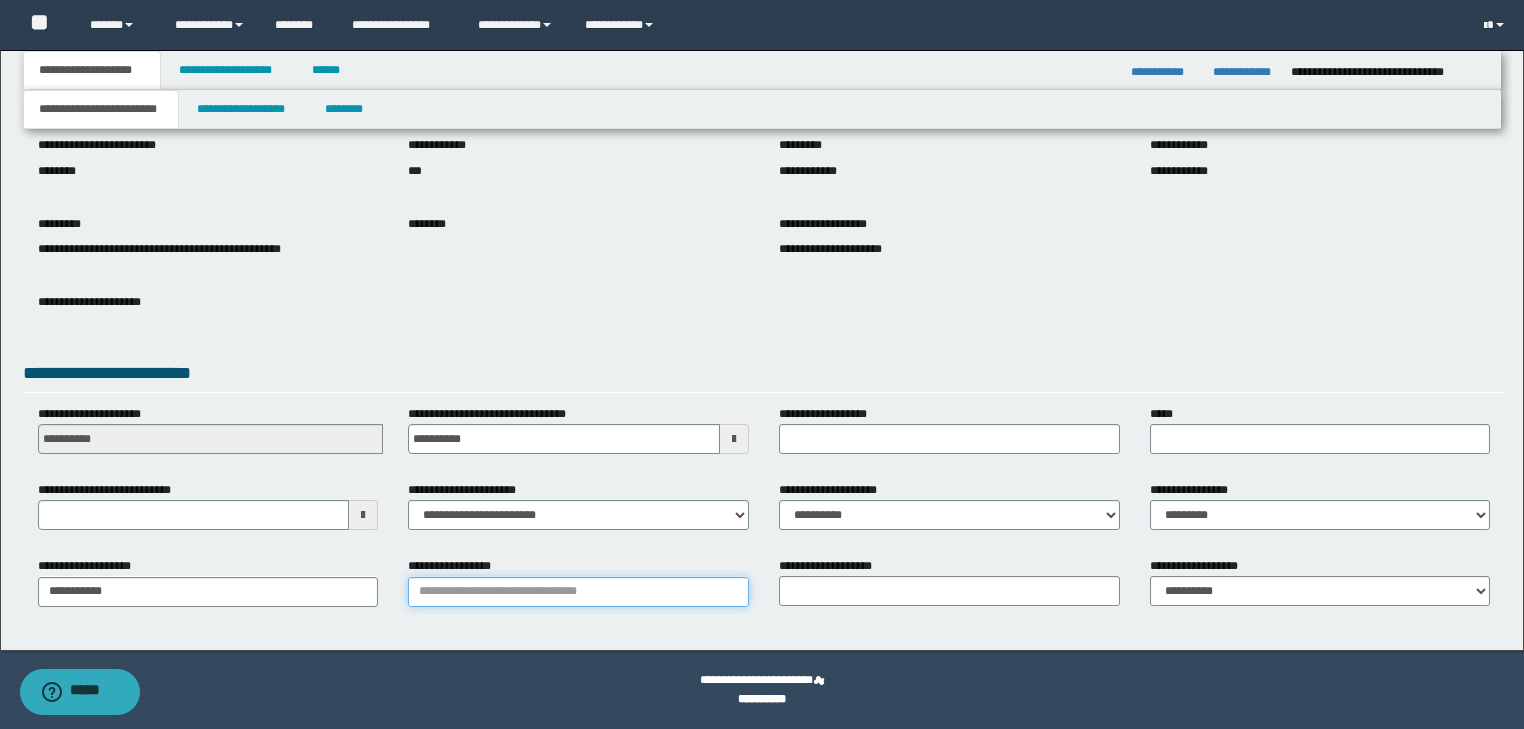 click on "**********" at bounding box center [578, 592] 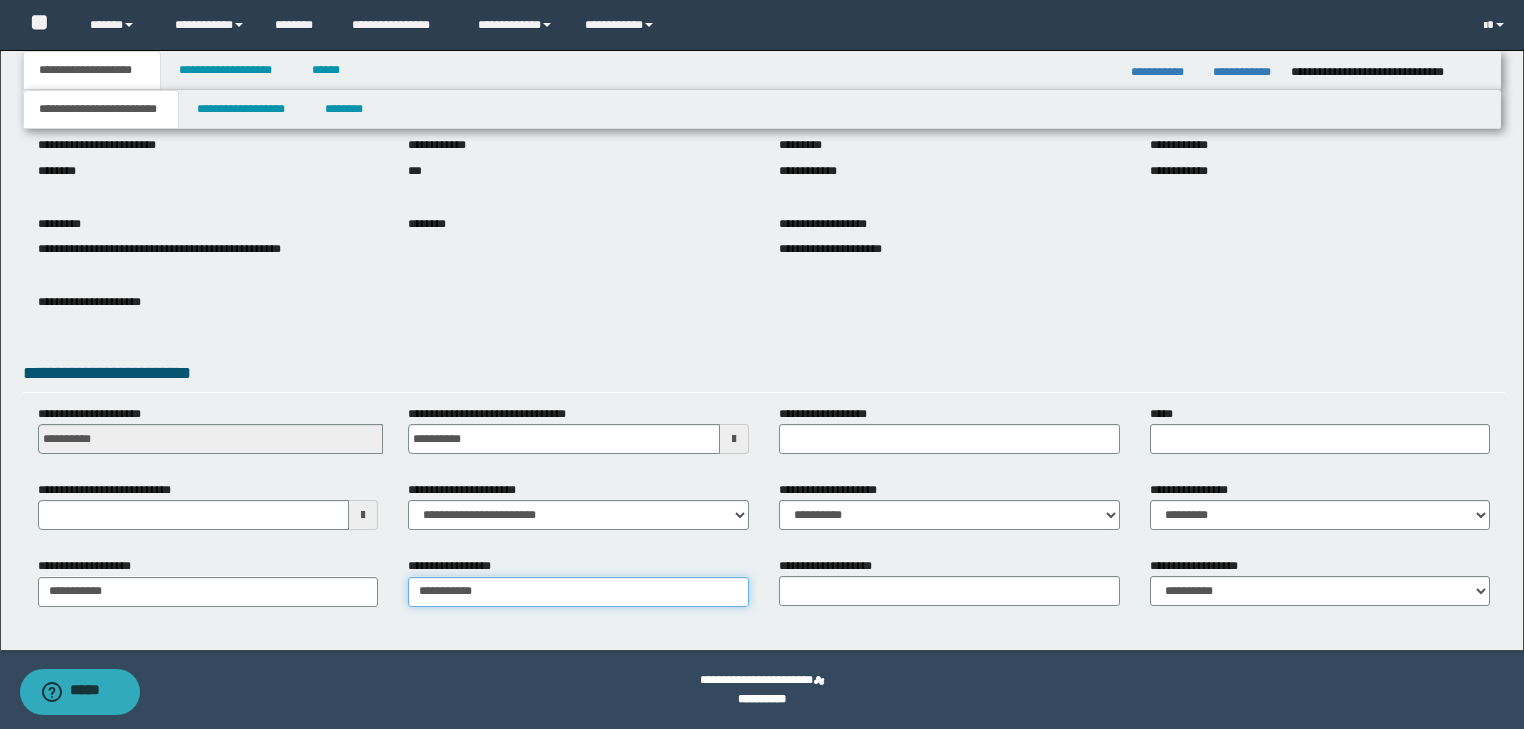 type on "**********" 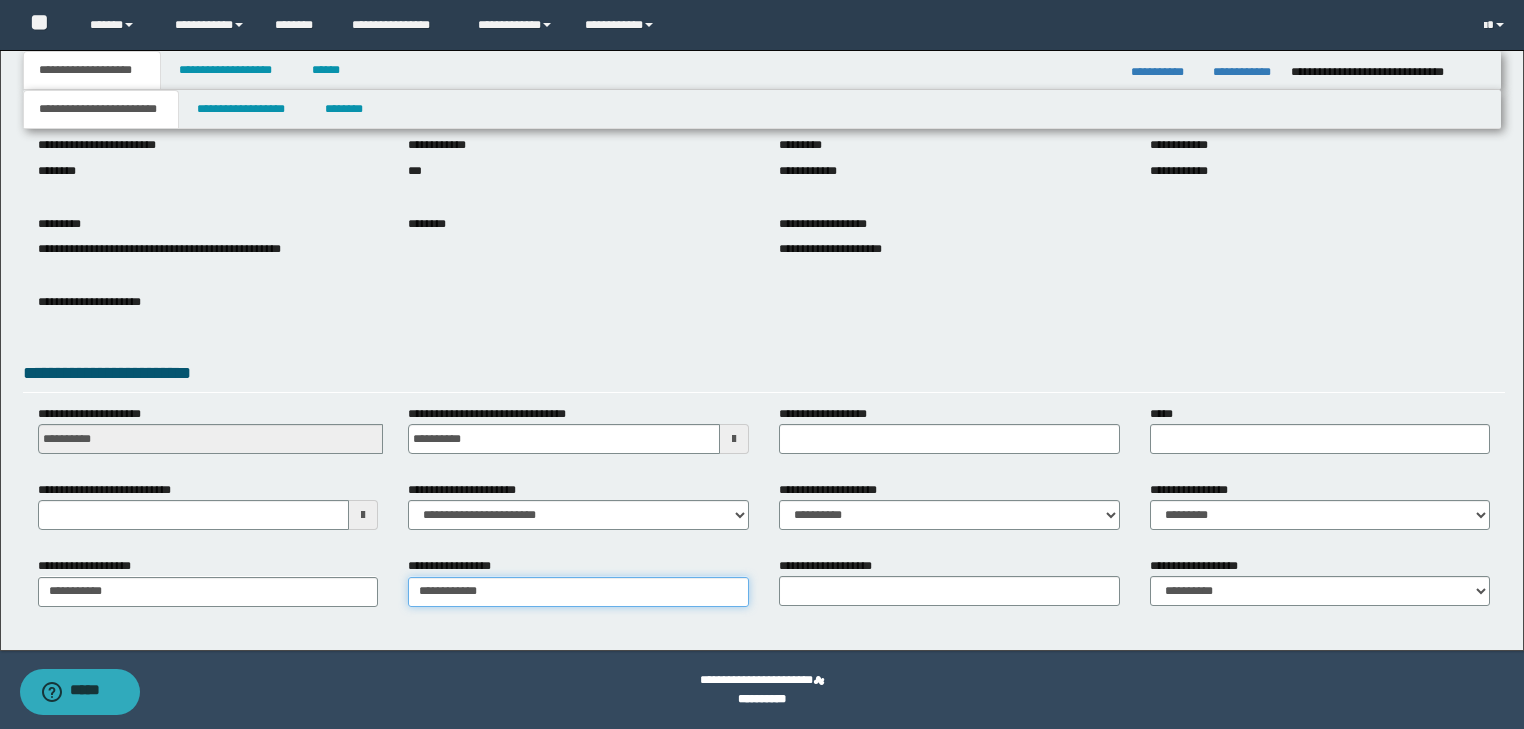 type on "**********" 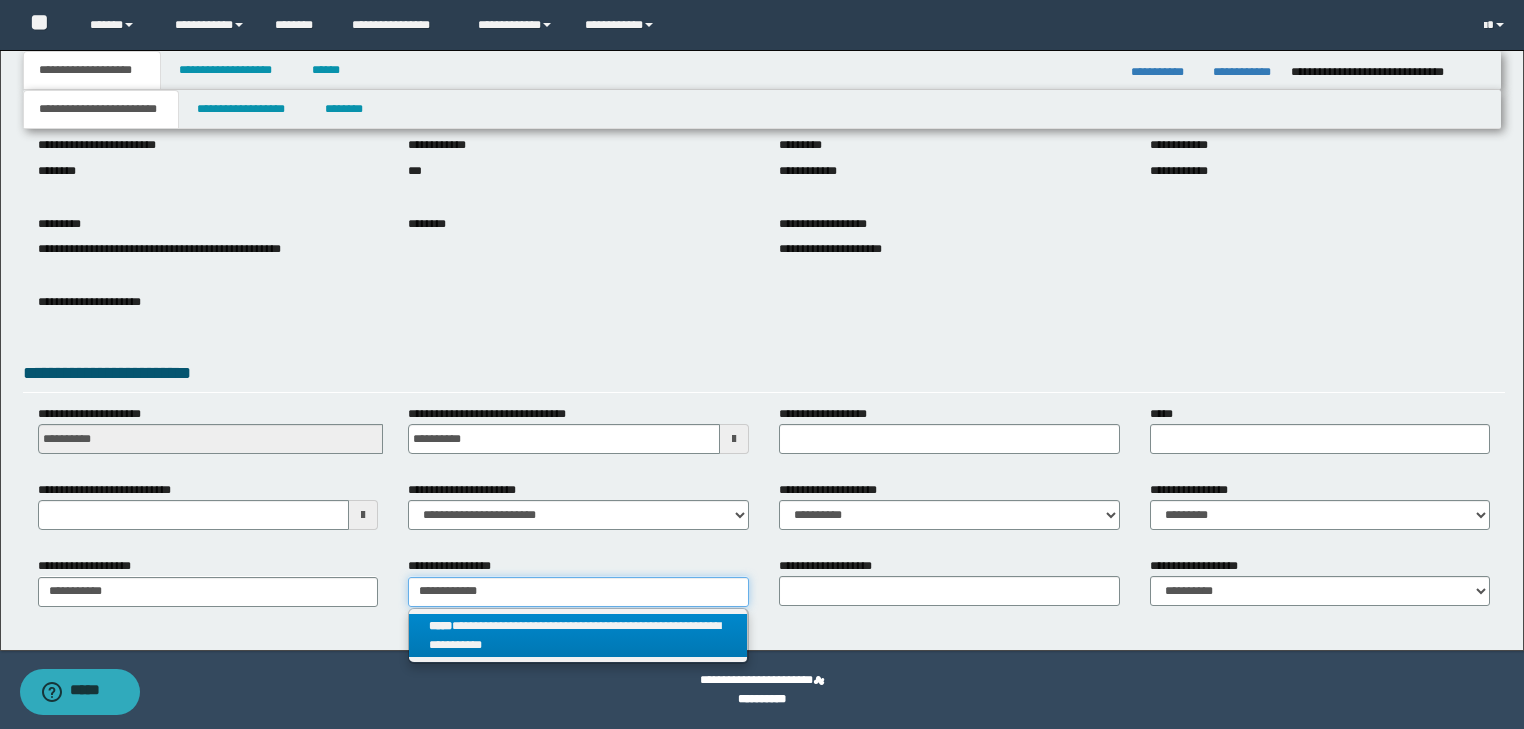 type on "**********" 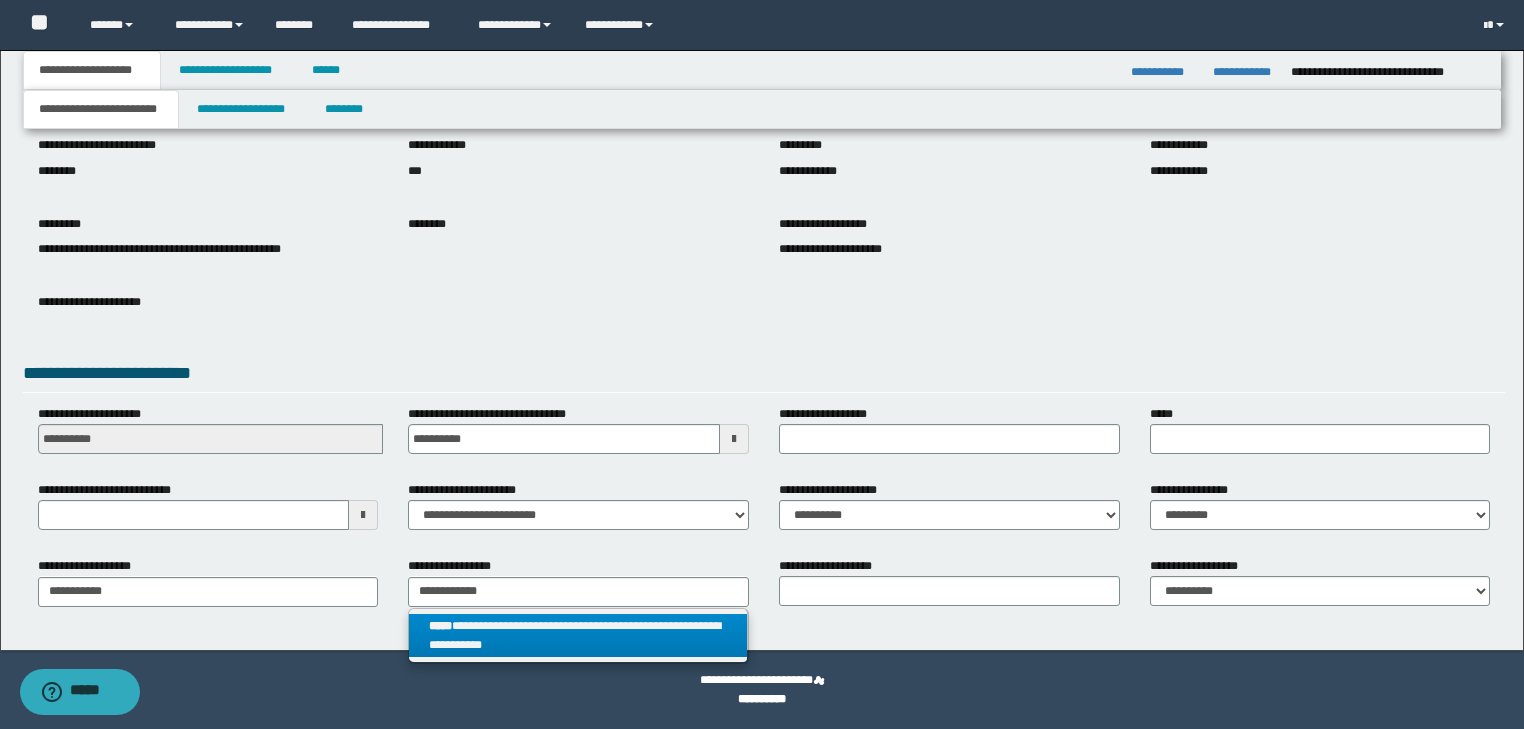 click on "**********" at bounding box center [578, 636] 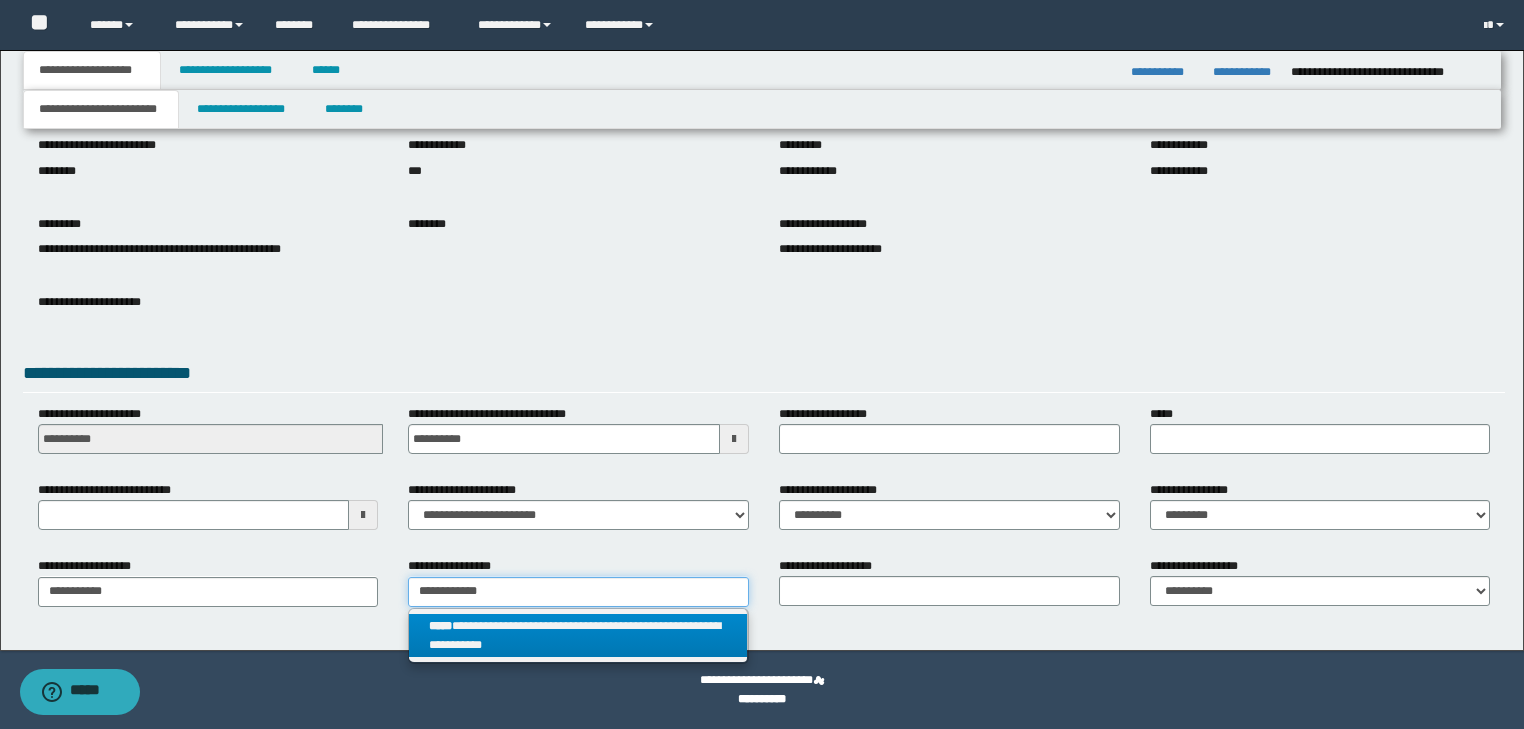 type 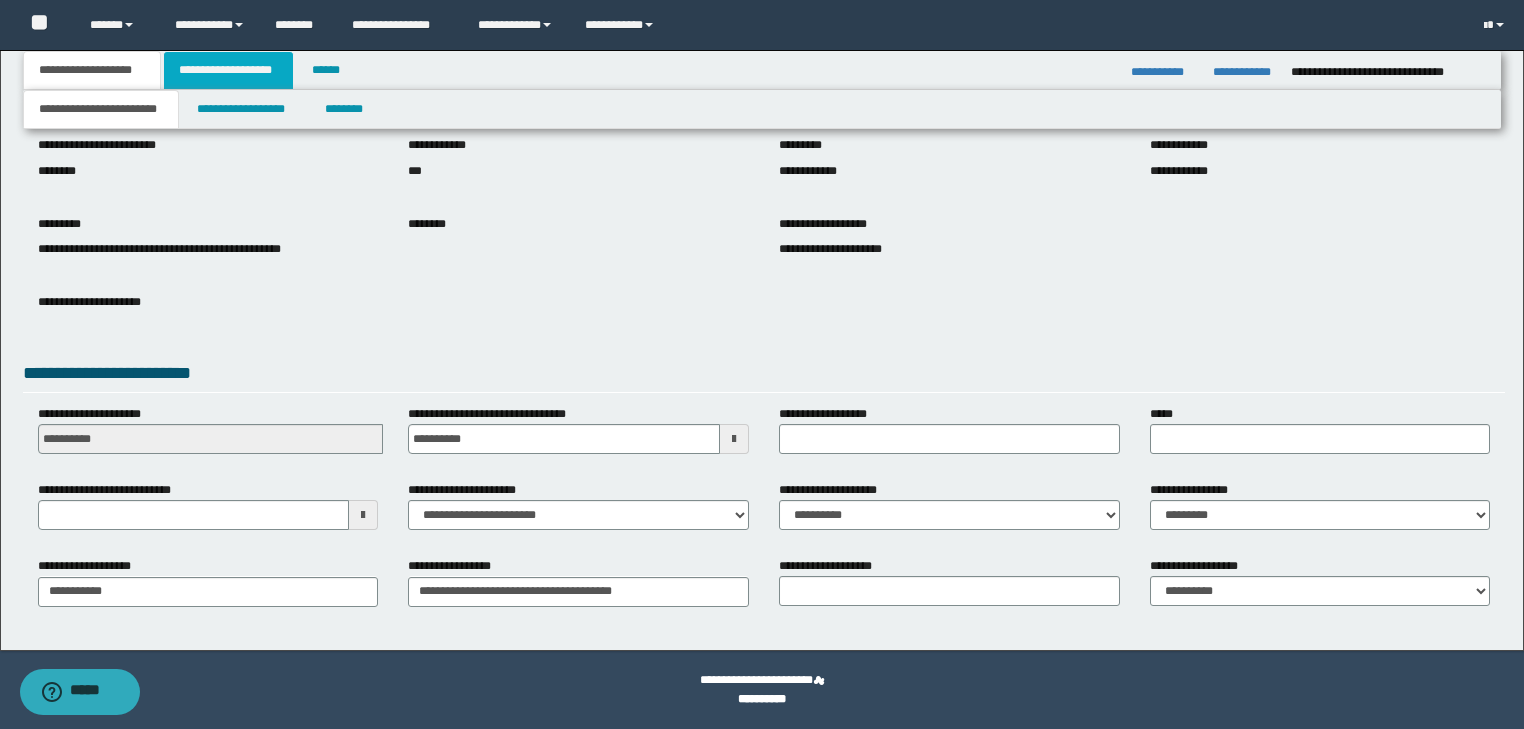 click on "**********" at bounding box center (228, 70) 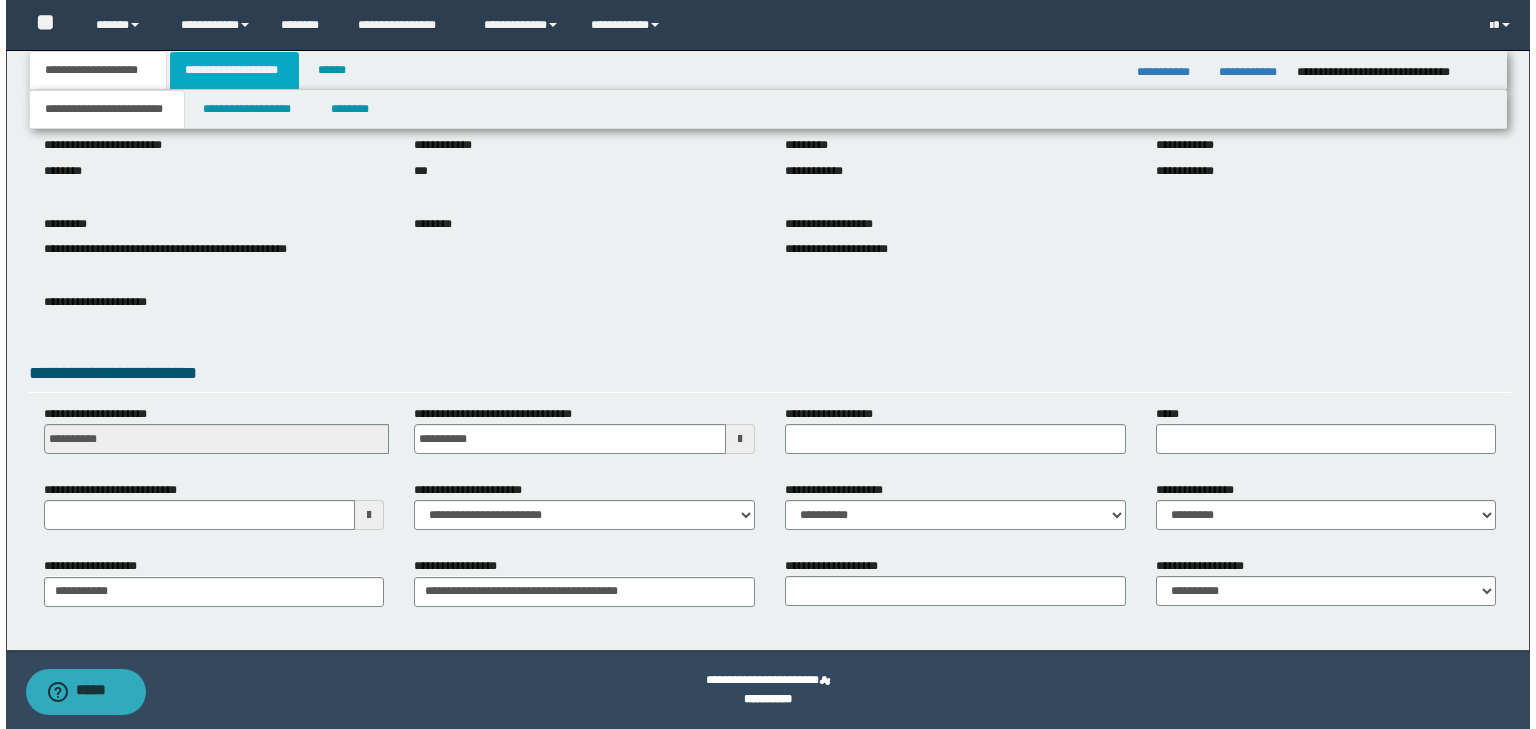 scroll, scrollTop: 0, scrollLeft: 0, axis: both 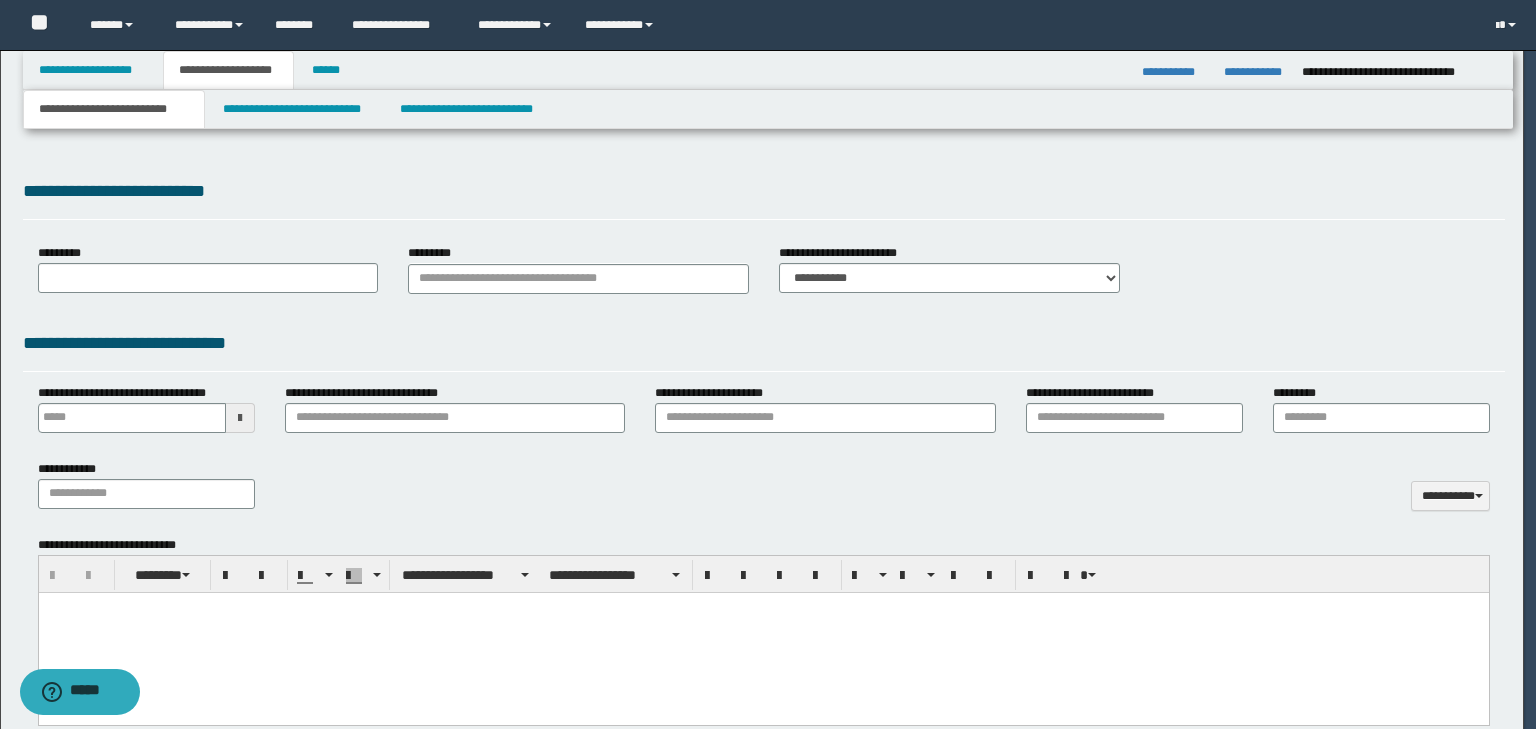 select on "*" 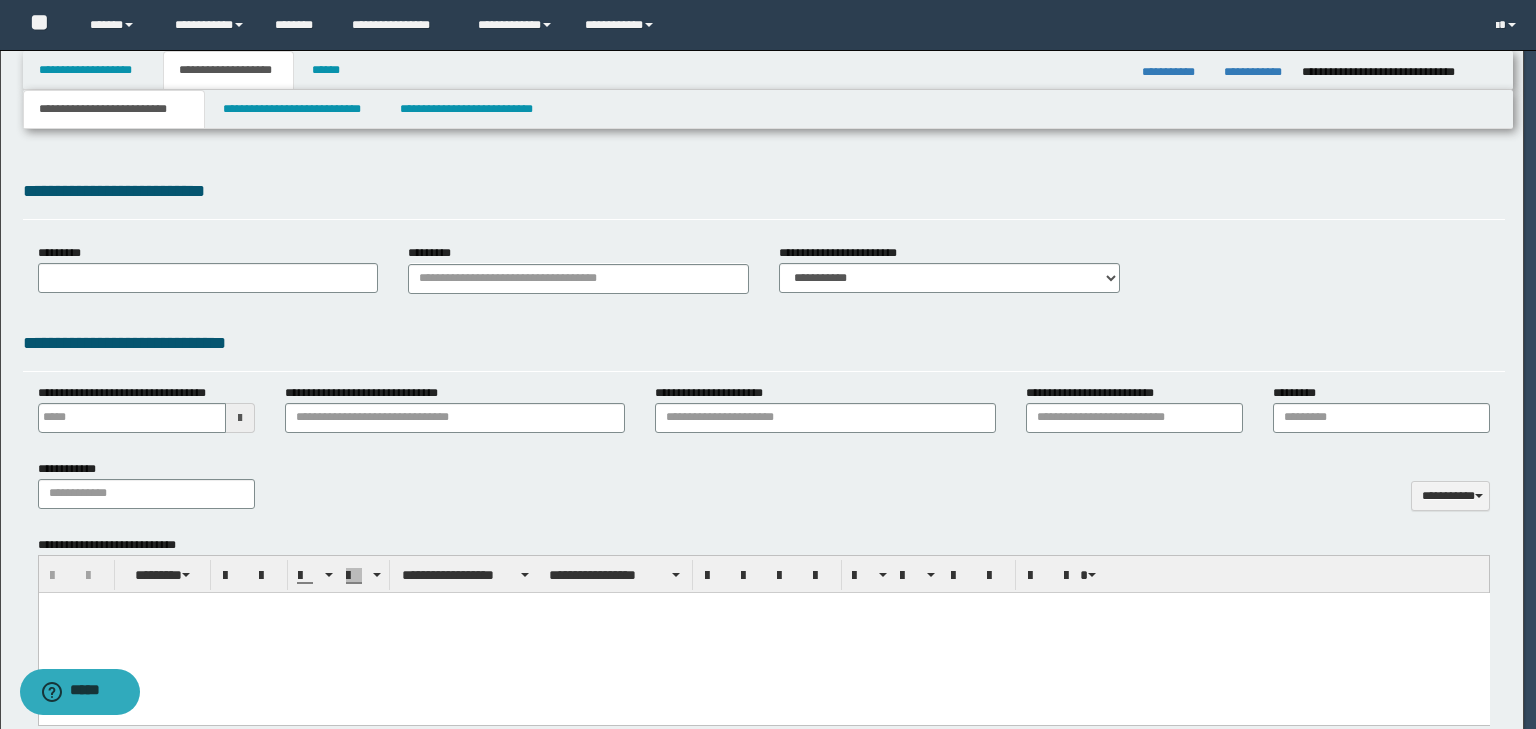scroll, scrollTop: 0, scrollLeft: 0, axis: both 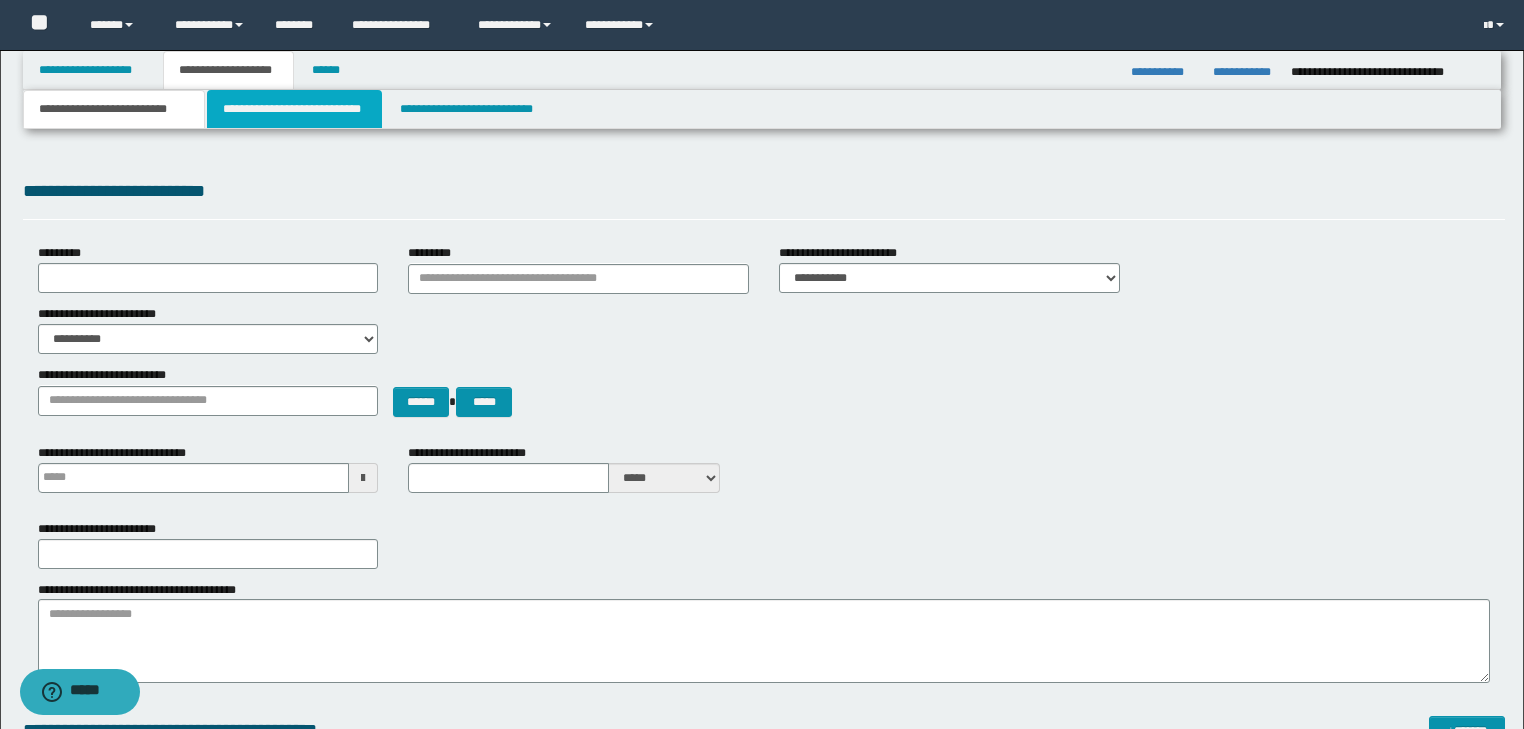 click on "**********" at bounding box center (294, 109) 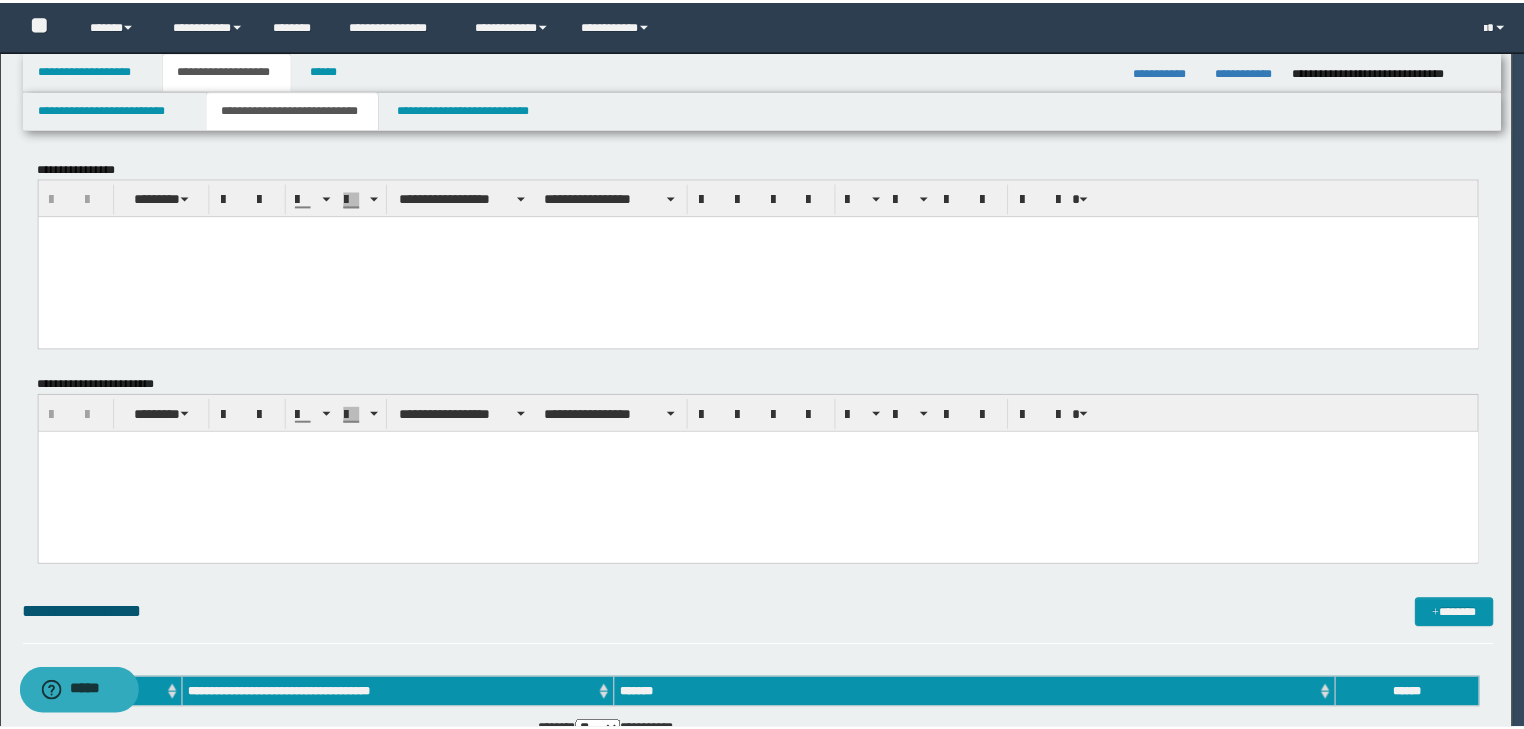 scroll, scrollTop: 0, scrollLeft: 0, axis: both 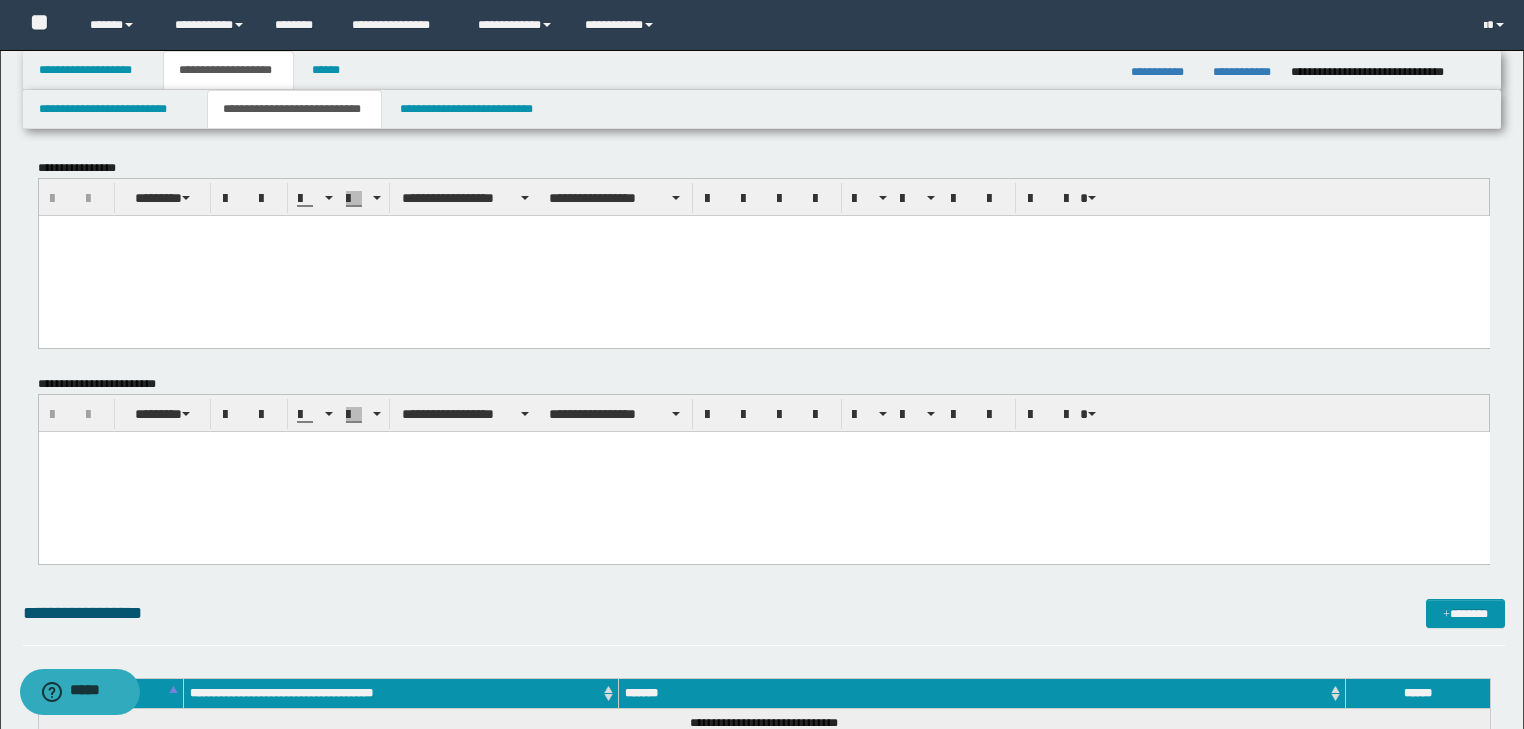 click at bounding box center [763, 255] 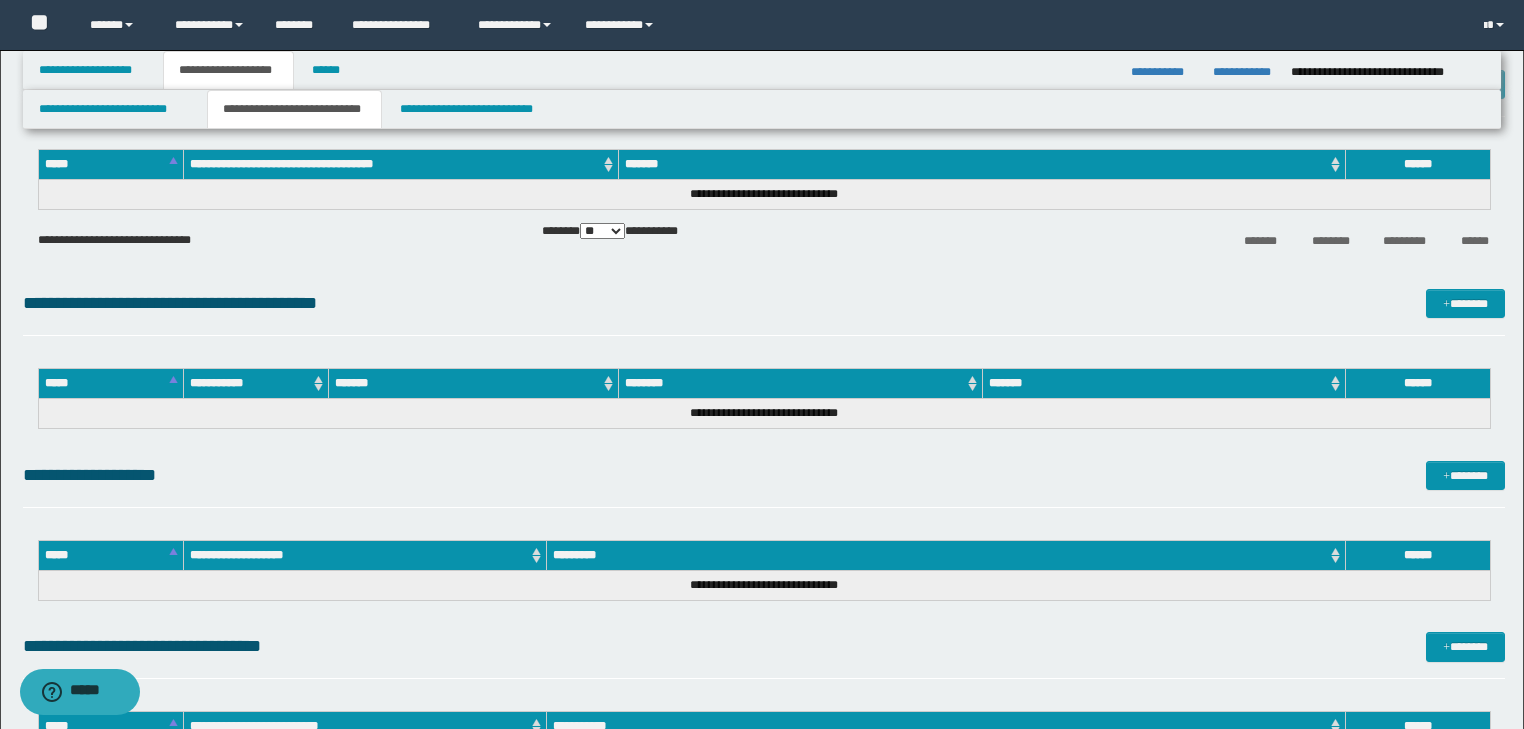 drag, startPoint x: 47, startPoint y: -1101, endPoint x: 659, endPoint y: 753, distance: 1952.3986 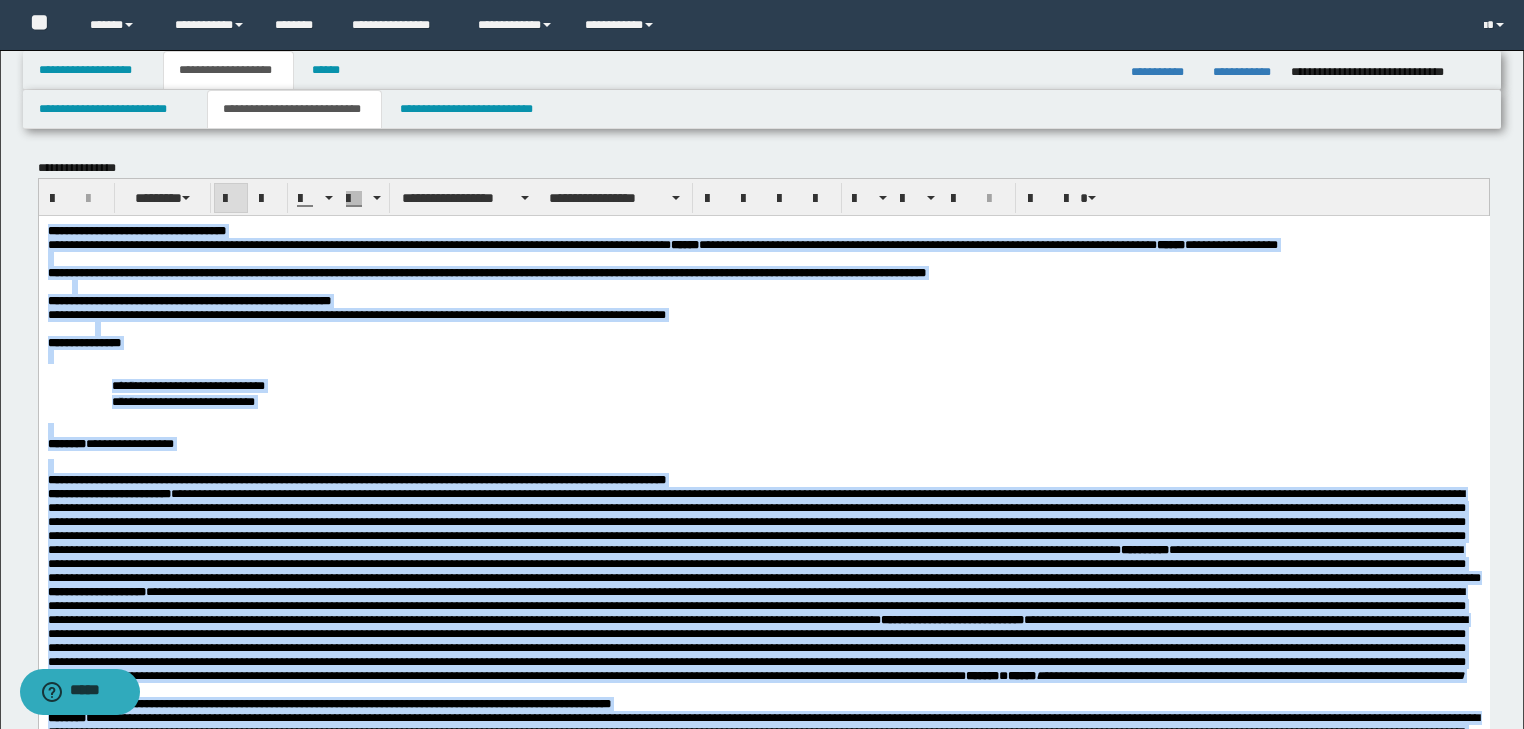 scroll, scrollTop: 0, scrollLeft: 0, axis: both 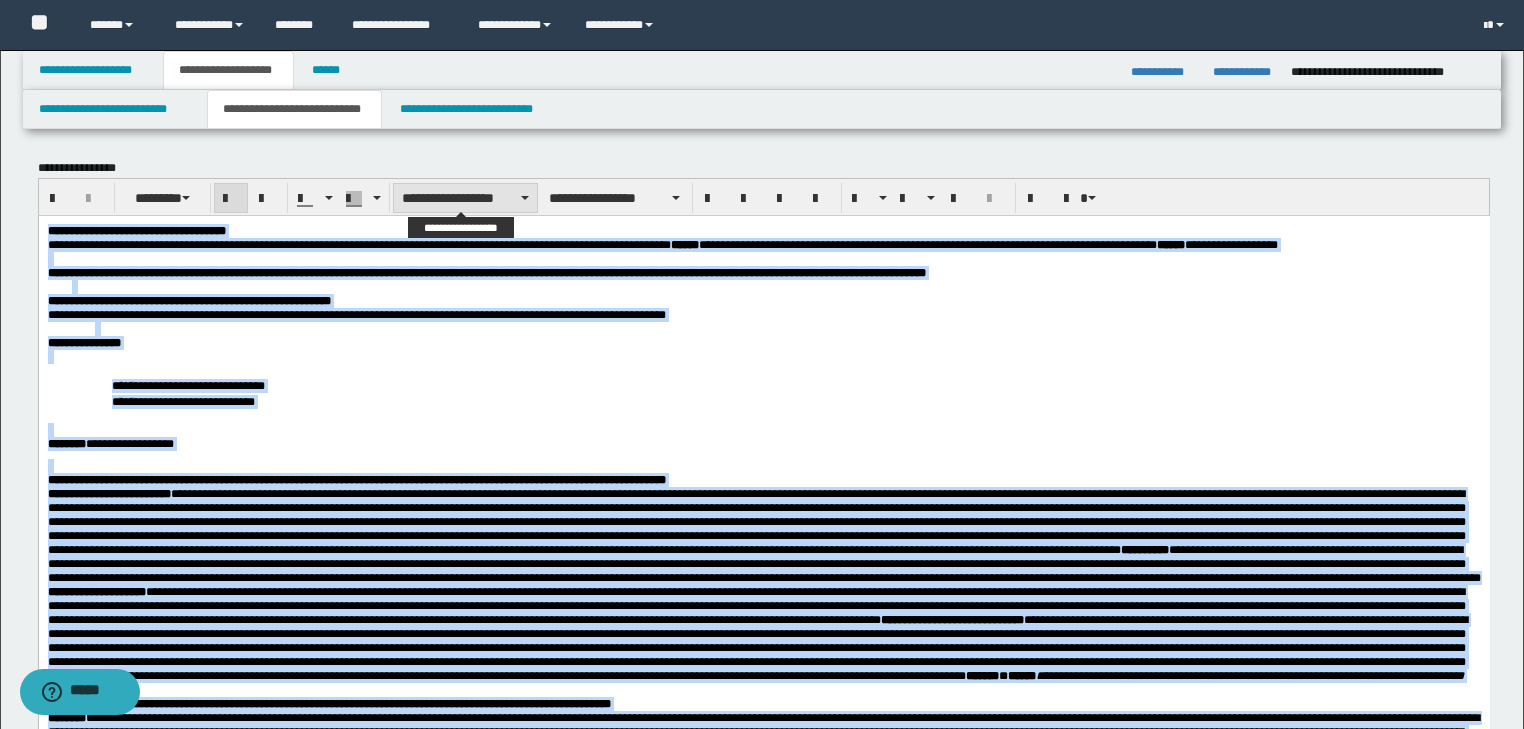 click on "**********" at bounding box center (465, 198) 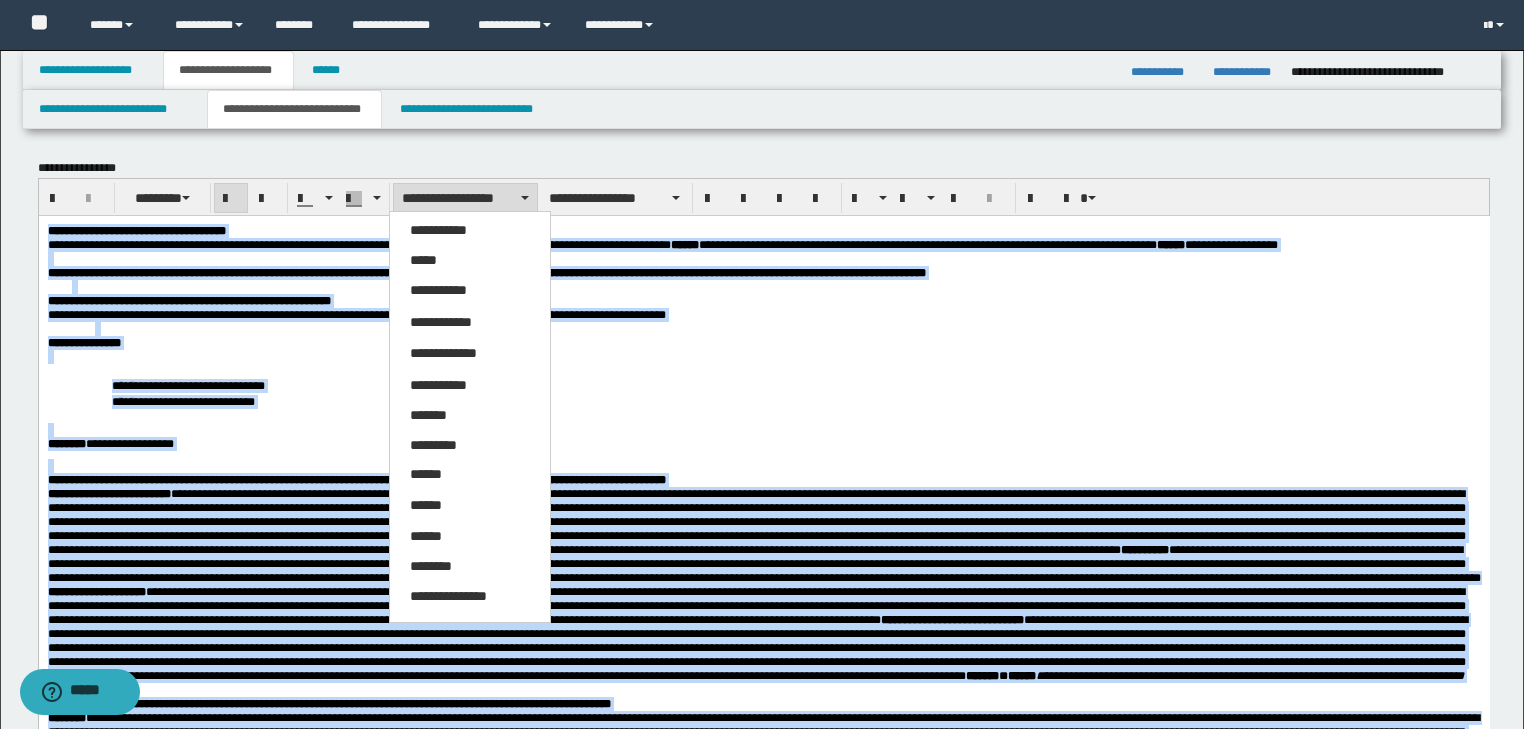 click on "**********" at bounding box center [465, 198] 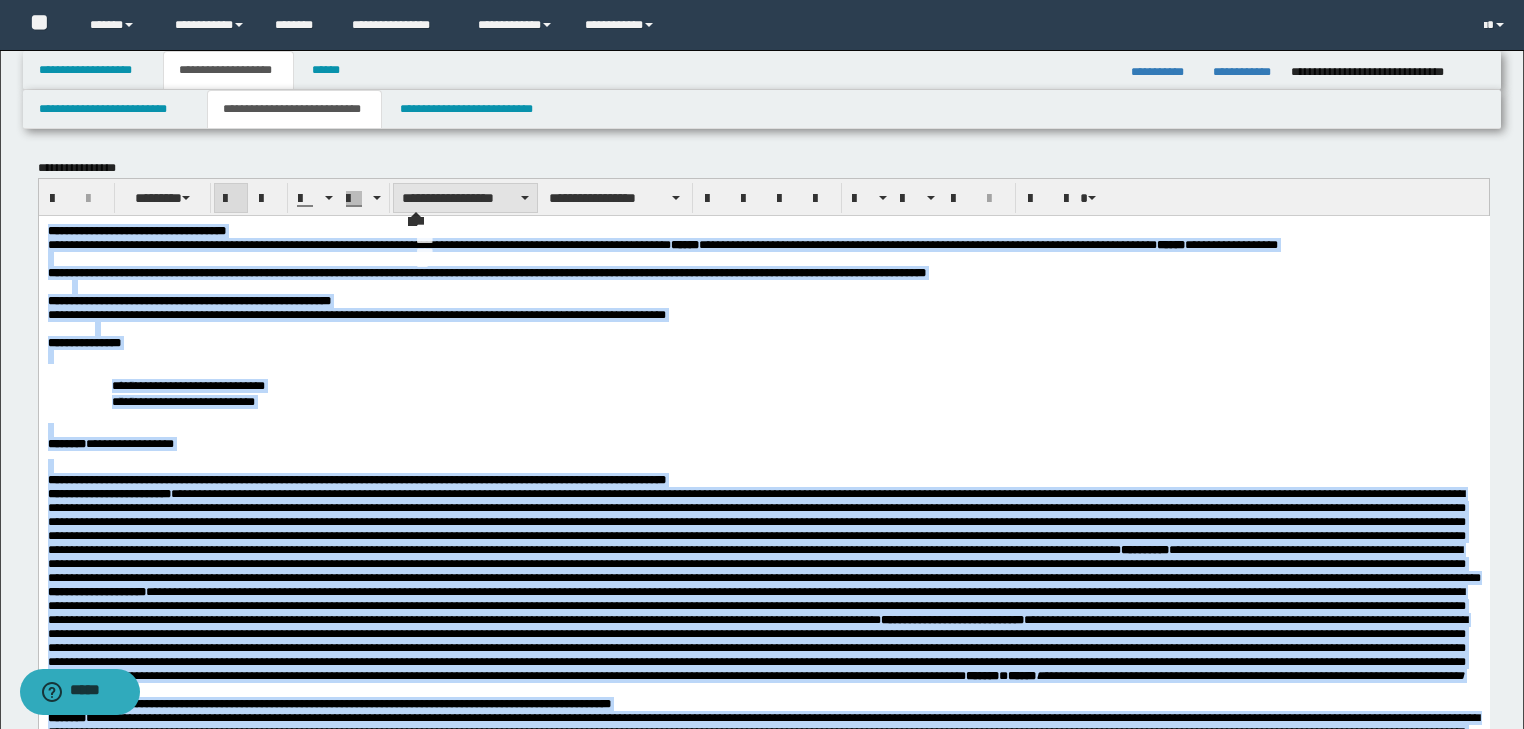 click on "**********" at bounding box center [465, 198] 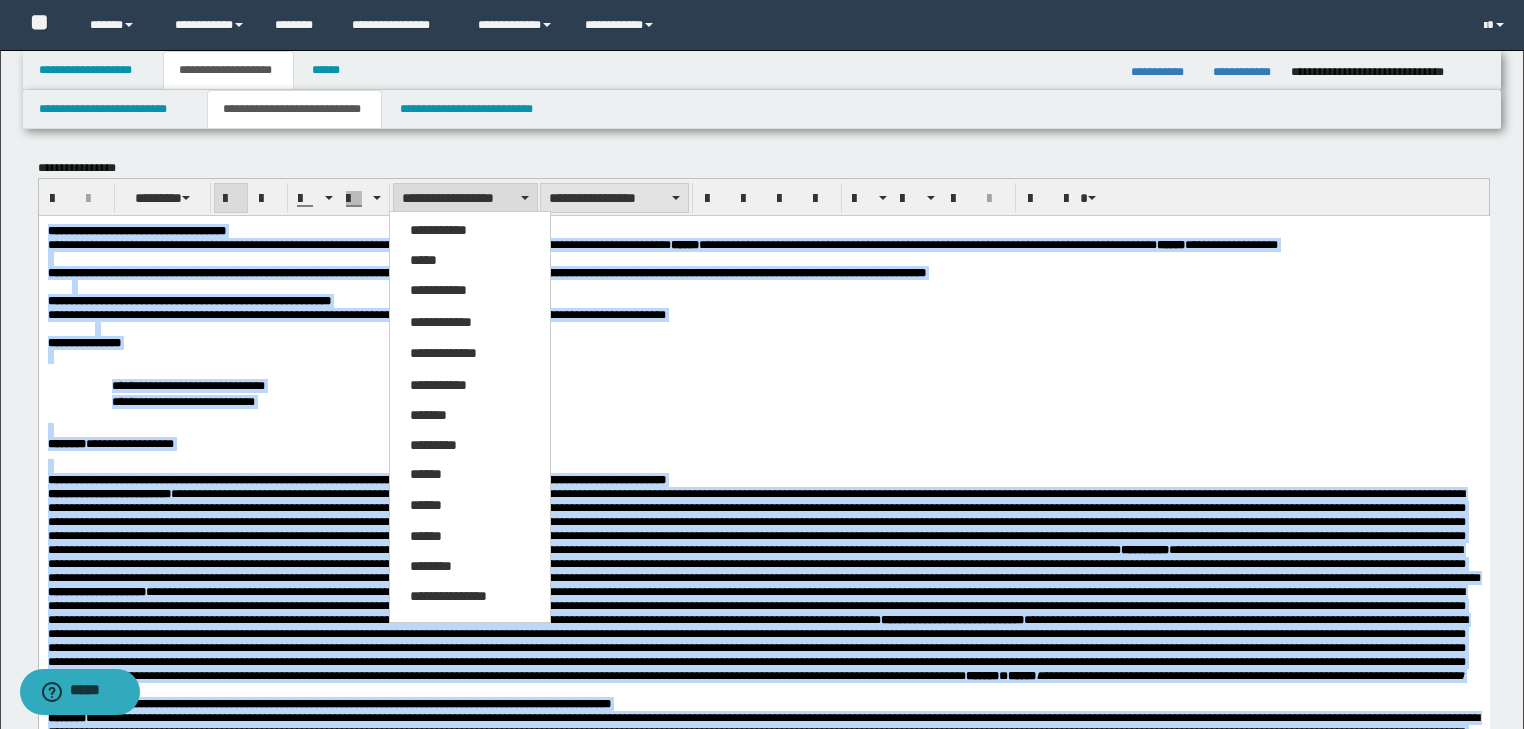 drag, startPoint x: 417, startPoint y: 259, endPoint x: 490, endPoint y: 211, distance: 87.36704 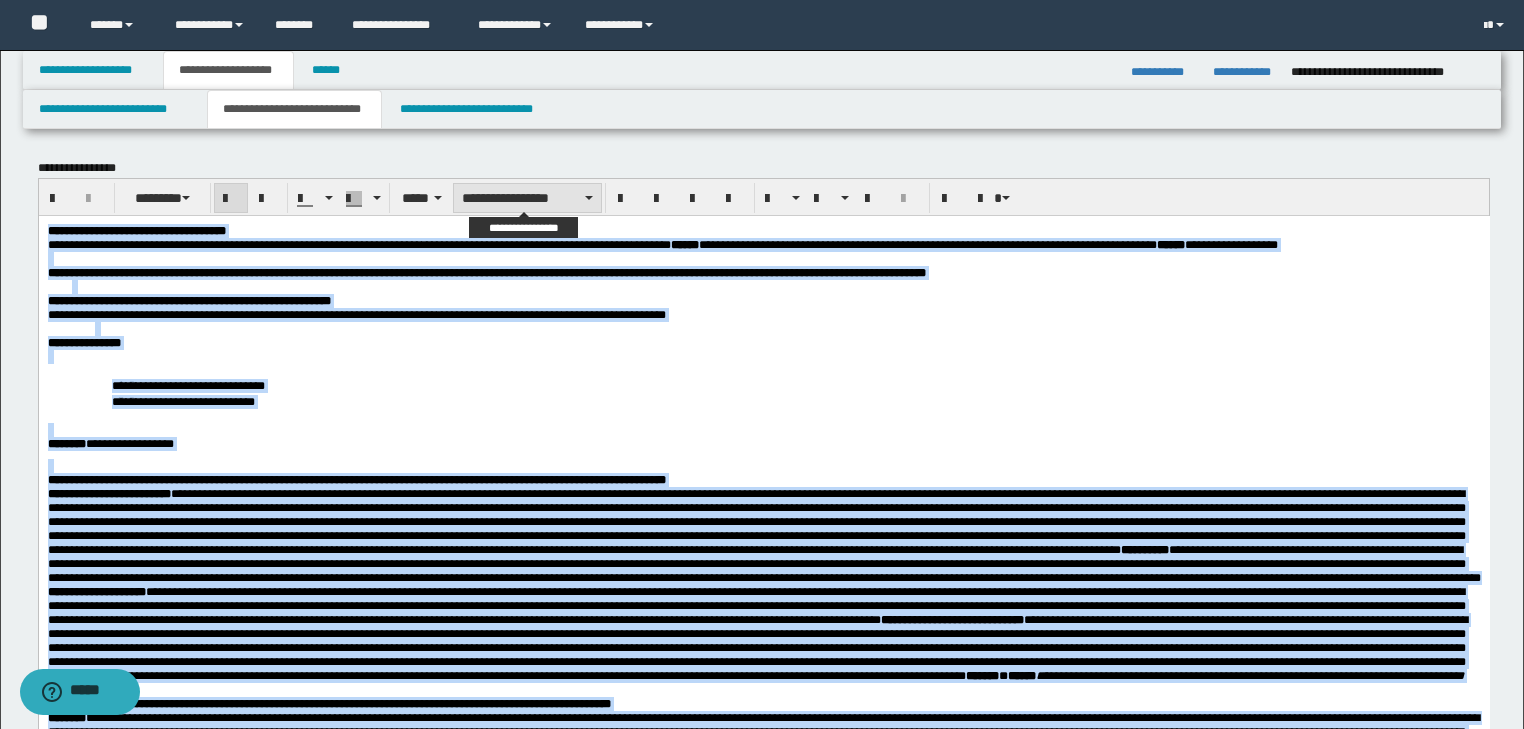 click on "**********" at bounding box center (527, 198) 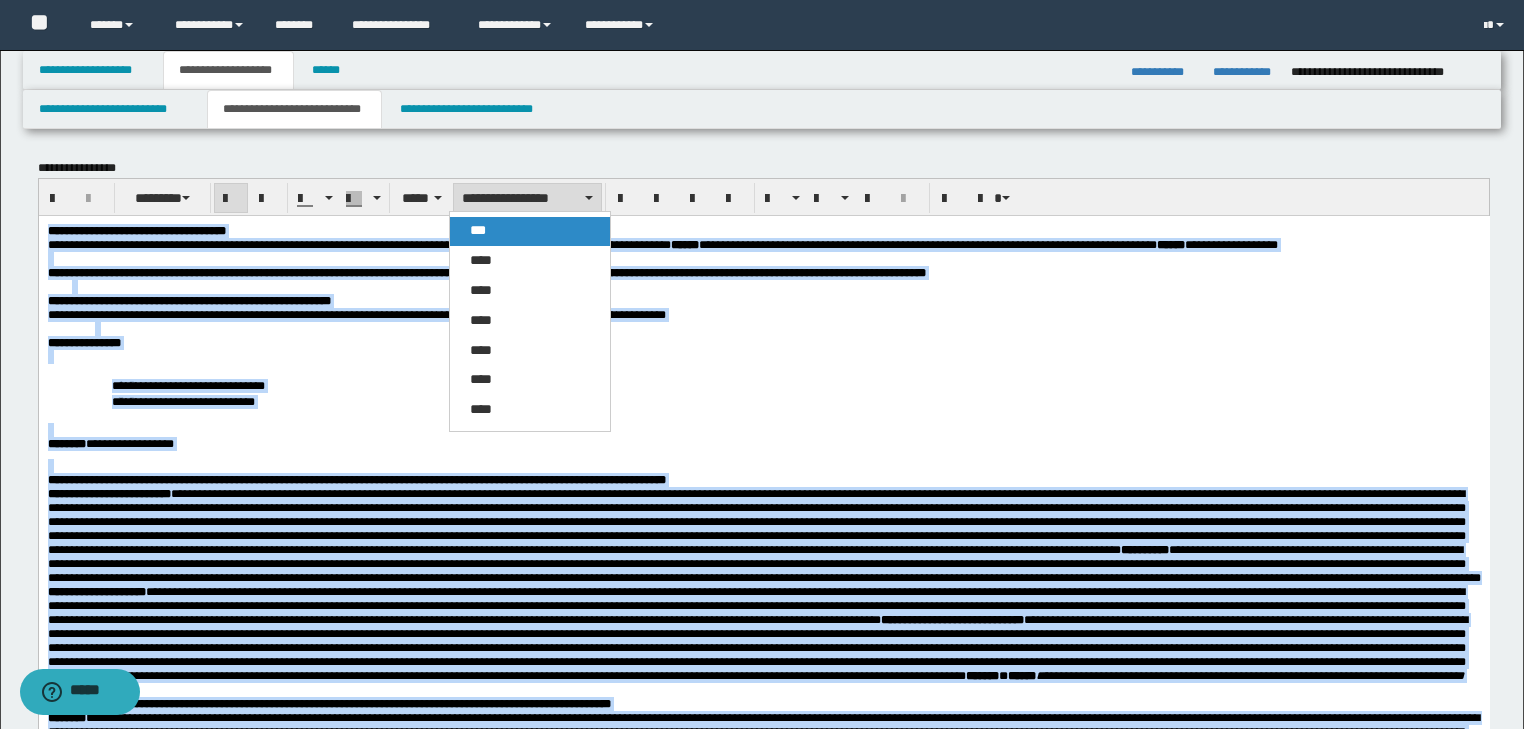 click on "***" at bounding box center (530, 231) 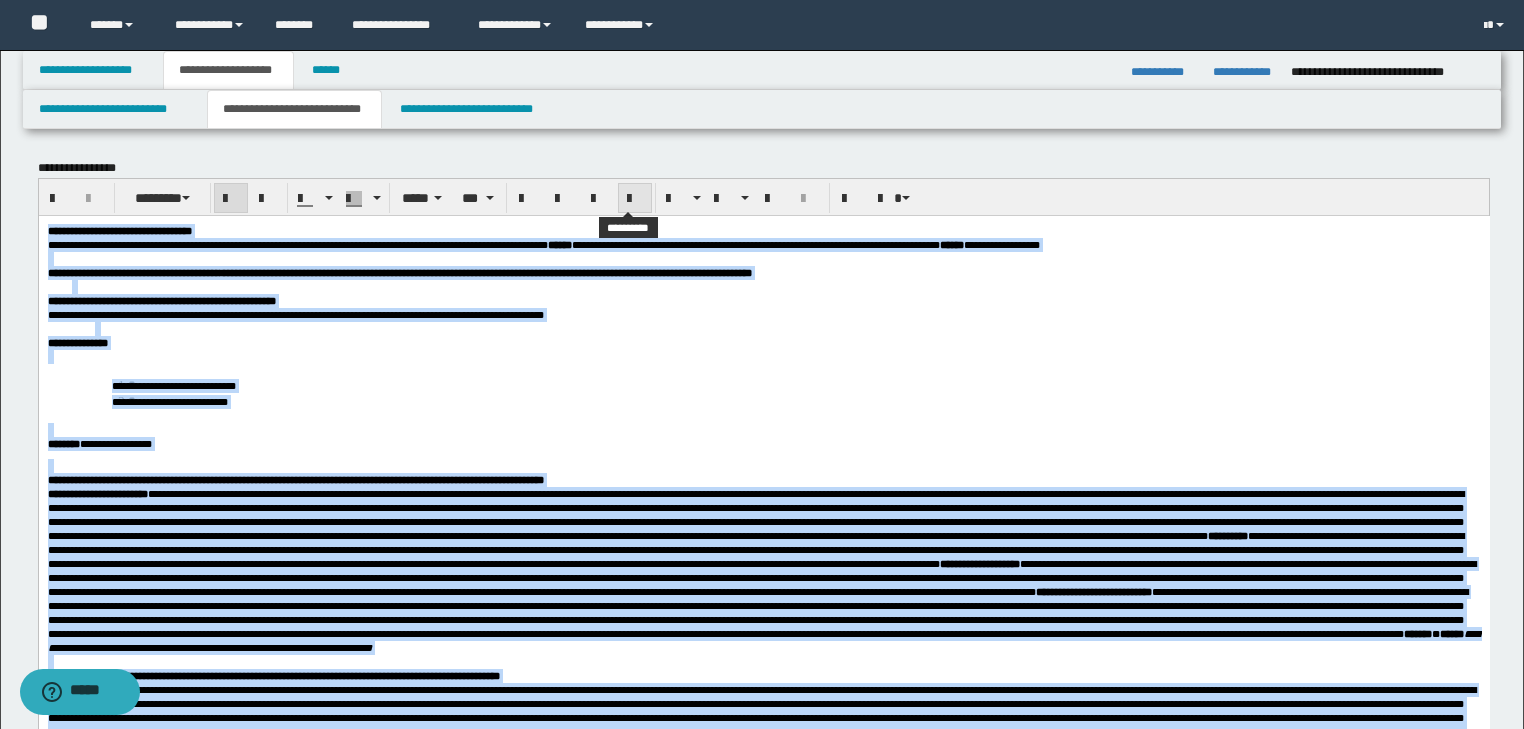 click at bounding box center [635, 199] 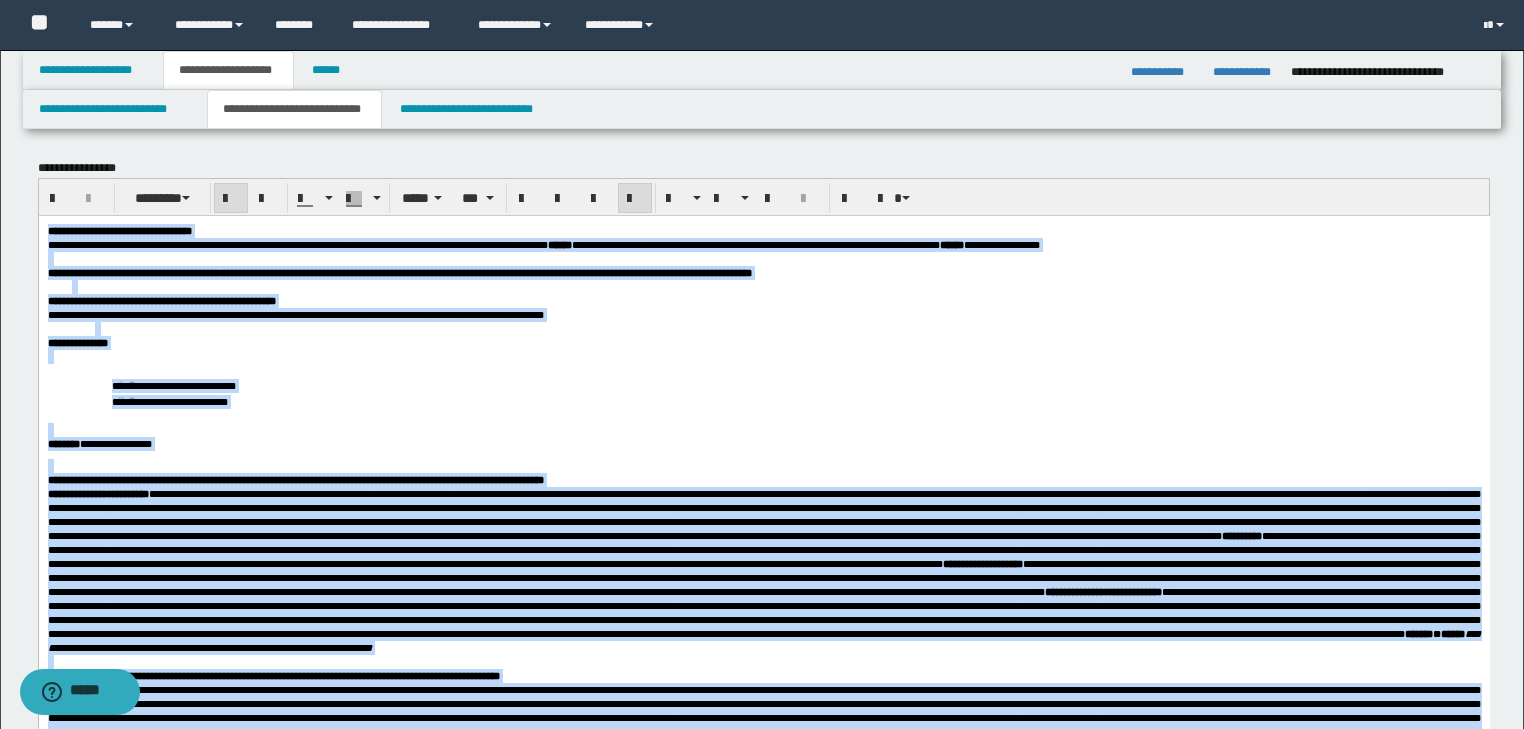click on "**********" at bounding box center [807, 384] 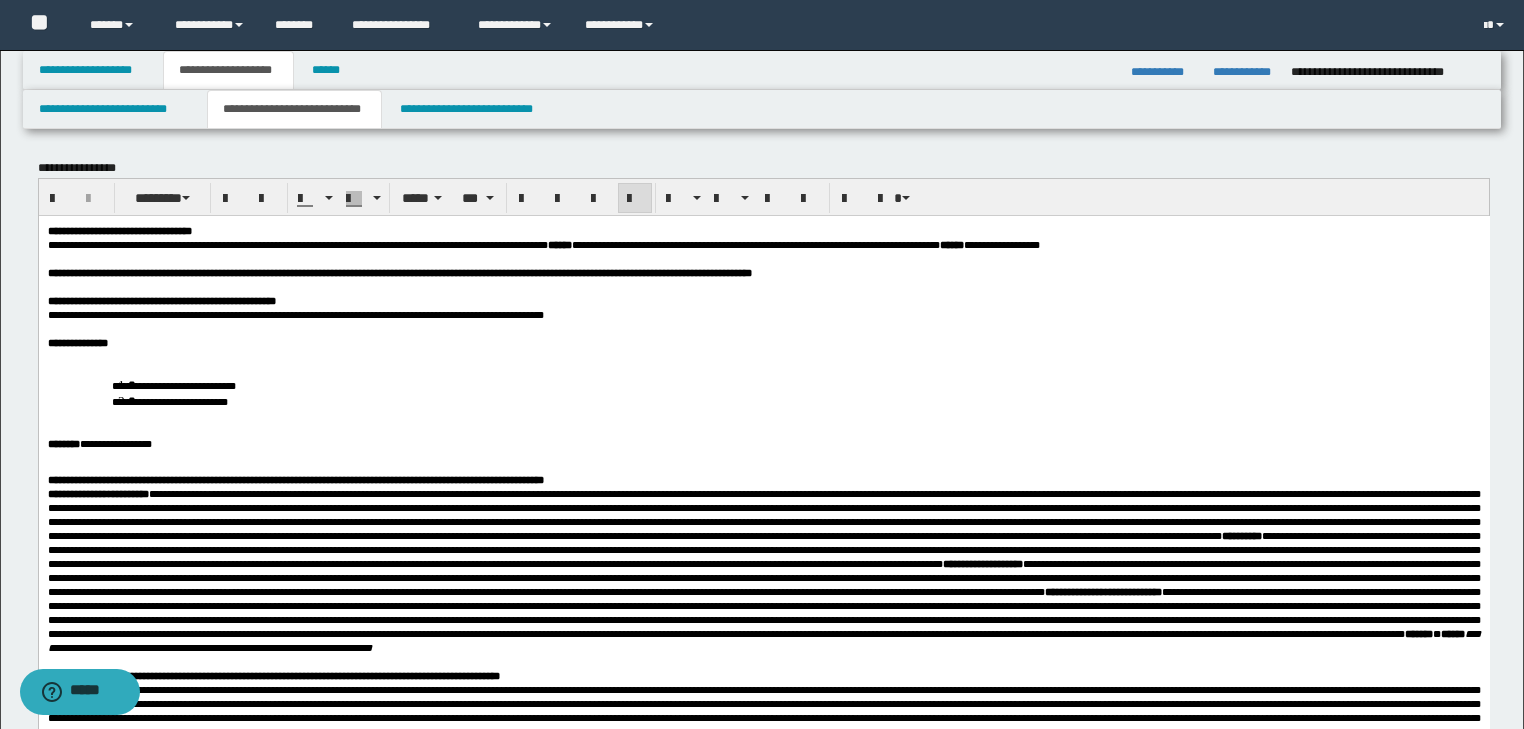 click on "**********" at bounding box center [763, 575] 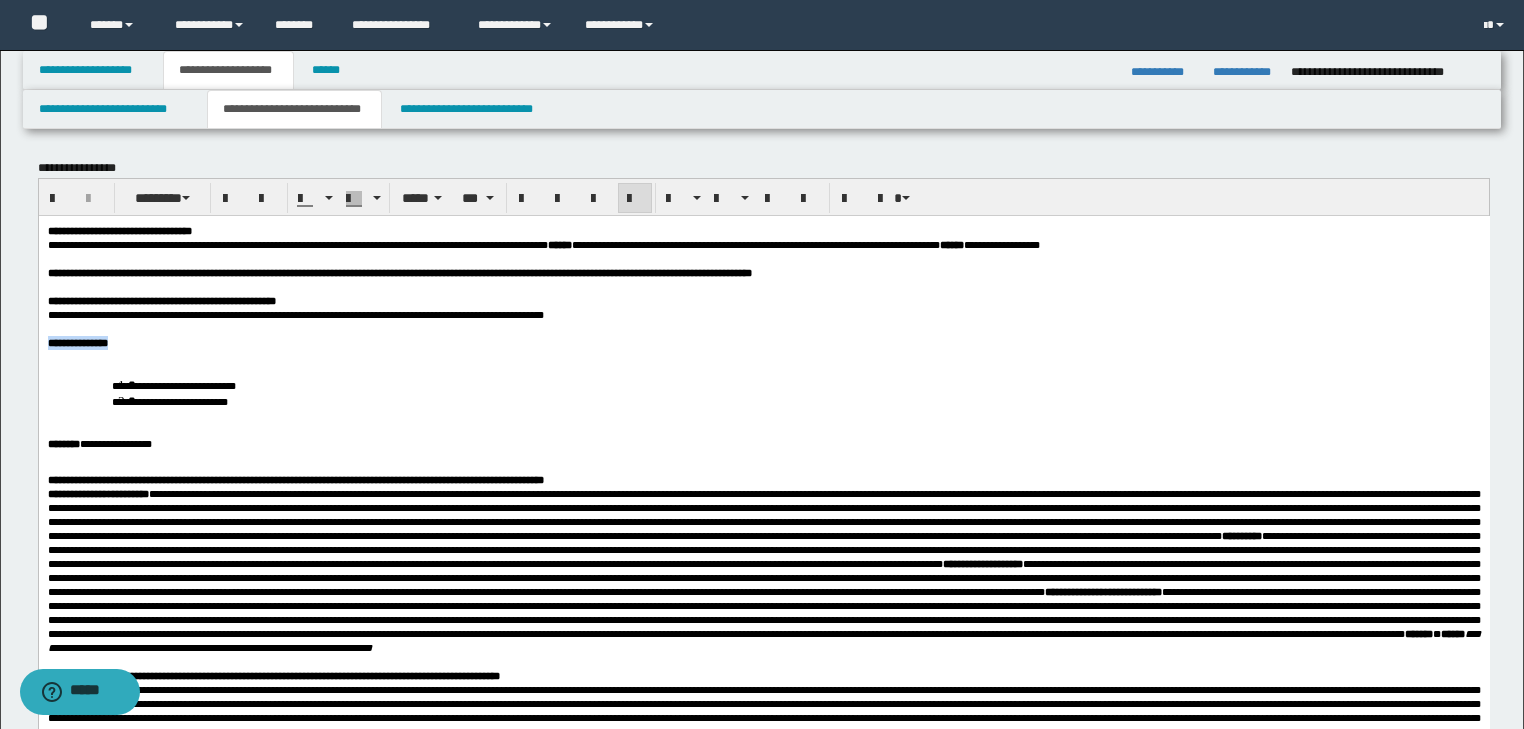 click on "**********" at bounding box center [763, 342] 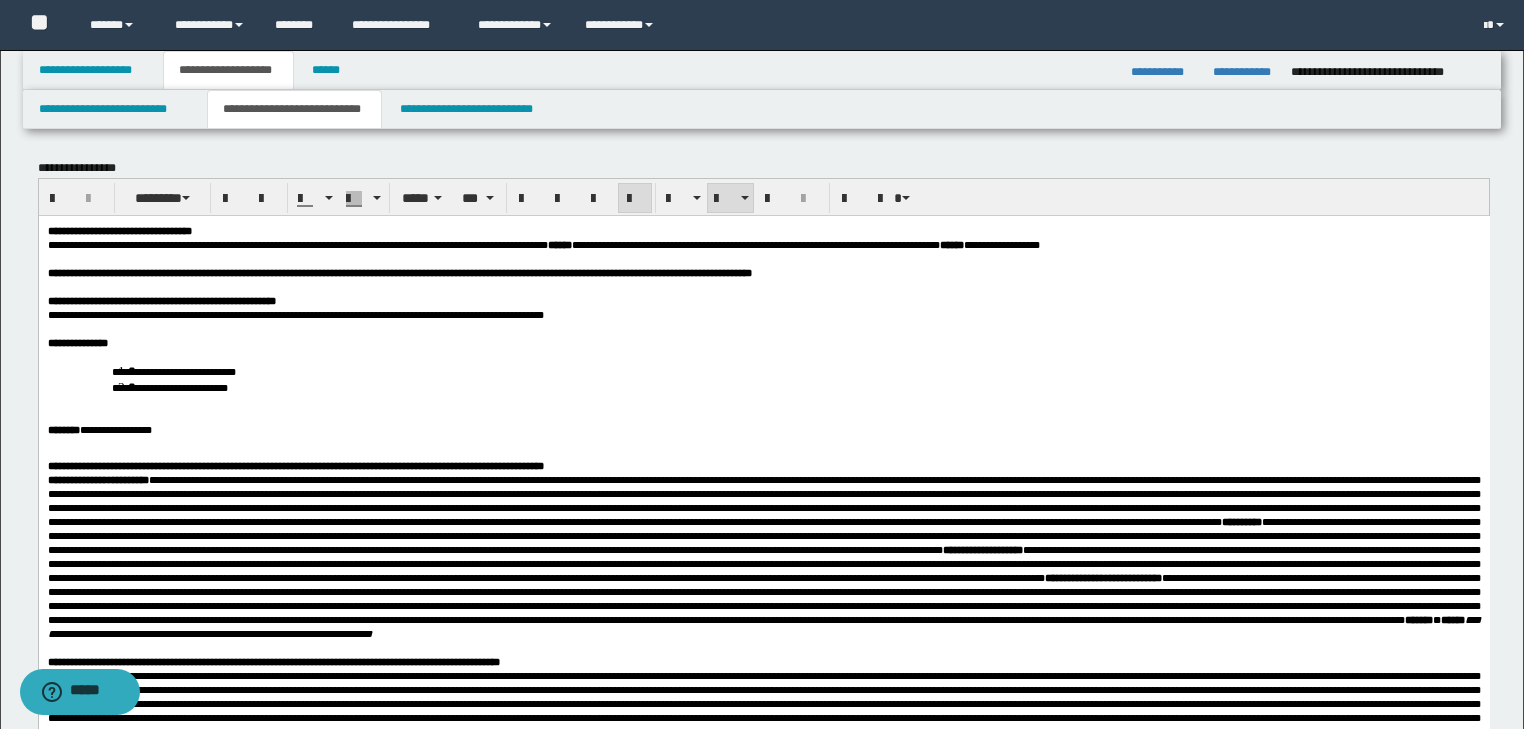 click on "**********" at bounding box center (763, 568) 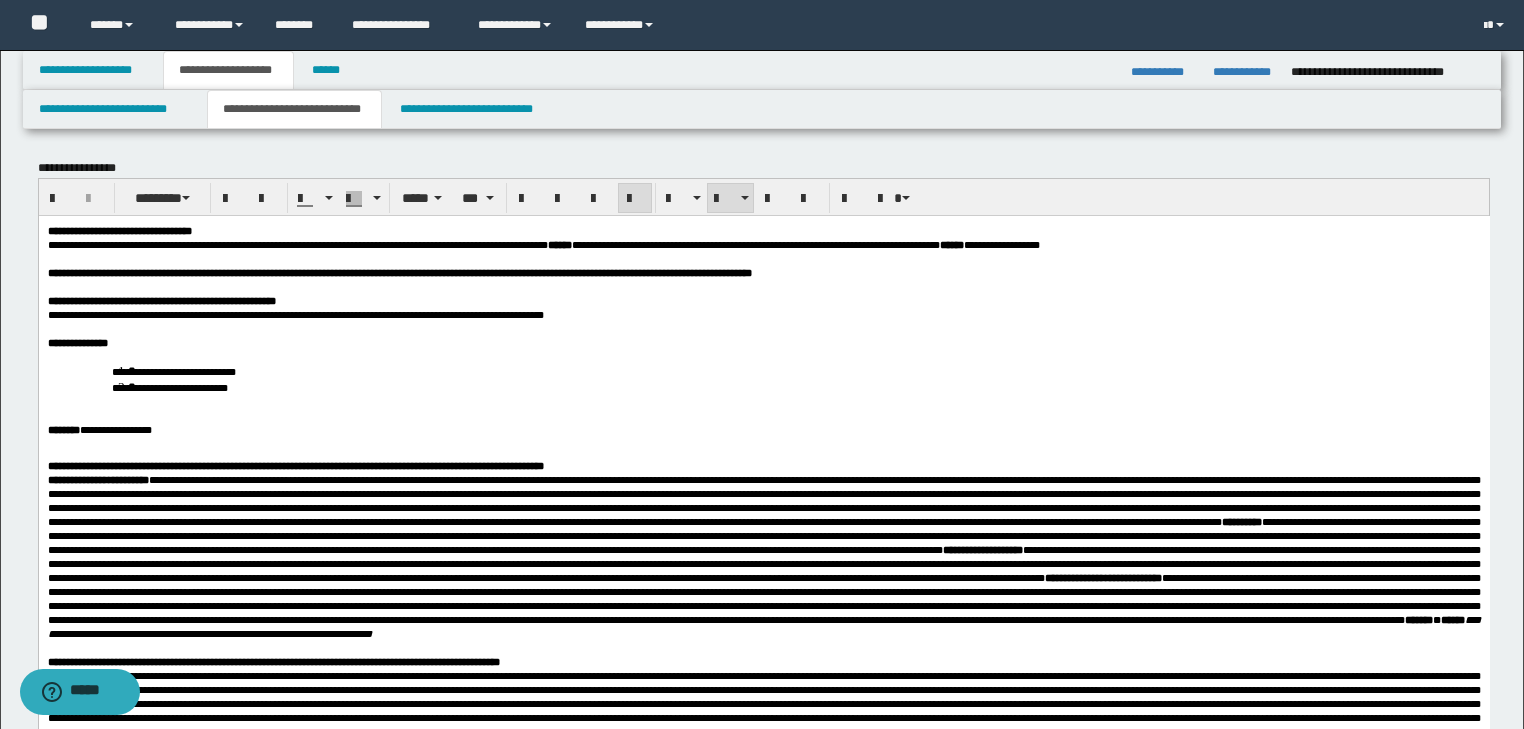 click on "**********" at bounding box center (763, 378) 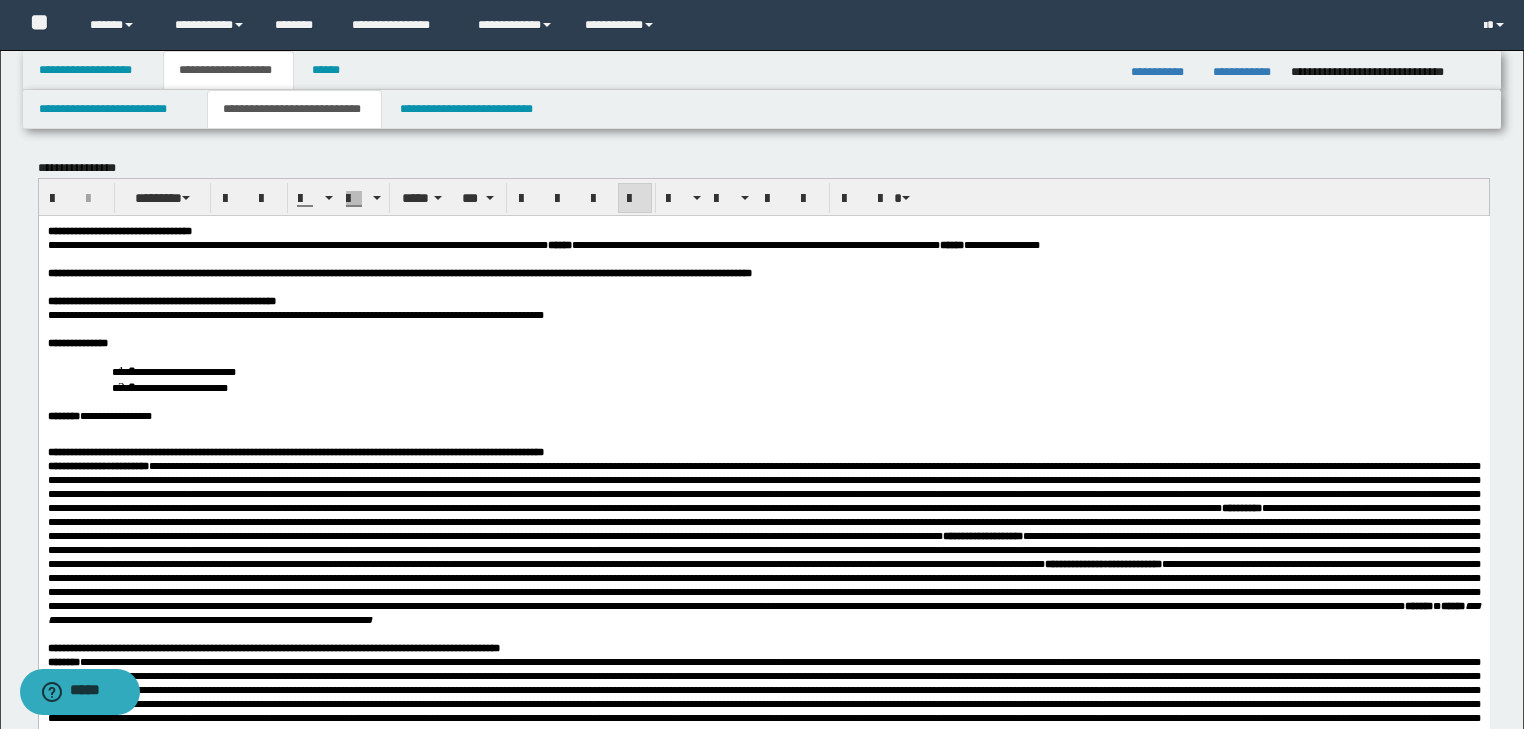 click on "**********" at bounding box center (763, 415) 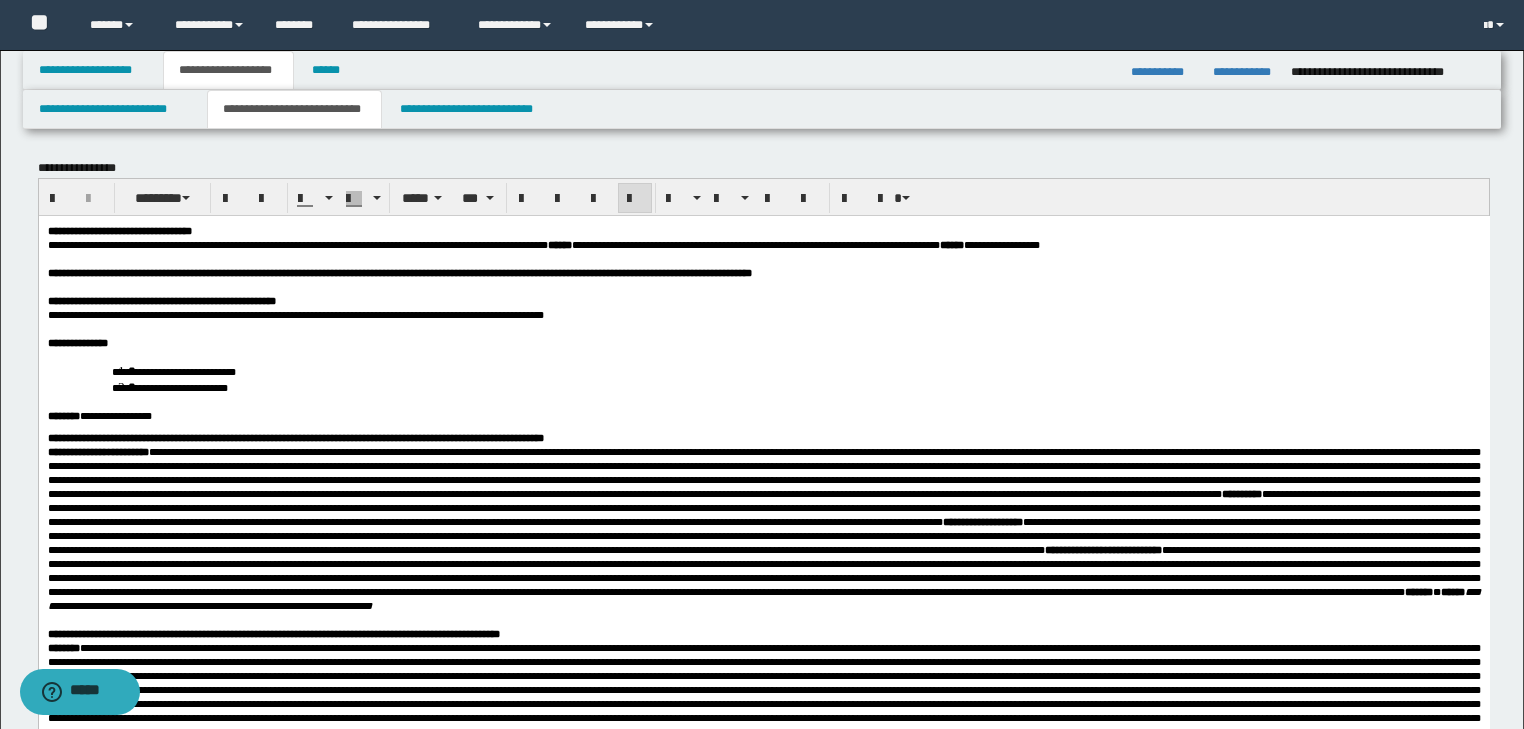 scroll, scrollTop: 480, scrollLeft: 0, axis: vertical 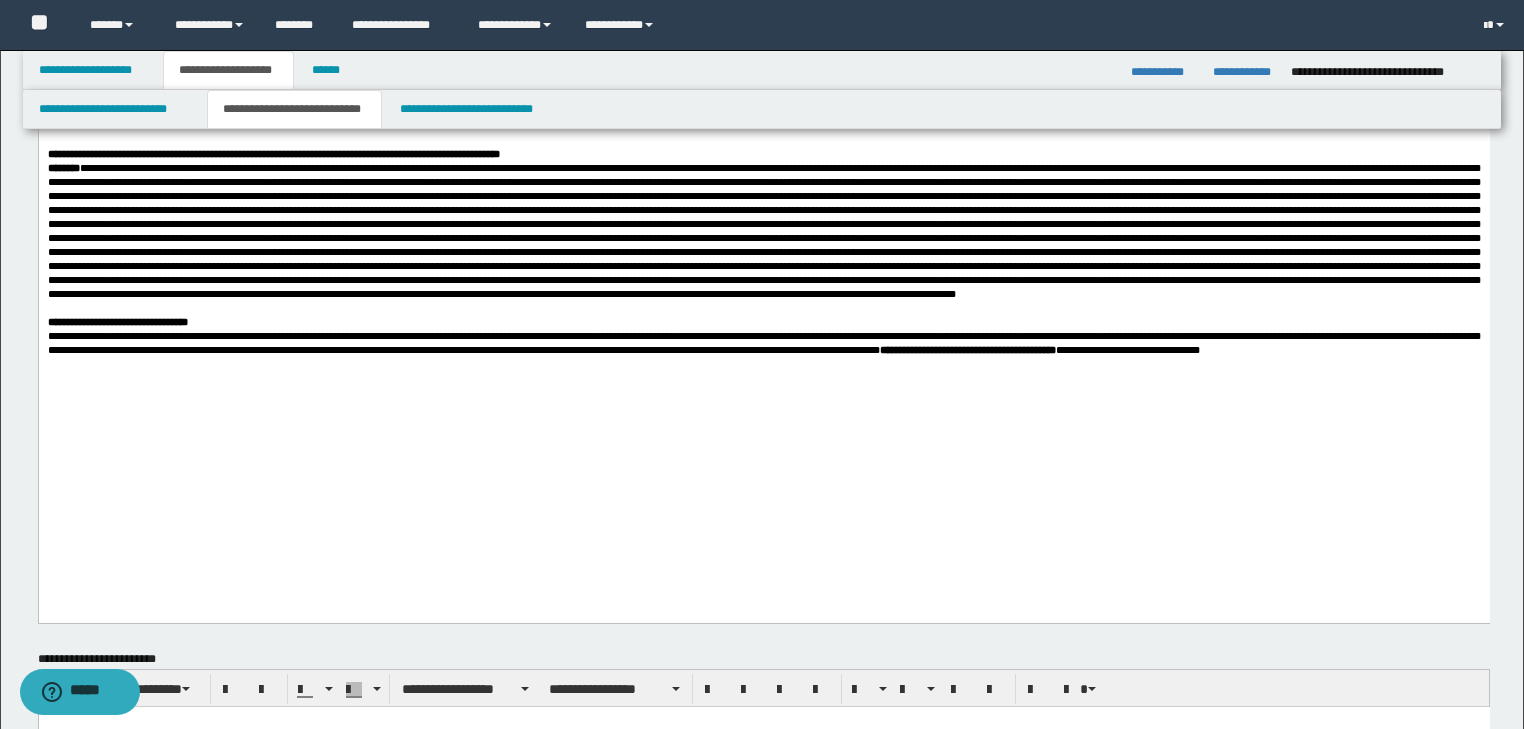 click on "**********" at bounding box center [763, 343] 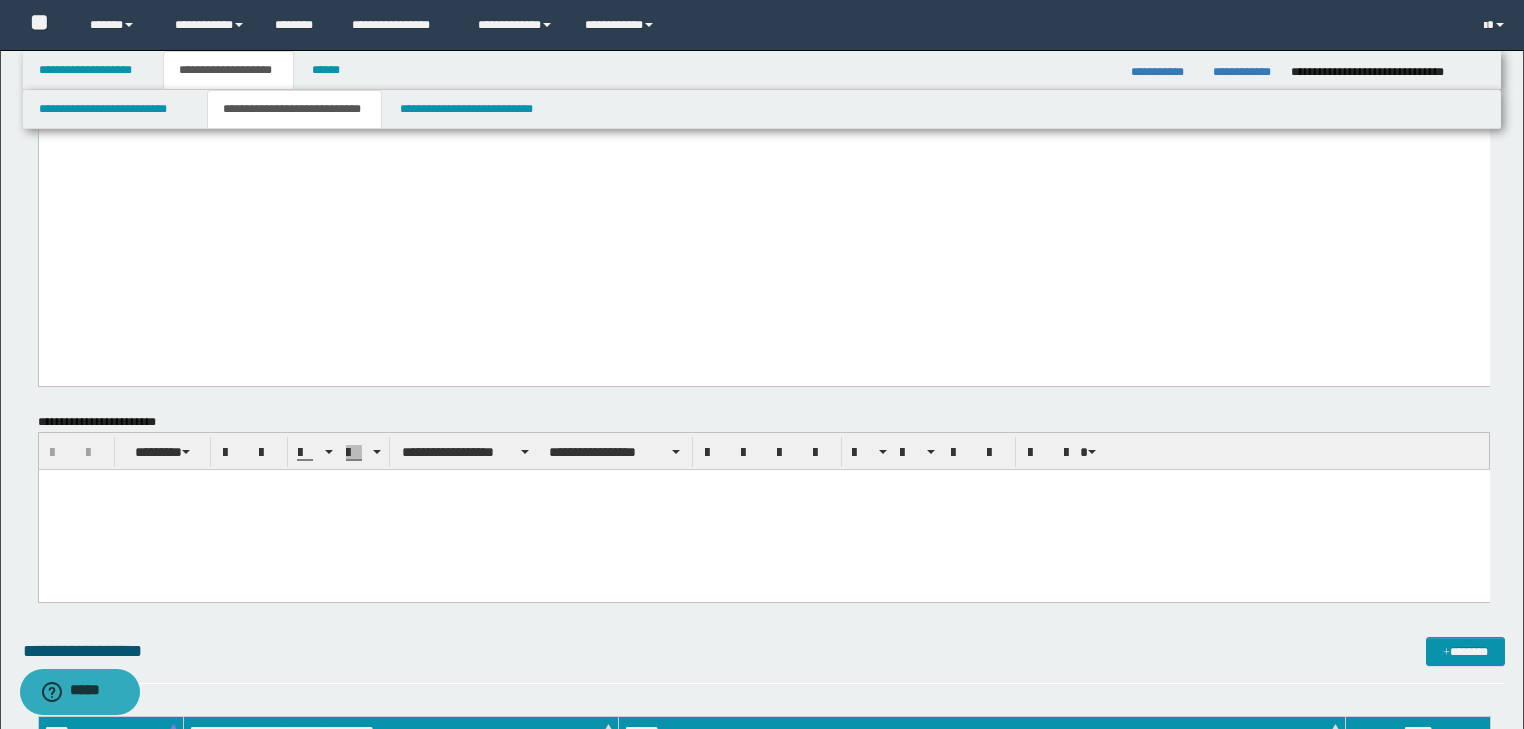 scroll, scrollTop: 880, scrollLeft: 0, axis: vertical 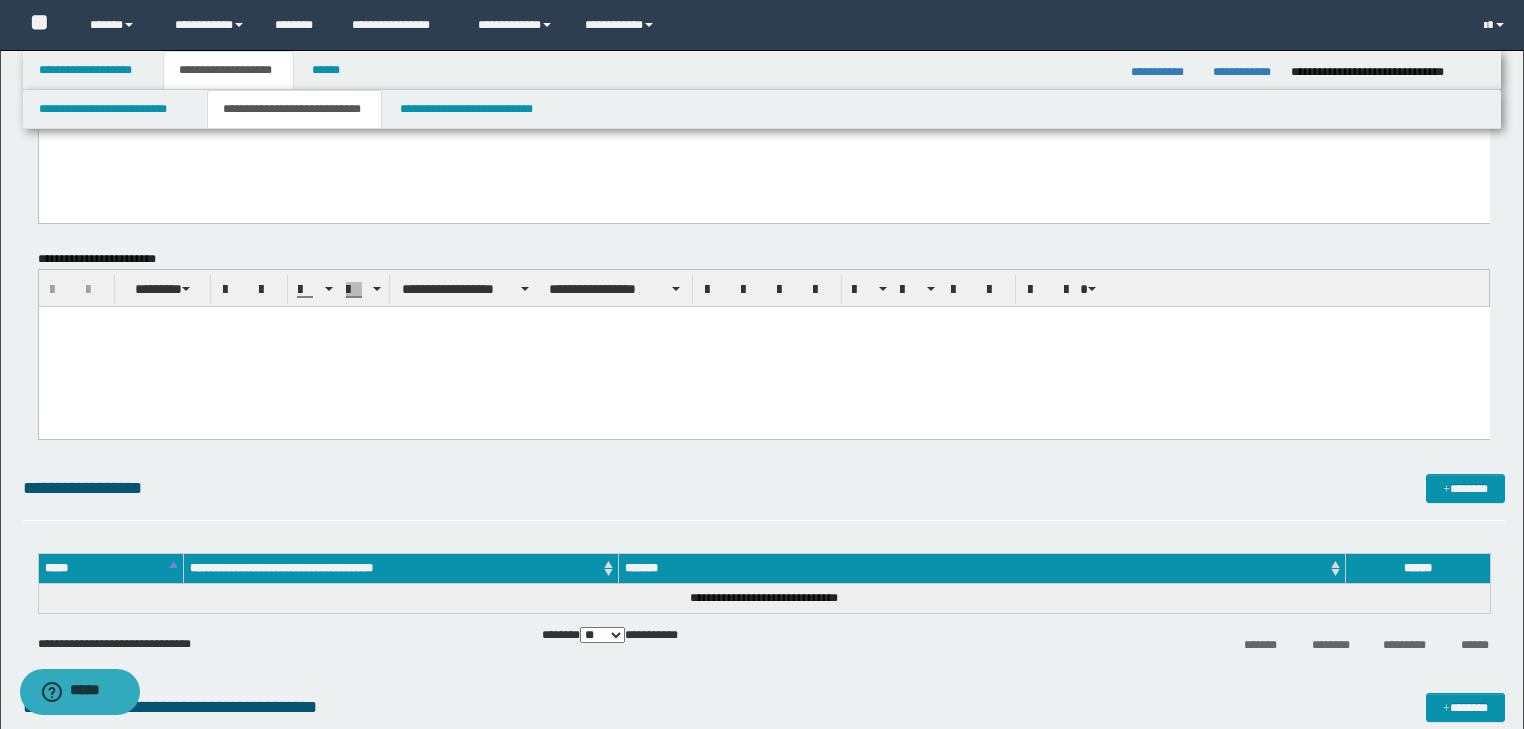 click at bounding box center [763, 321] 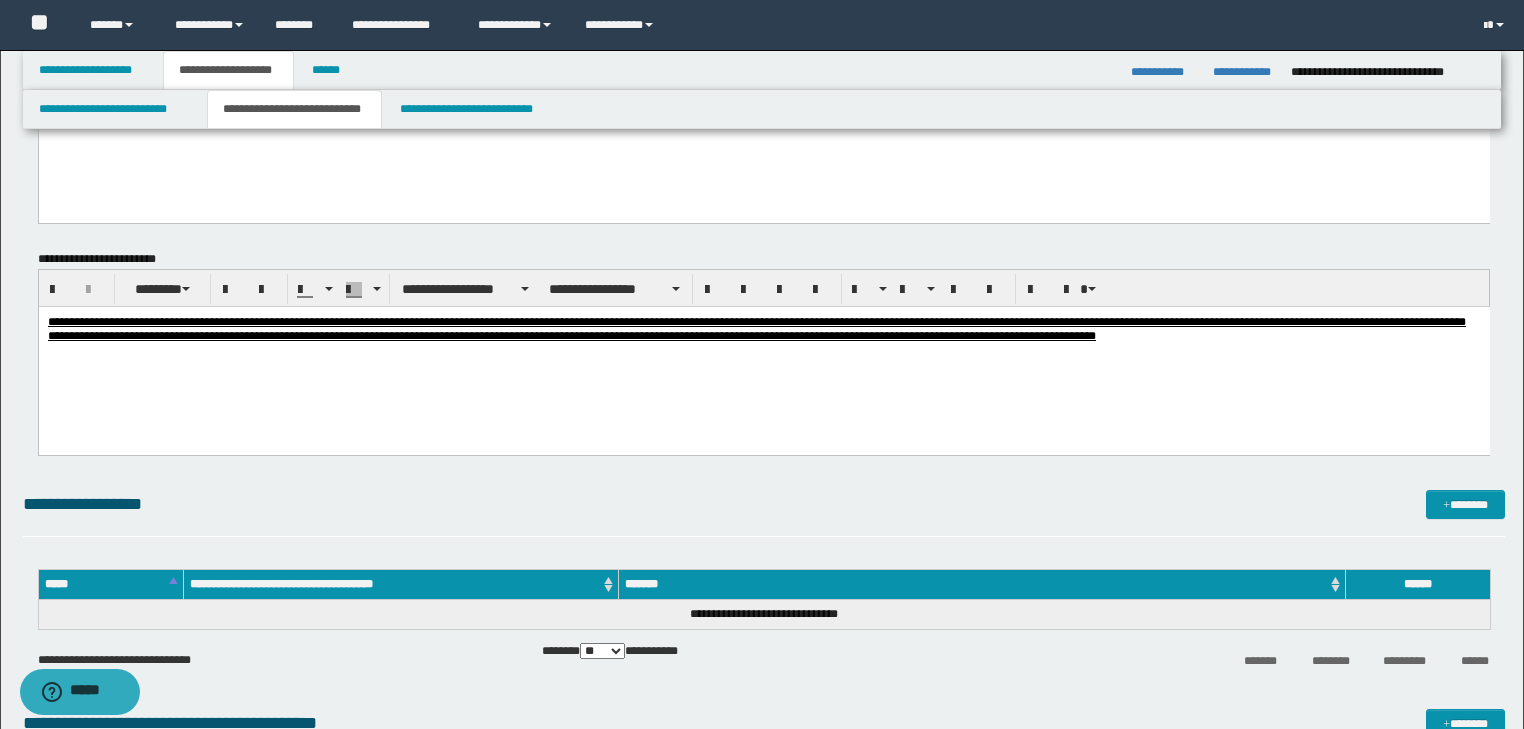 drag, startPoint x: 43, startPoint y: 319, endPoint x: 58, endPoint y: 322, distance: 15.297058 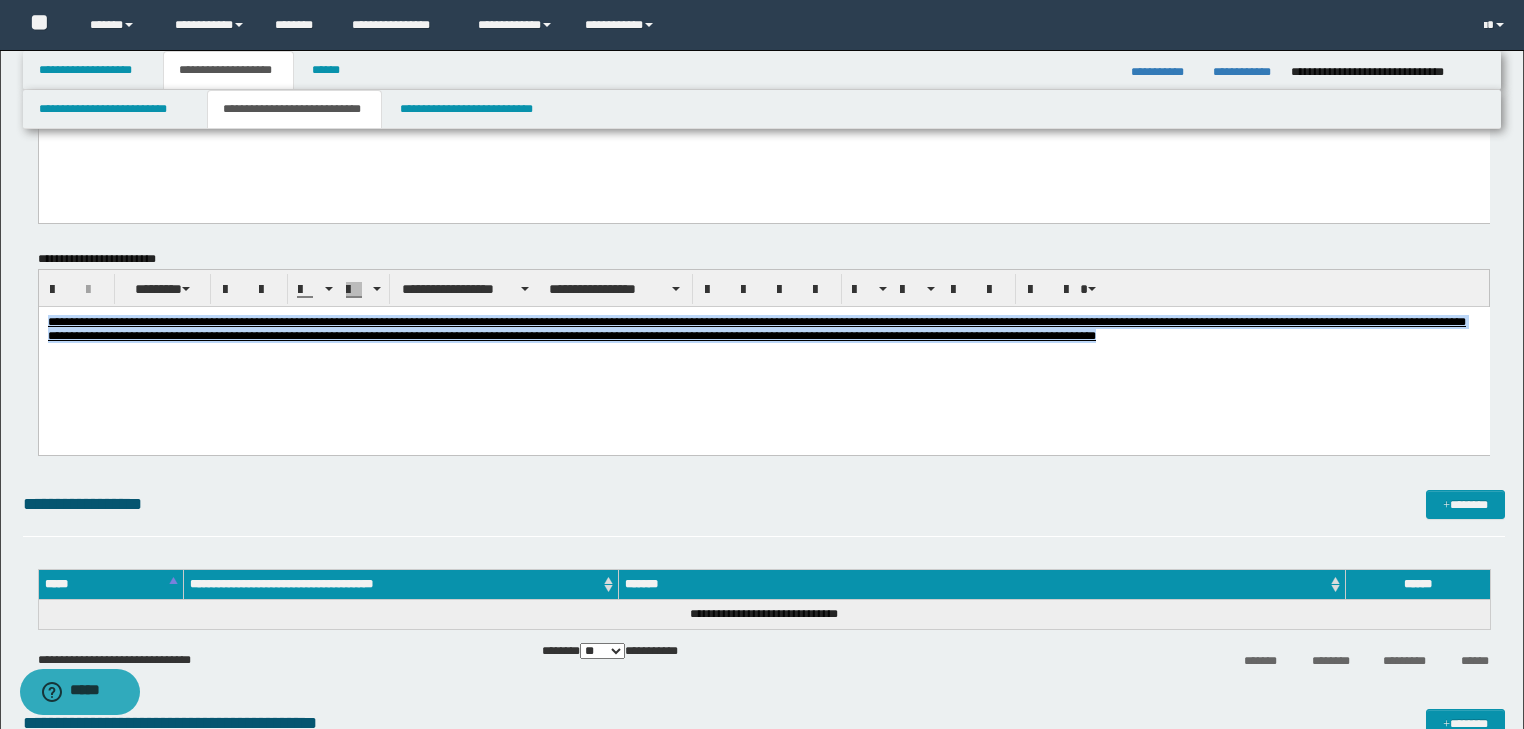 drag, startPoint x: 47, startPoint y: 320, endPoint x: 1101, endPoint y: 349, distance: 1054.3989 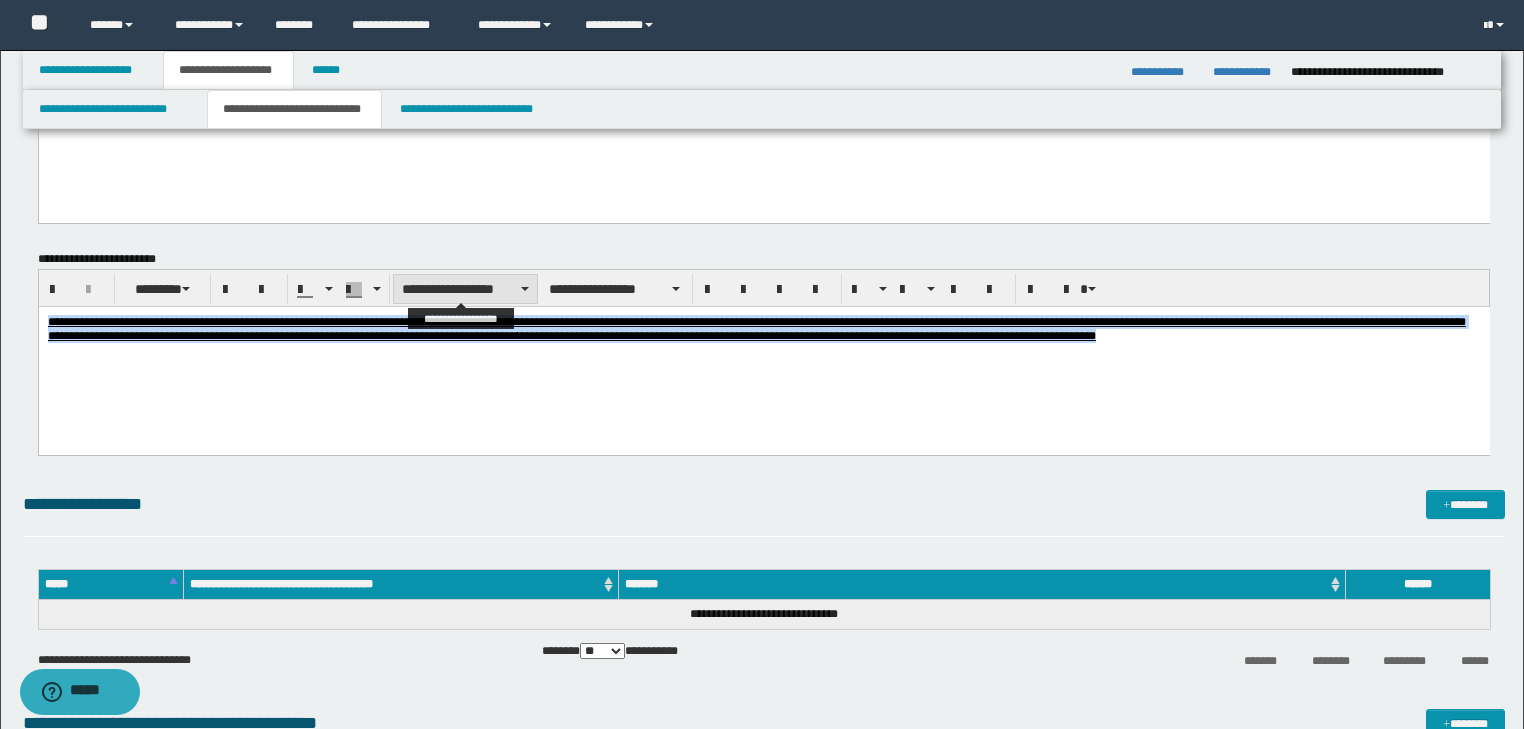 click on "**********" at bounding box center [465, 289] 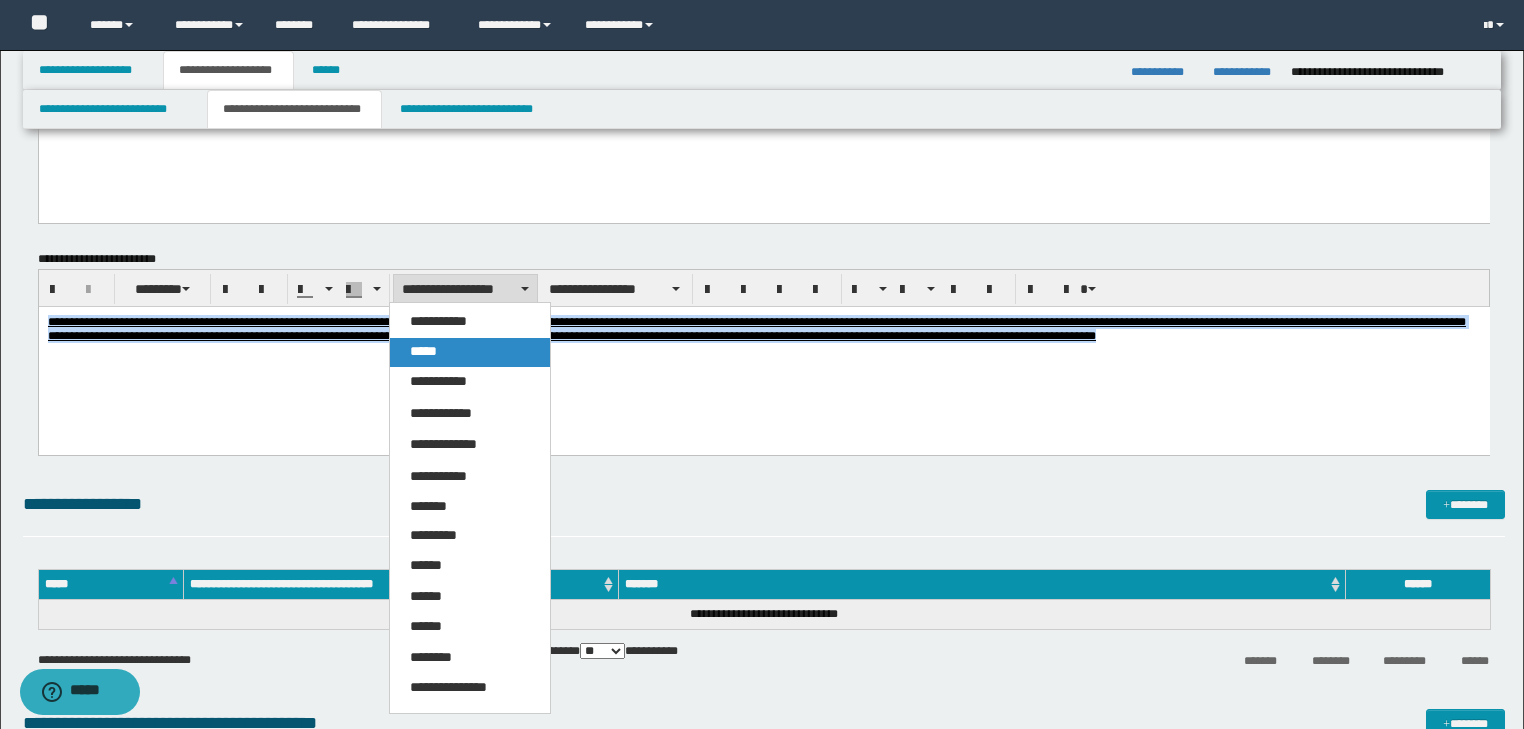 click on "*****" at bounding box center [470, 352] 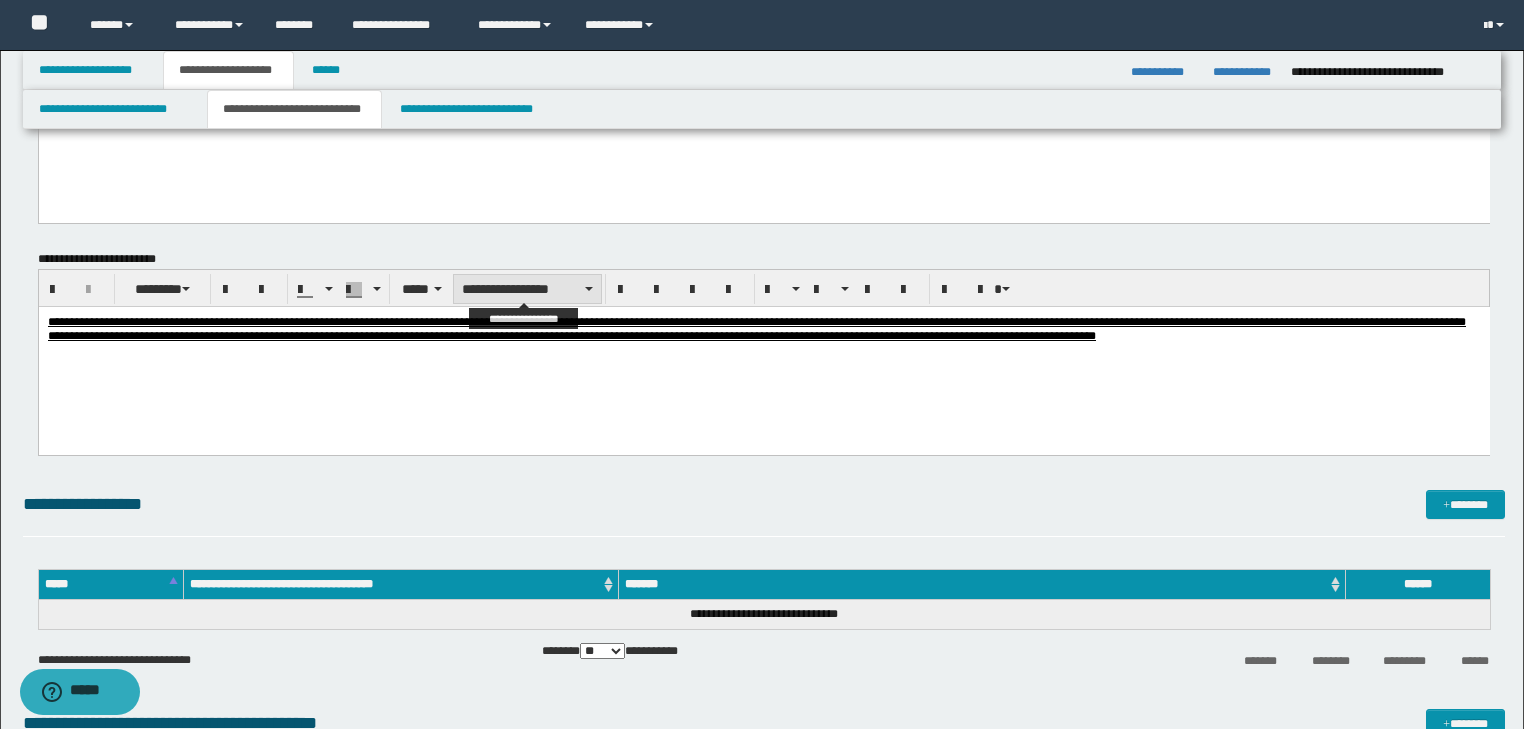 click on "**********" at bounding box center [527, 289] 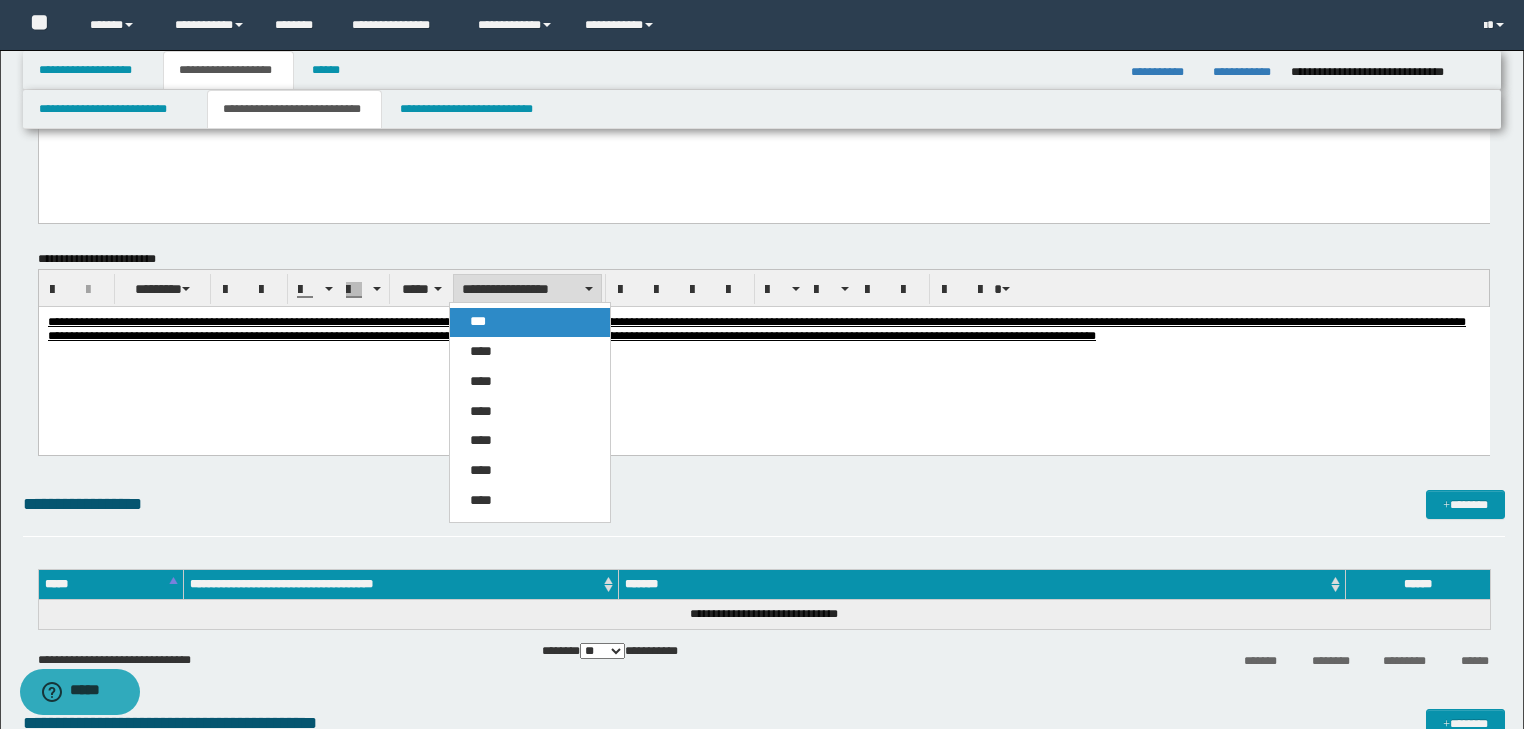 click on "***" at bounding box center (530, 322) 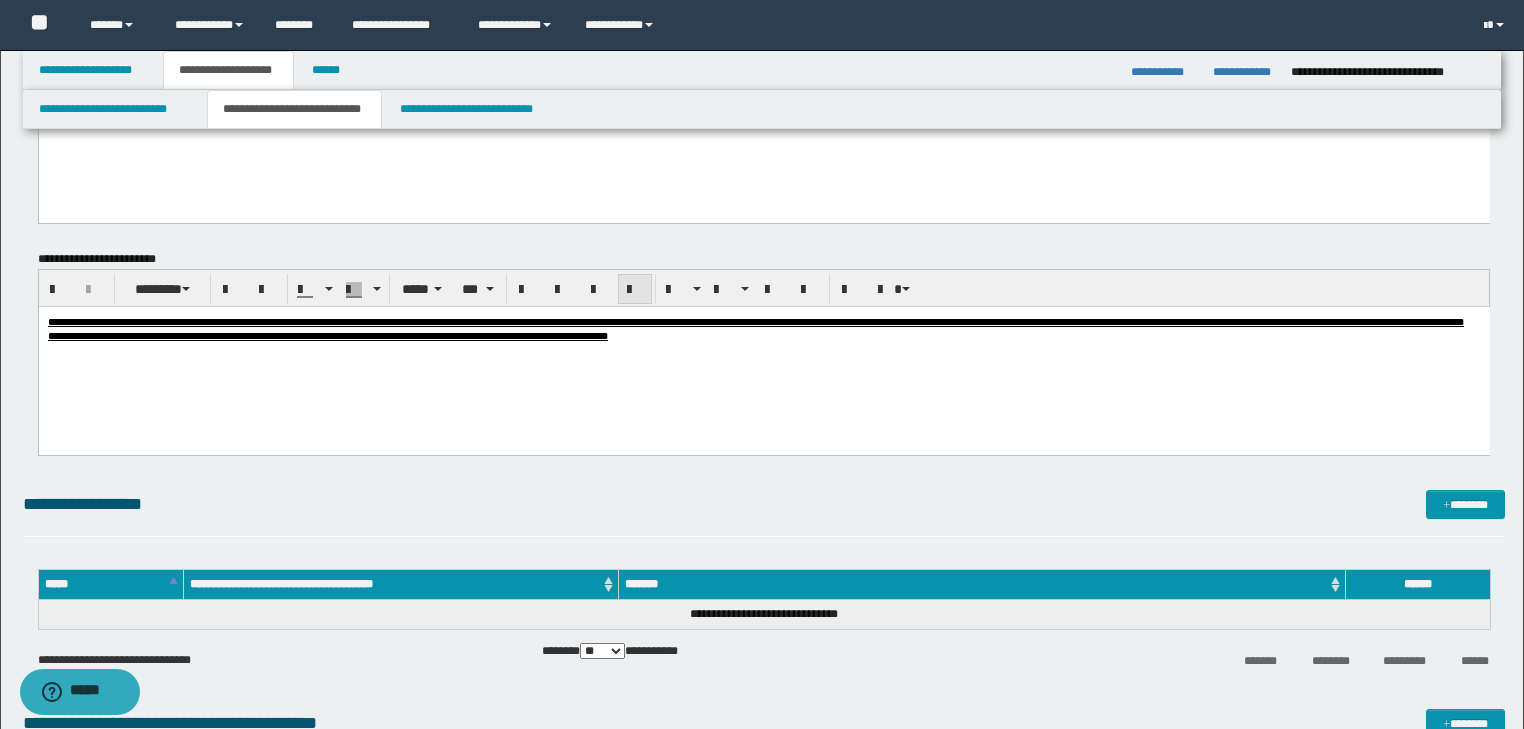 click at bounding box center (635, 290) 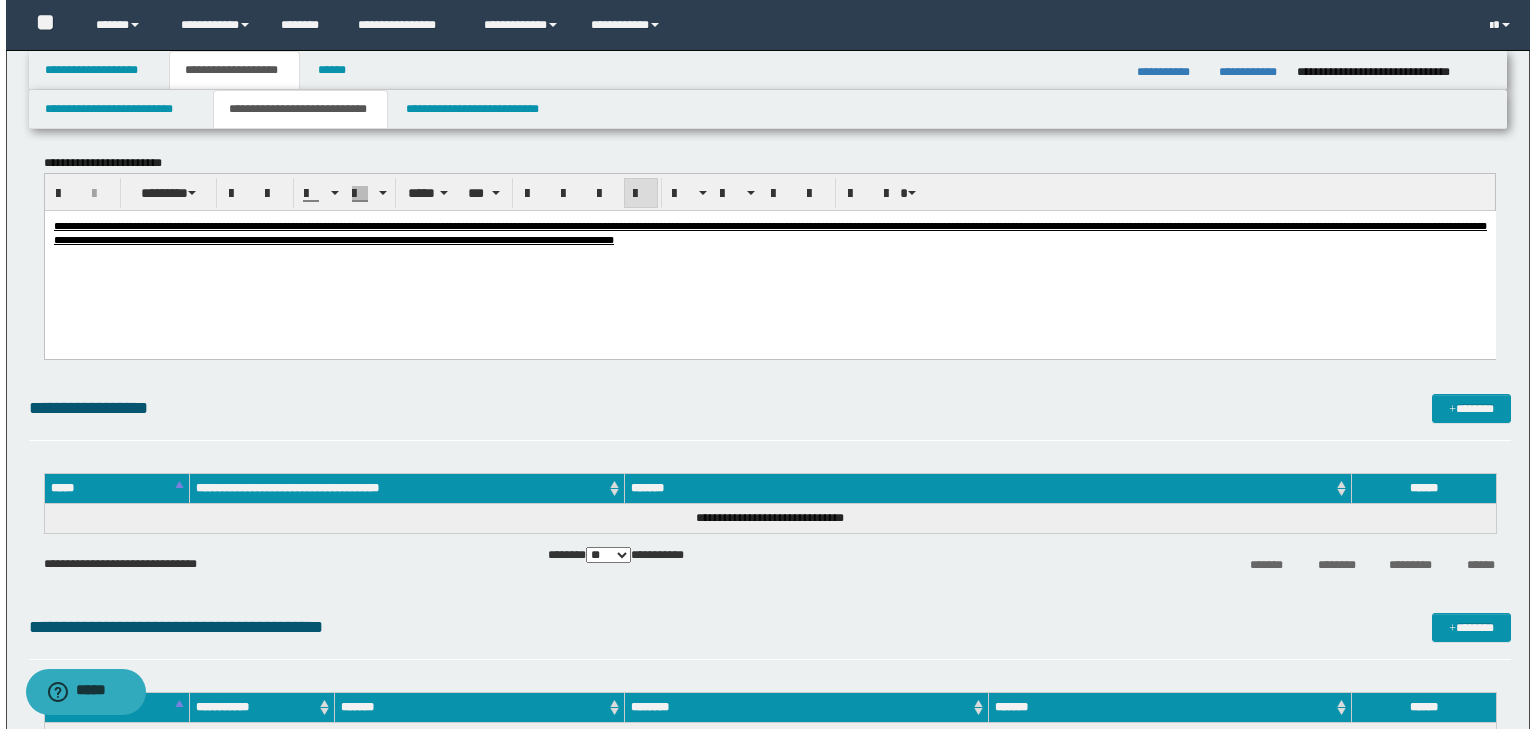 scroll, scrollTop: 1120, scrollLeft: 0, axis: vertical 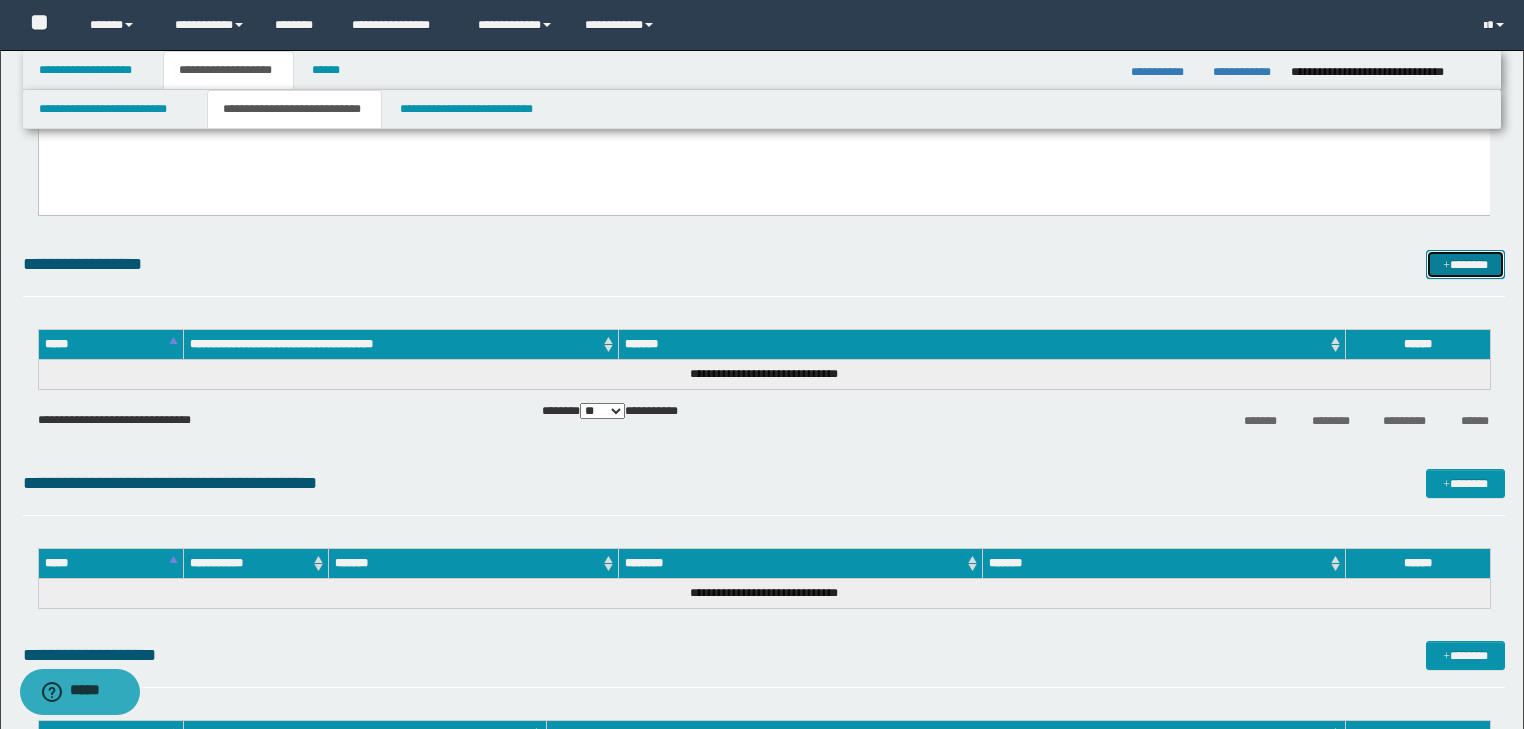 click on "*******" at bounding box center (1465, 265) 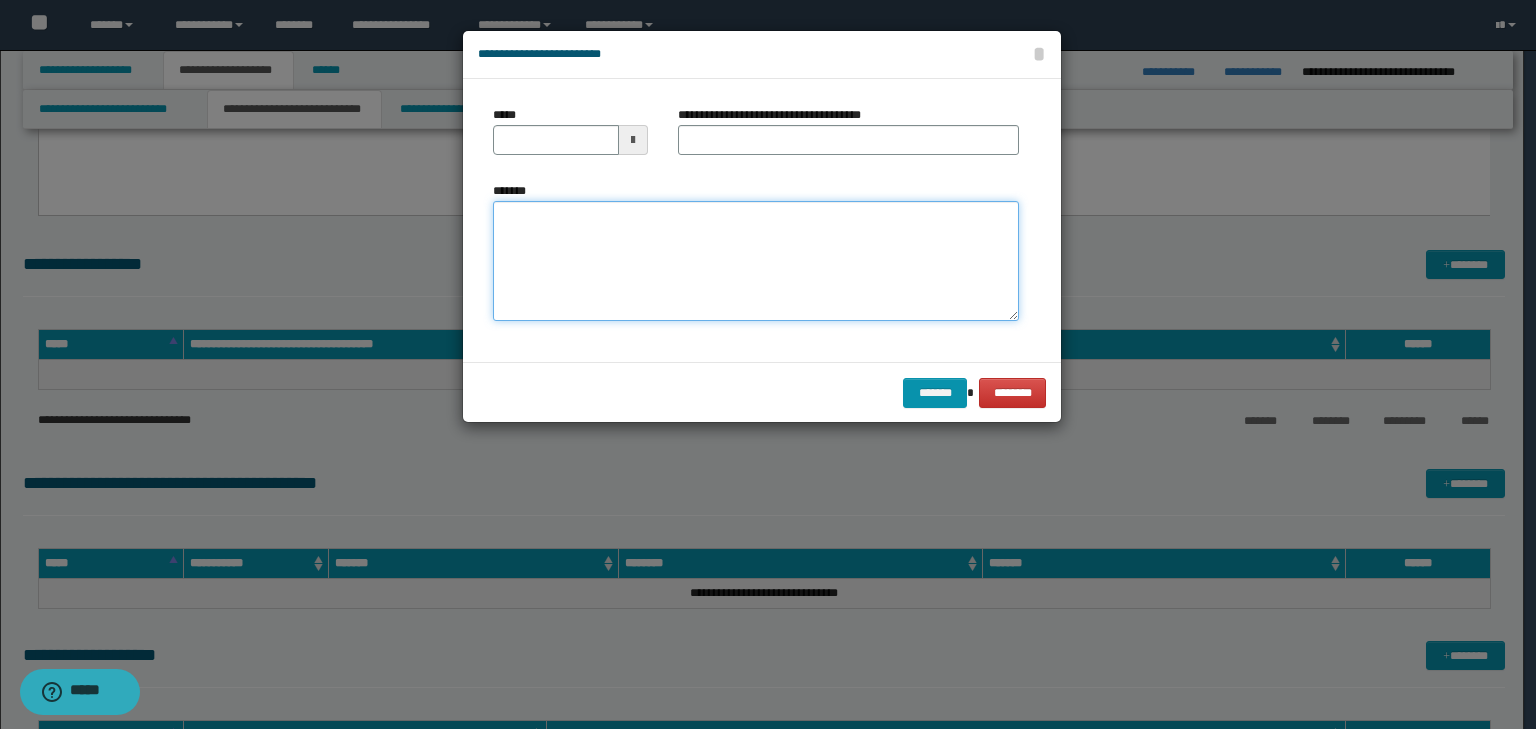 click on "*******" at bounding box center (756, 261) 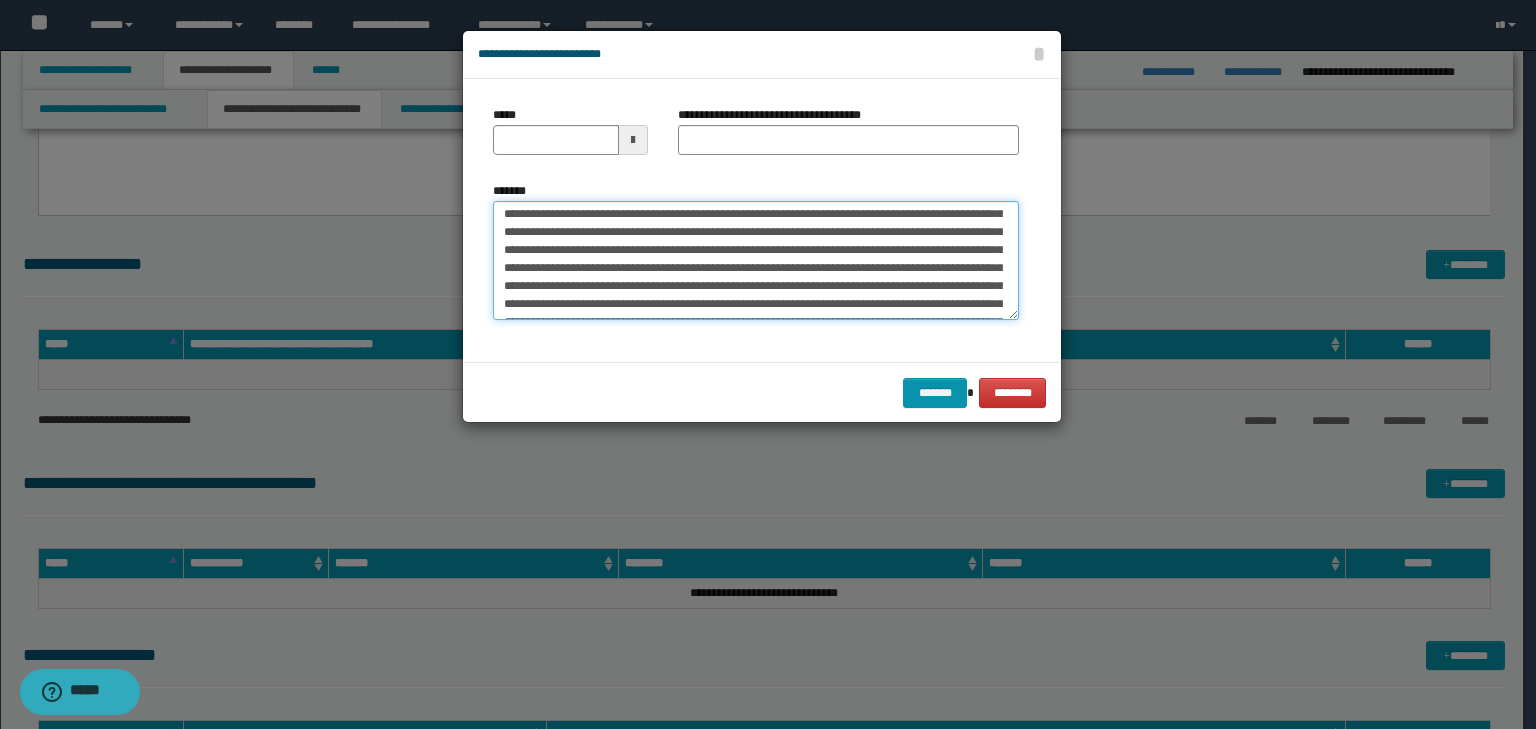 scroll, scrollTop: 0, scrollLeft: 0, axis: both 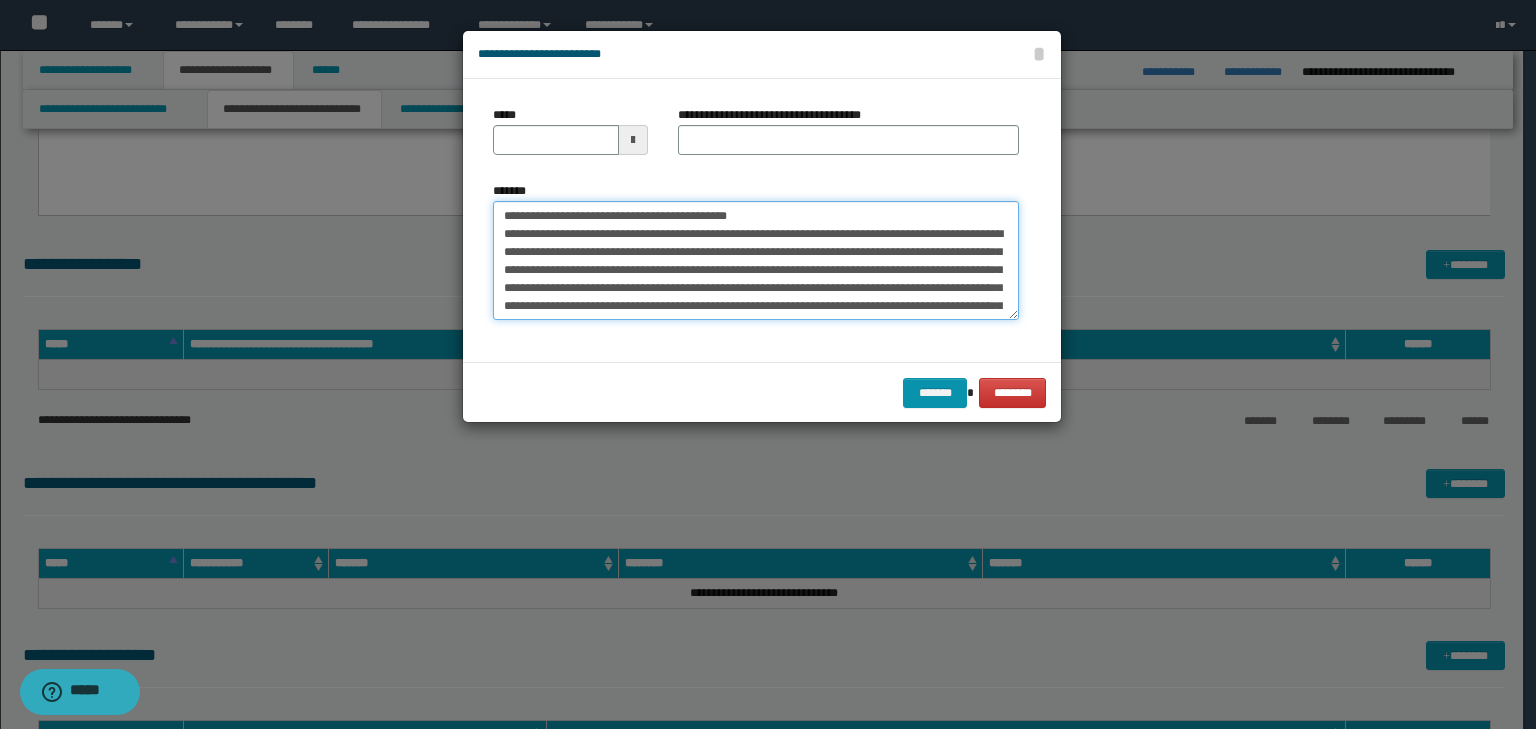 drag, startPoint x: 561, startPoint y: 214, endPoint x: 402, endPoint y: 202, distance: 159.4522 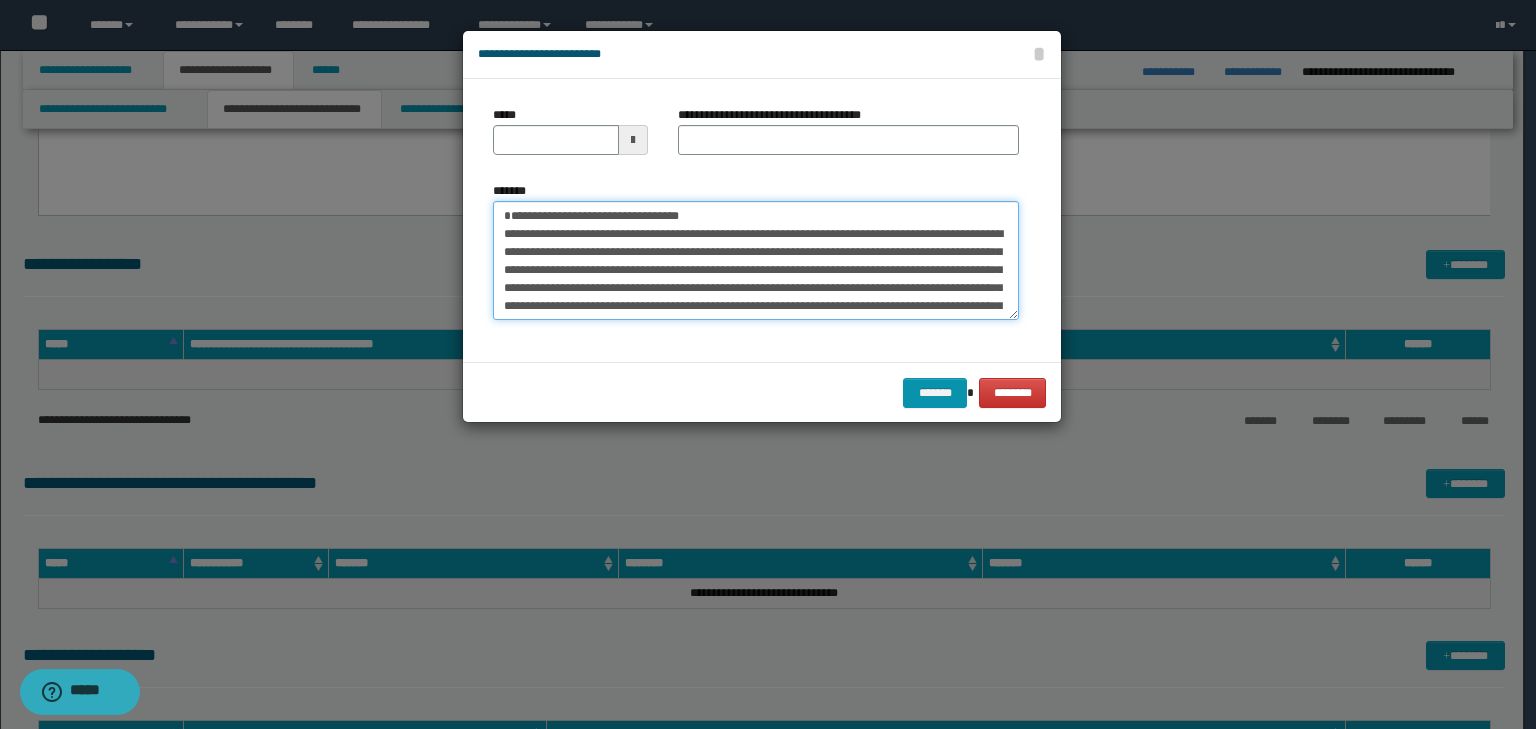 type 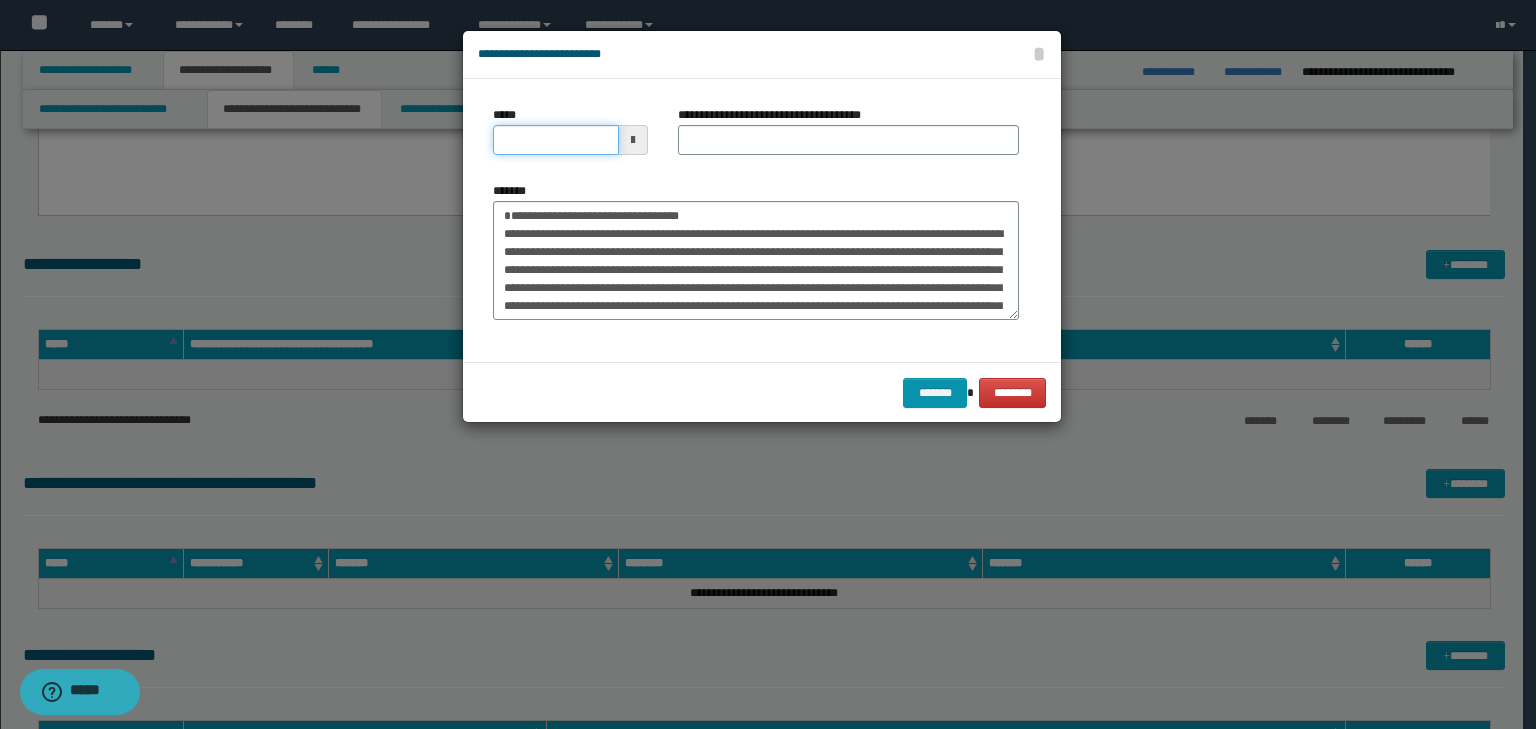 click on "*****" at bounding box center [556, 140] 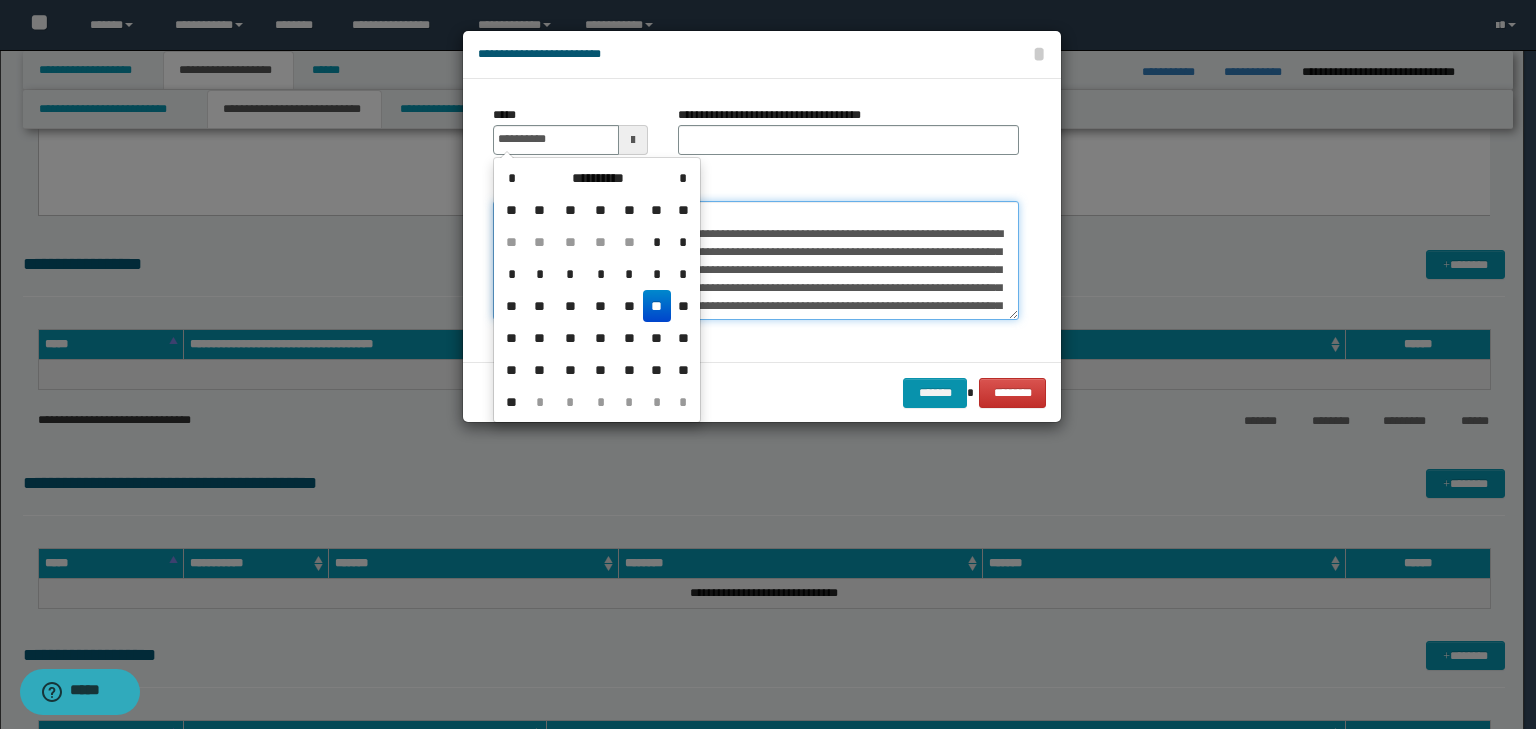 type on "**********" 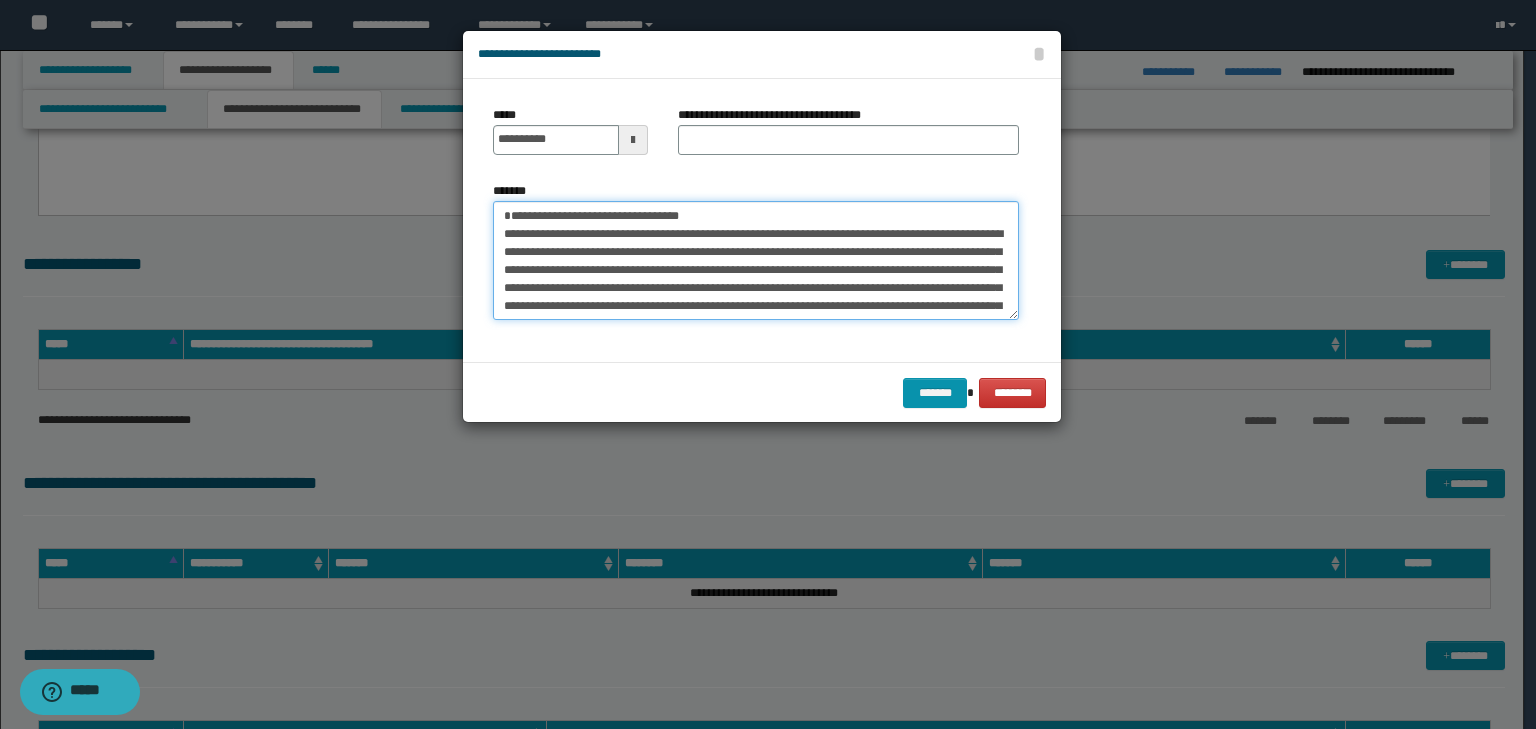 drag, startPoint x: 740, startPoint y: 212, endPoint x: 187, endPoint y: 187, distance: 553.5648 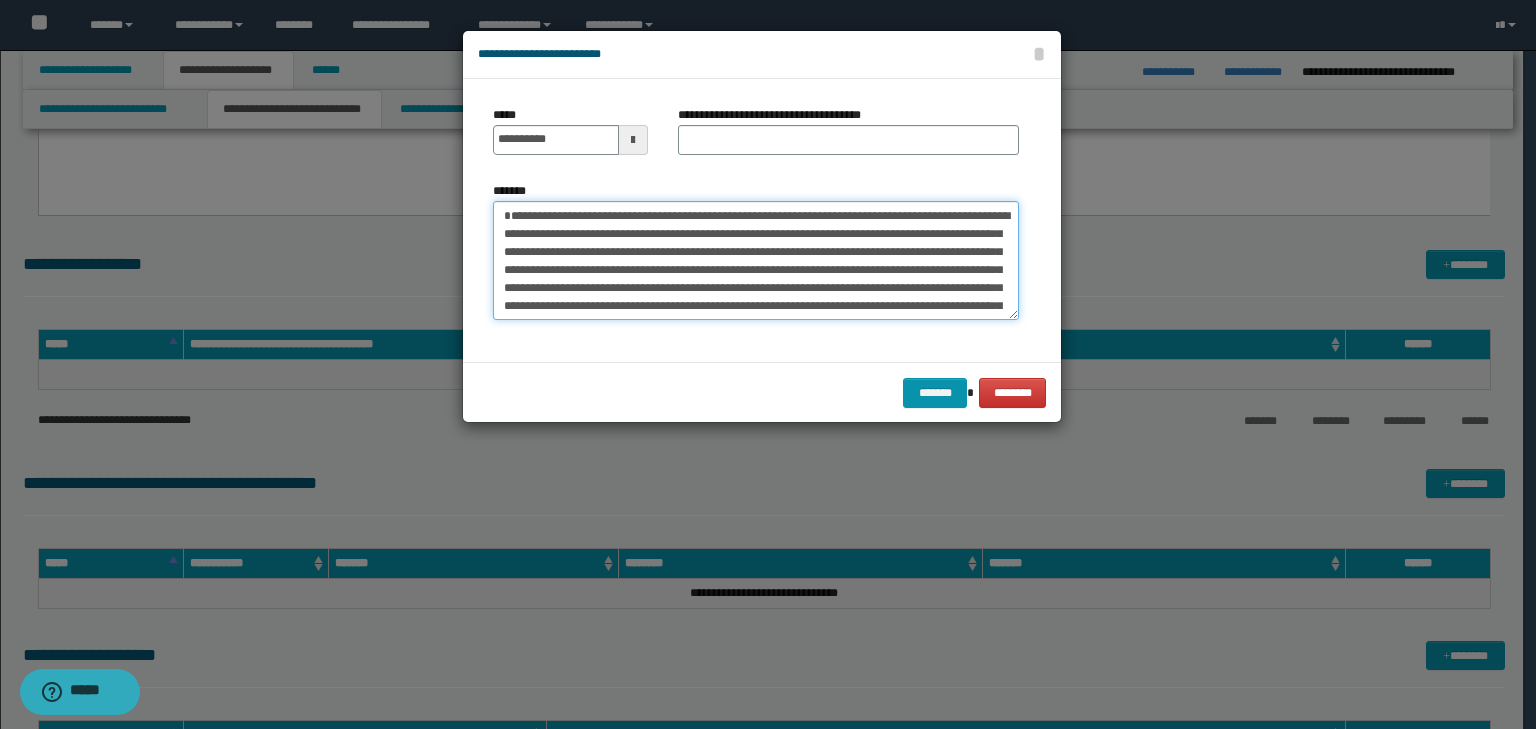 type on "**********" 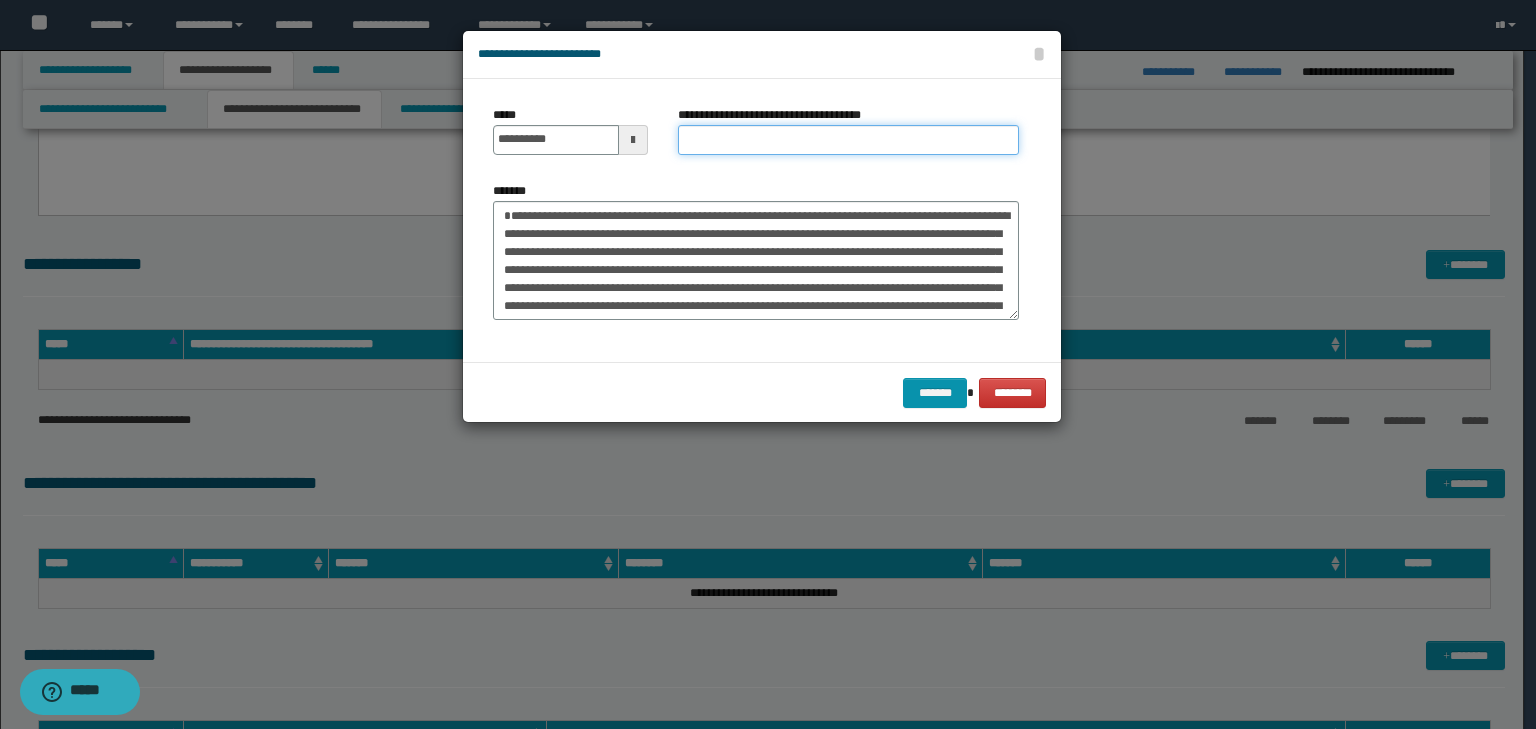 click on "**********" at bounding box center (848, 140) 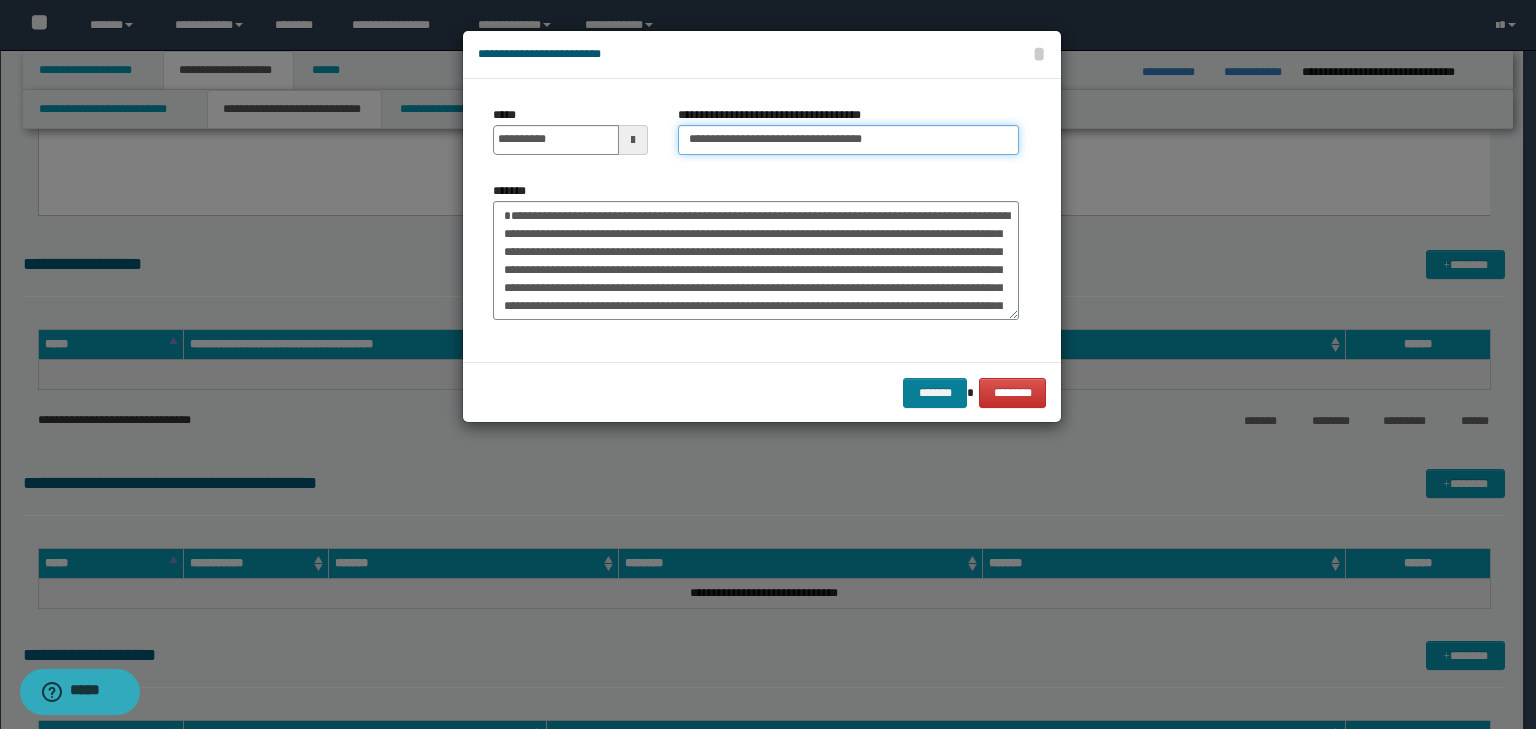 type on "**********" 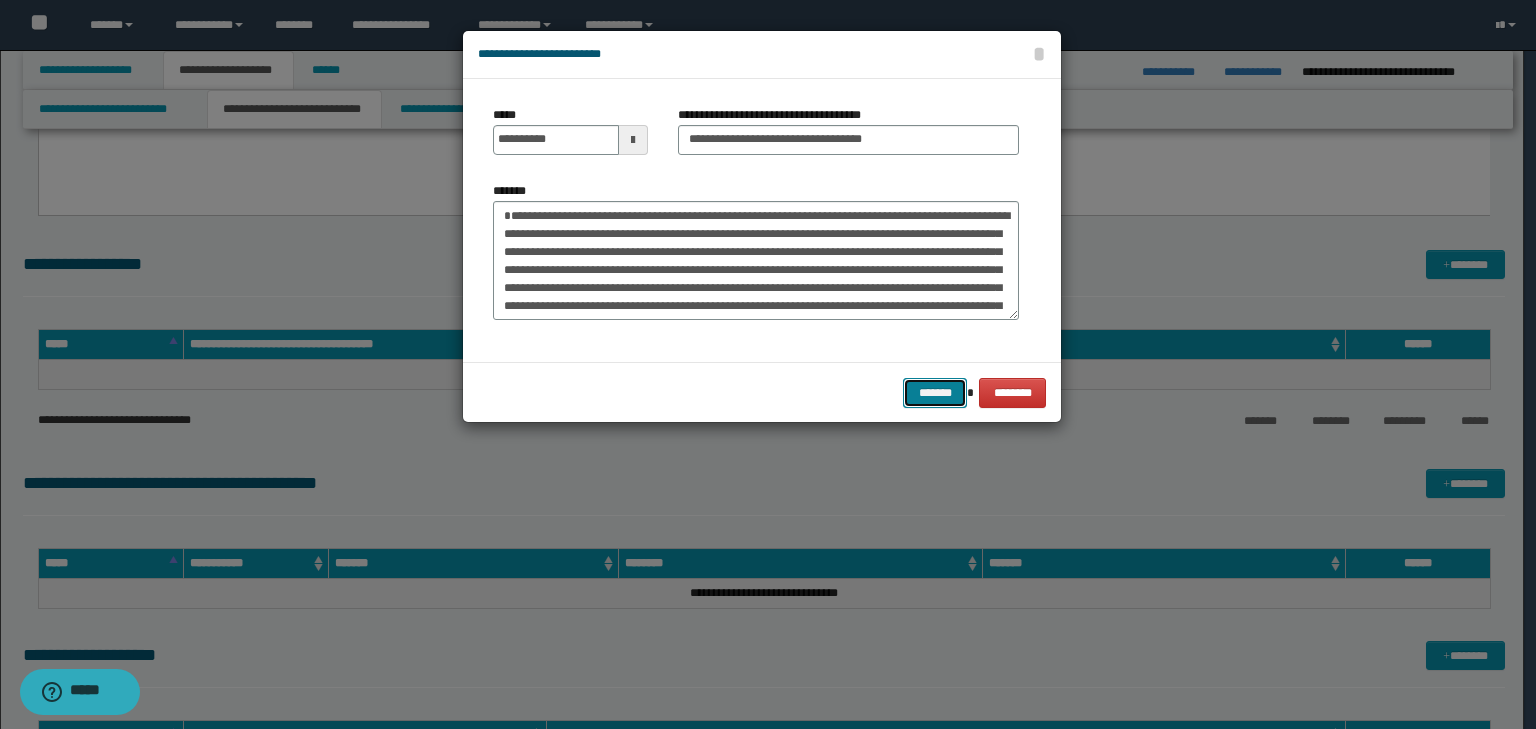 click on "*******" at bounding box center (935, 393) 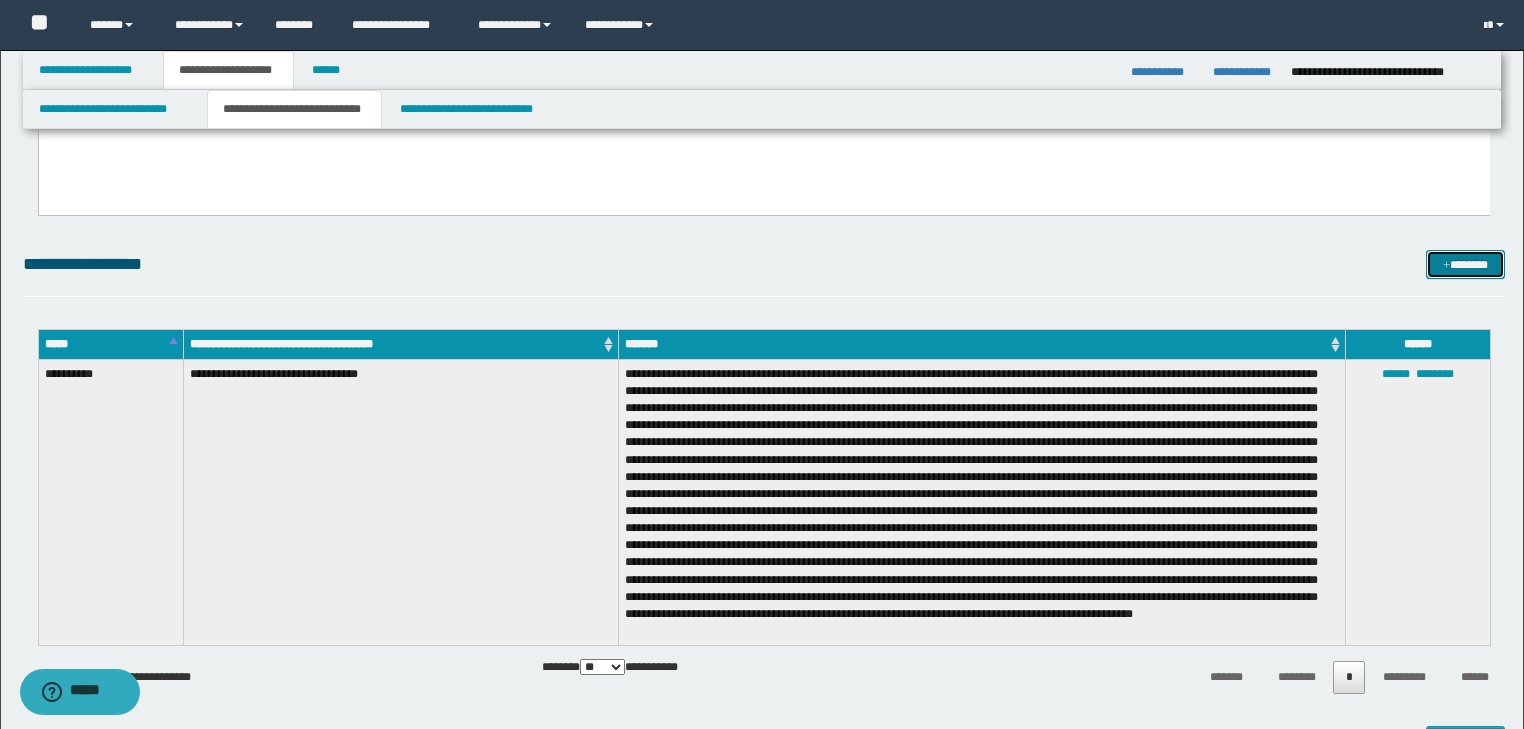 click on "*******" at bounding box center (1465, 265) 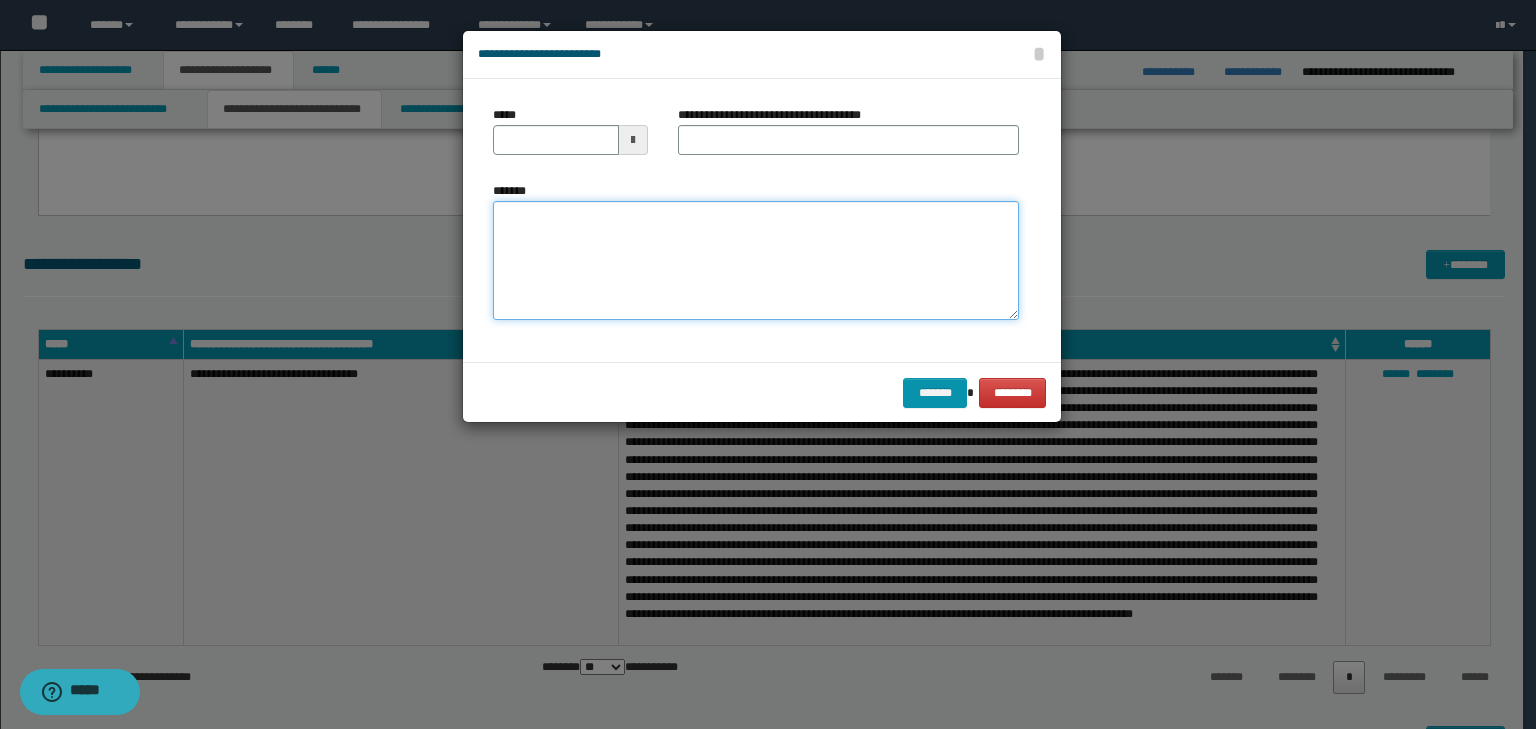 click on "*******" at bounding box center [756, 261] 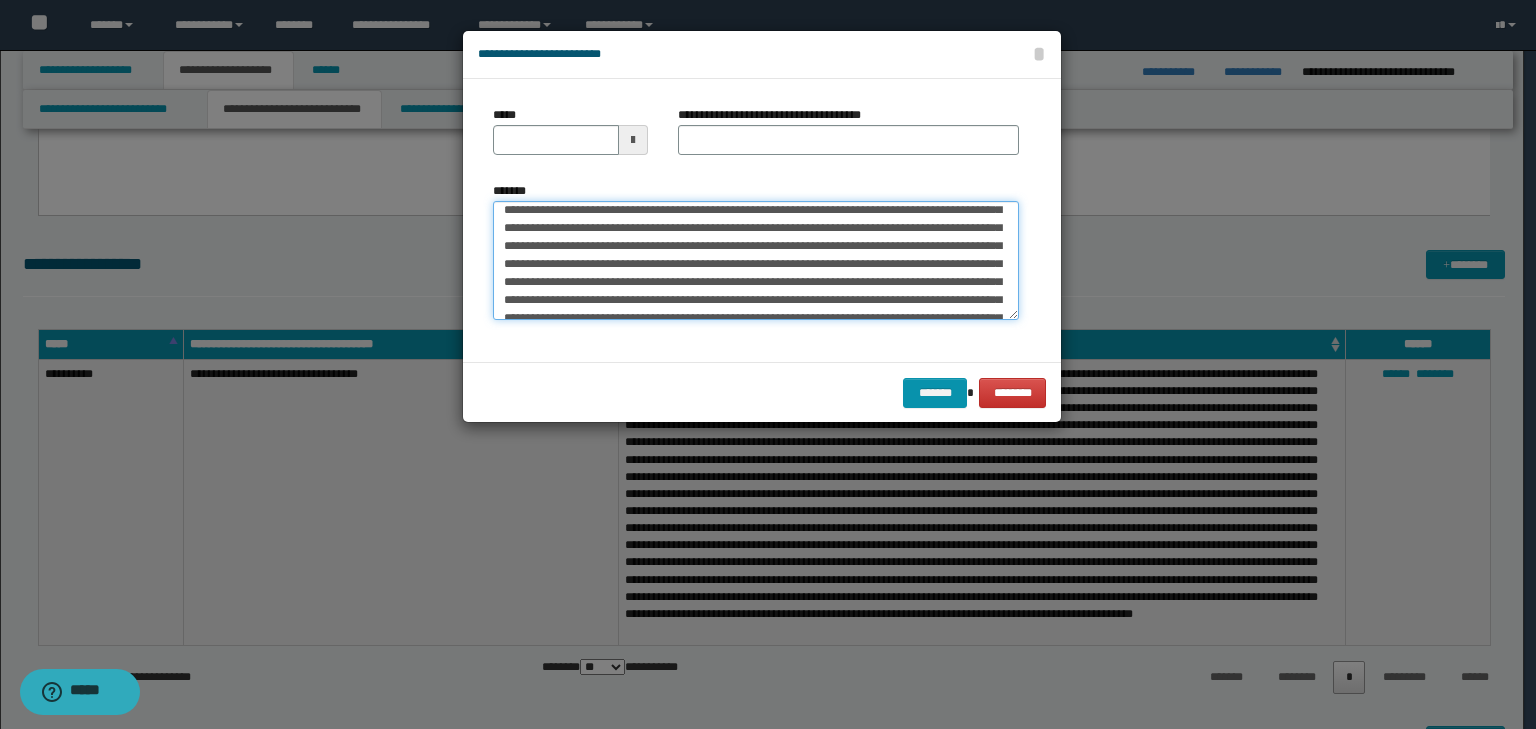 scroll, scrollTop: 0, scrollLeft: 0, axis: both 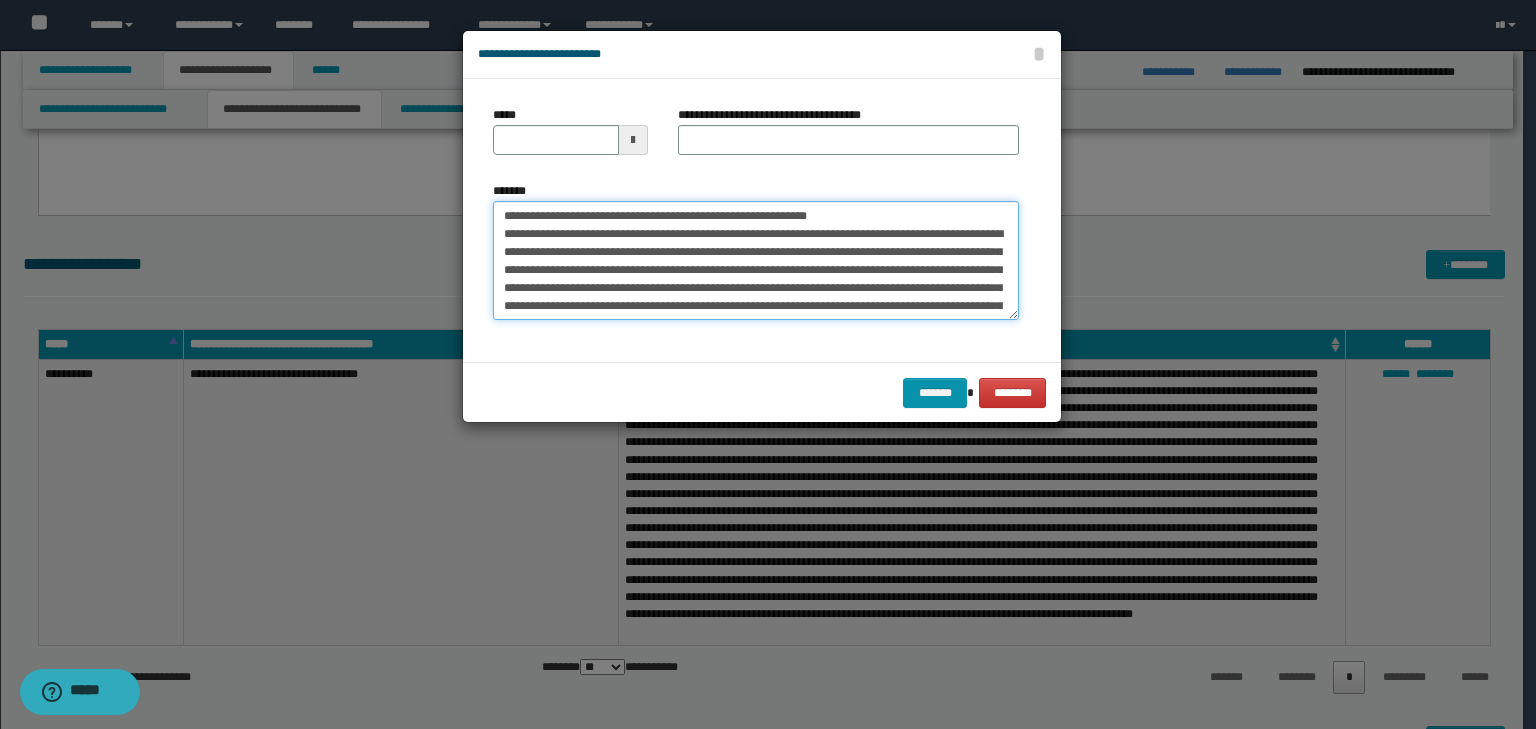 drag, startPoint x: 562, startPoint y: 210, endPoint x: 423, endPoint y: 195, distance: 139.807 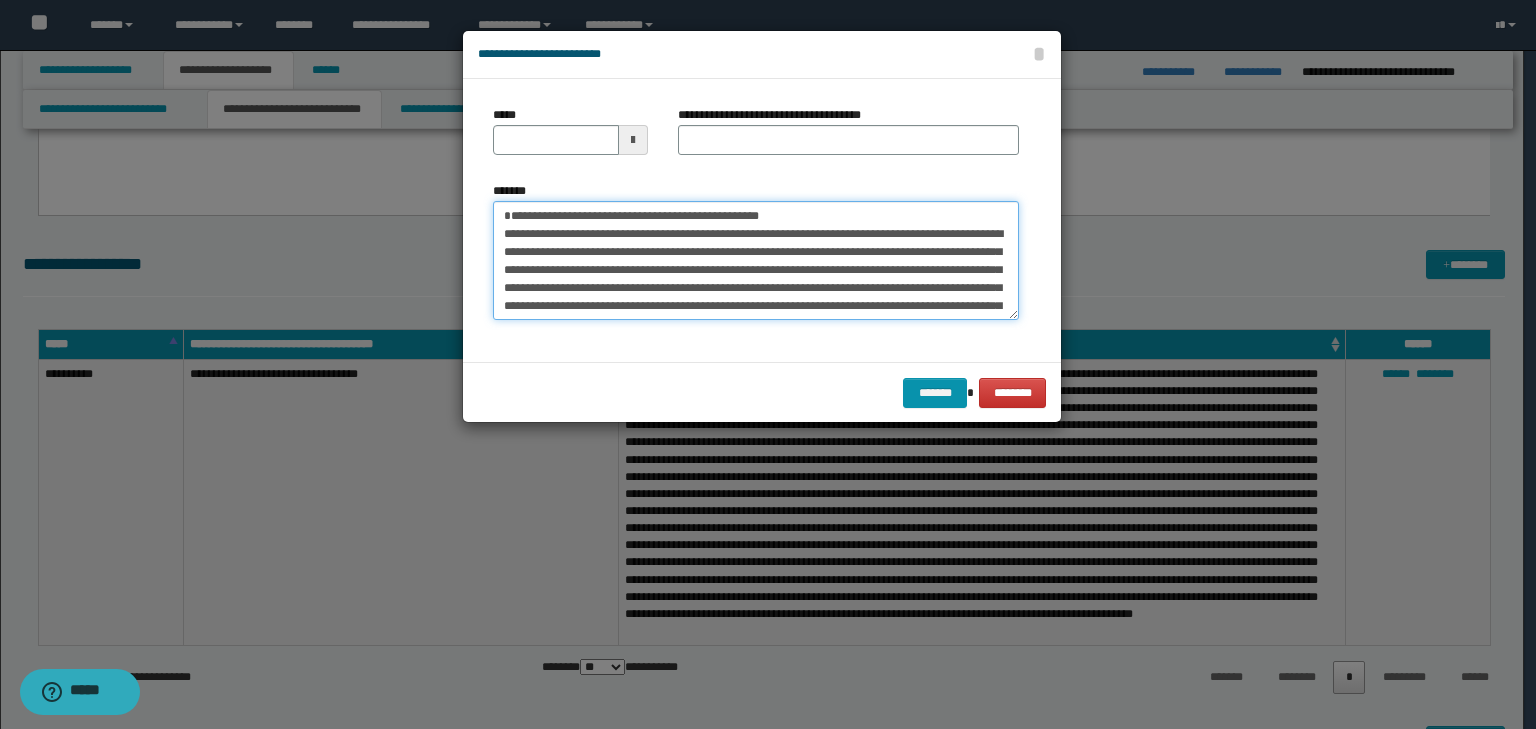 type 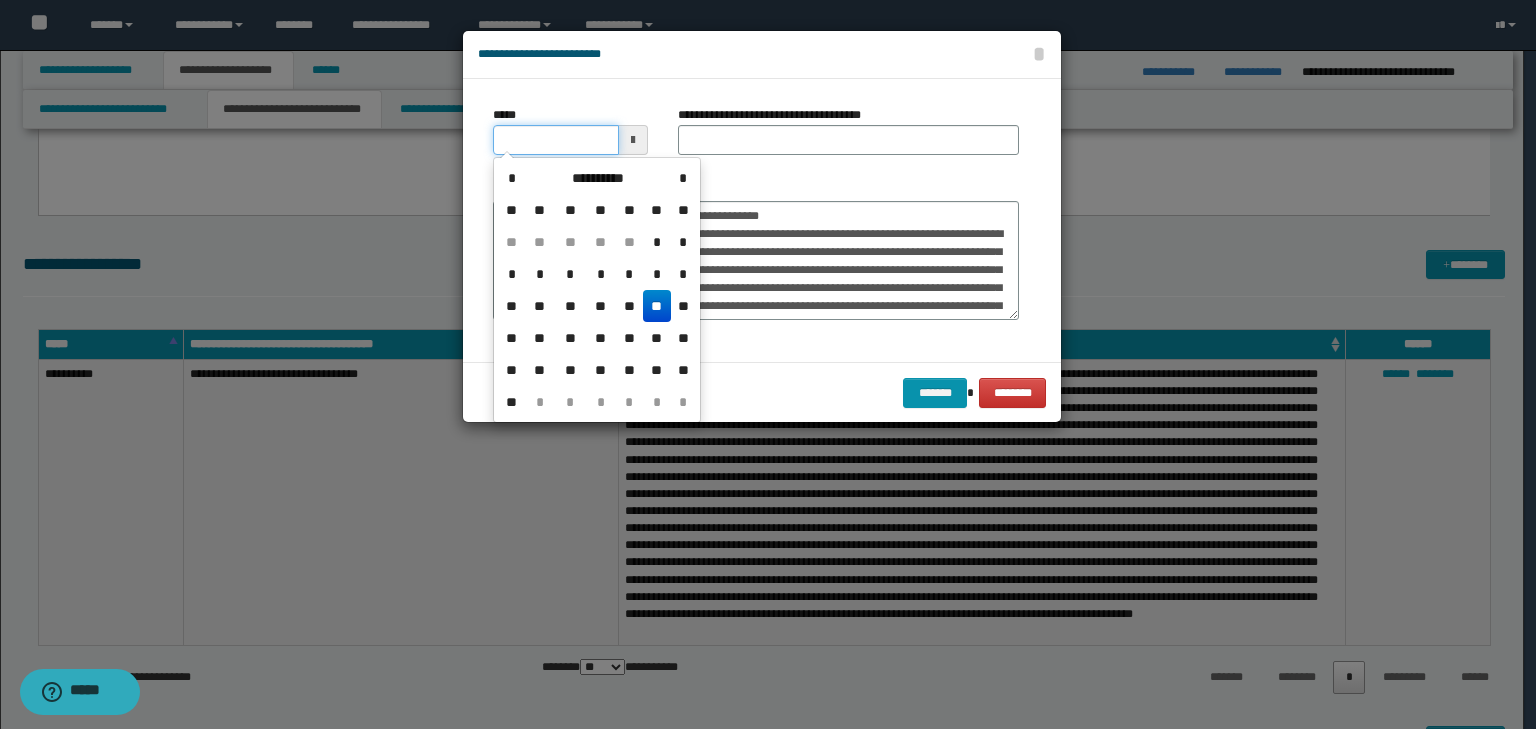 click on "*****" at bounding box center (556, 140) 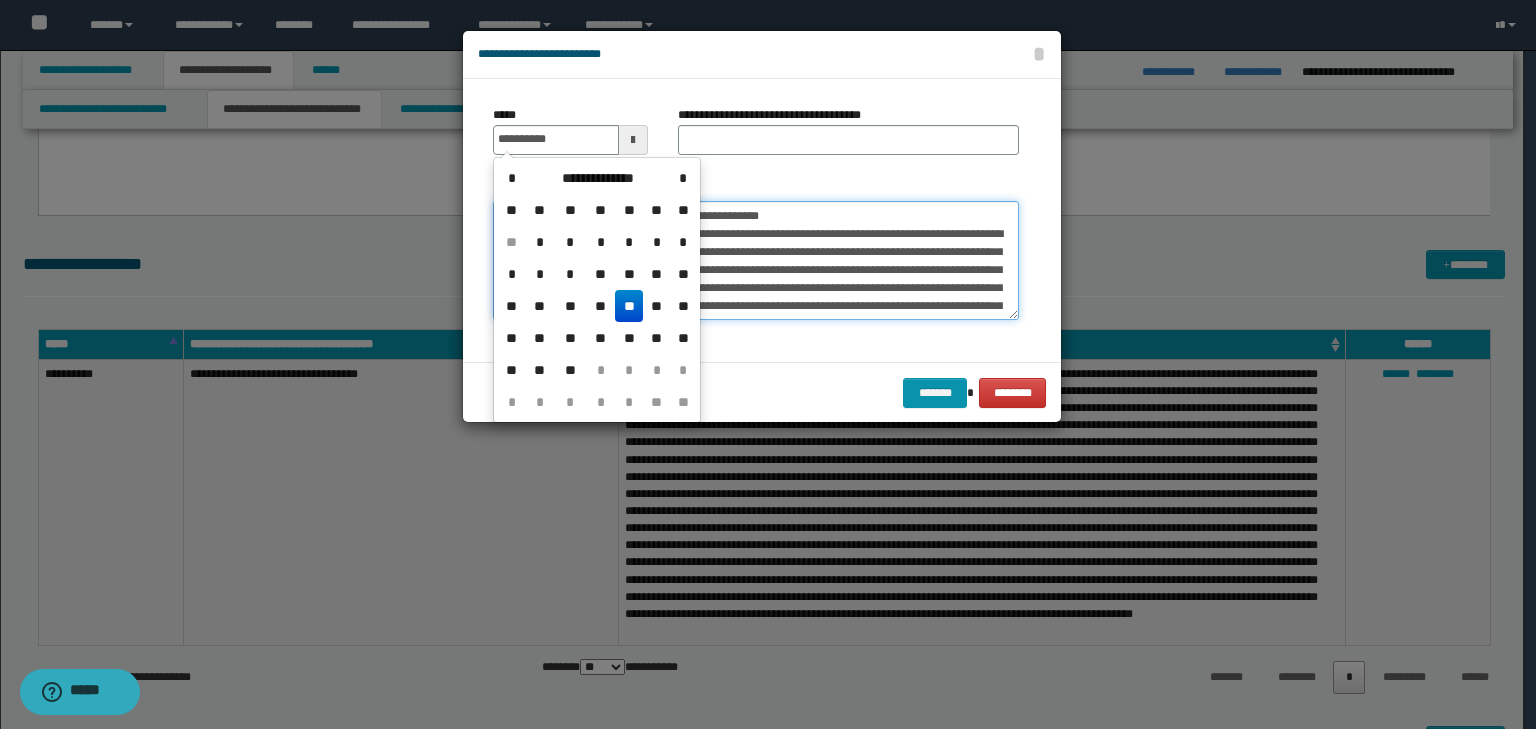 type on "**********" 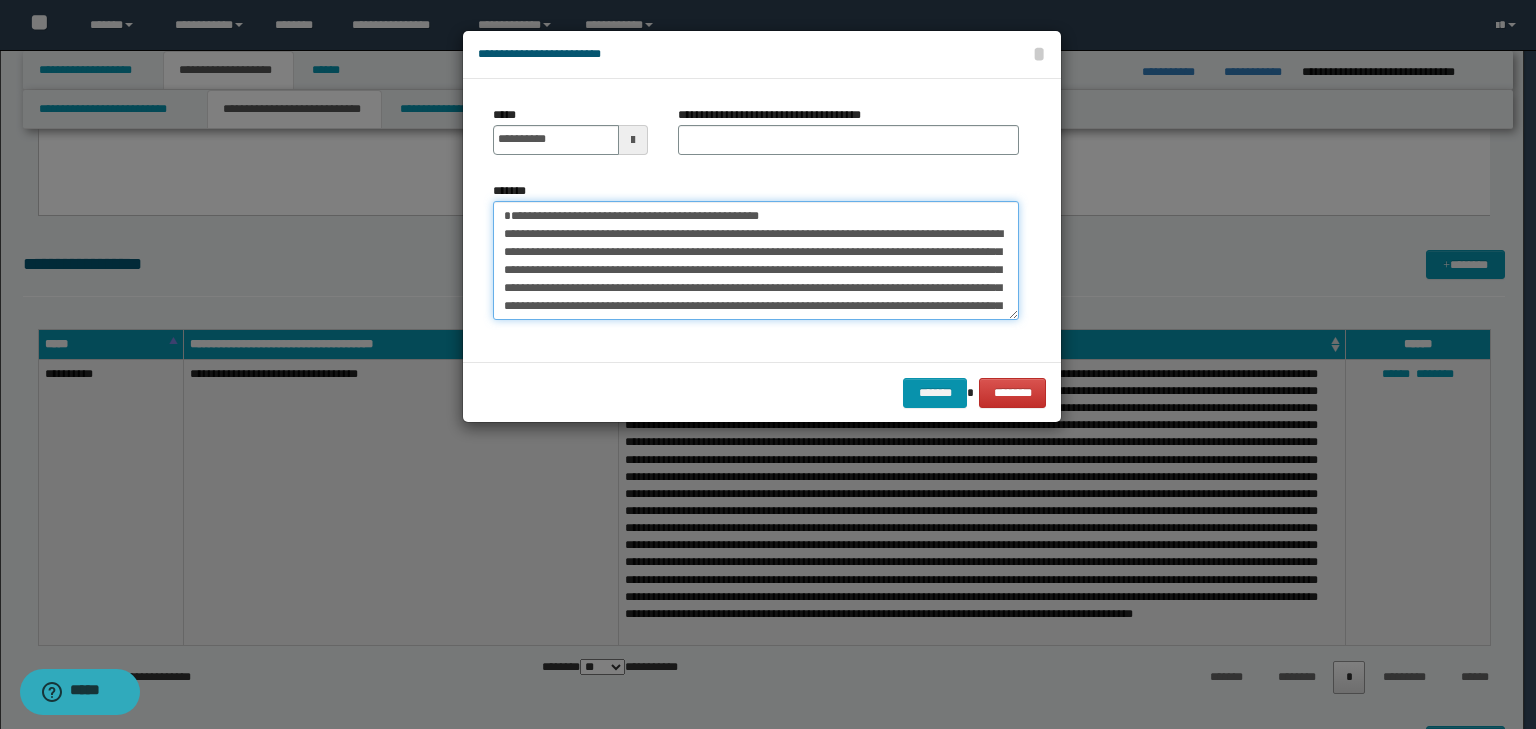 drag, startPoint x: 838, startPoint y: 215, endPoint x: 237, endPoint y: 158, distance: 603.69696 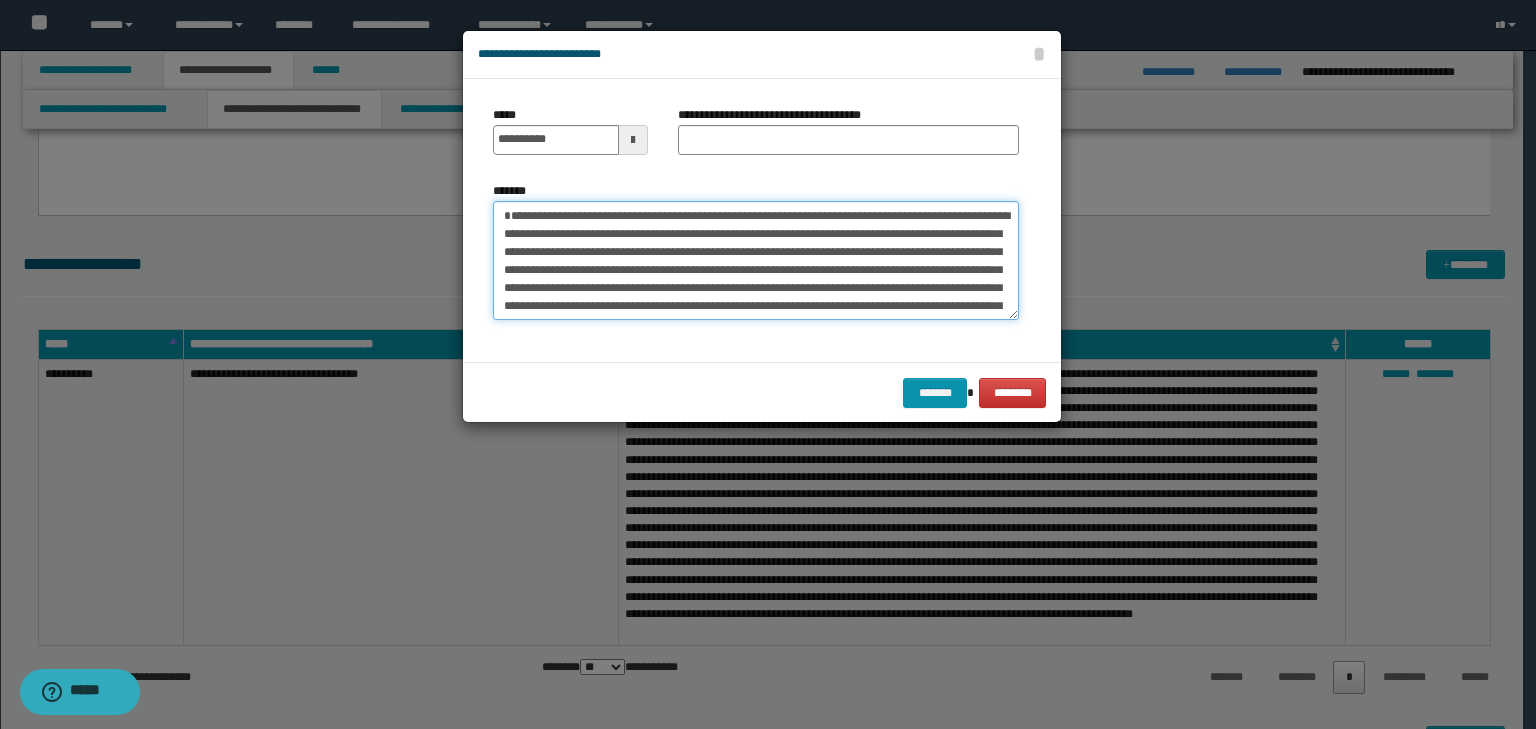 type on "**********" 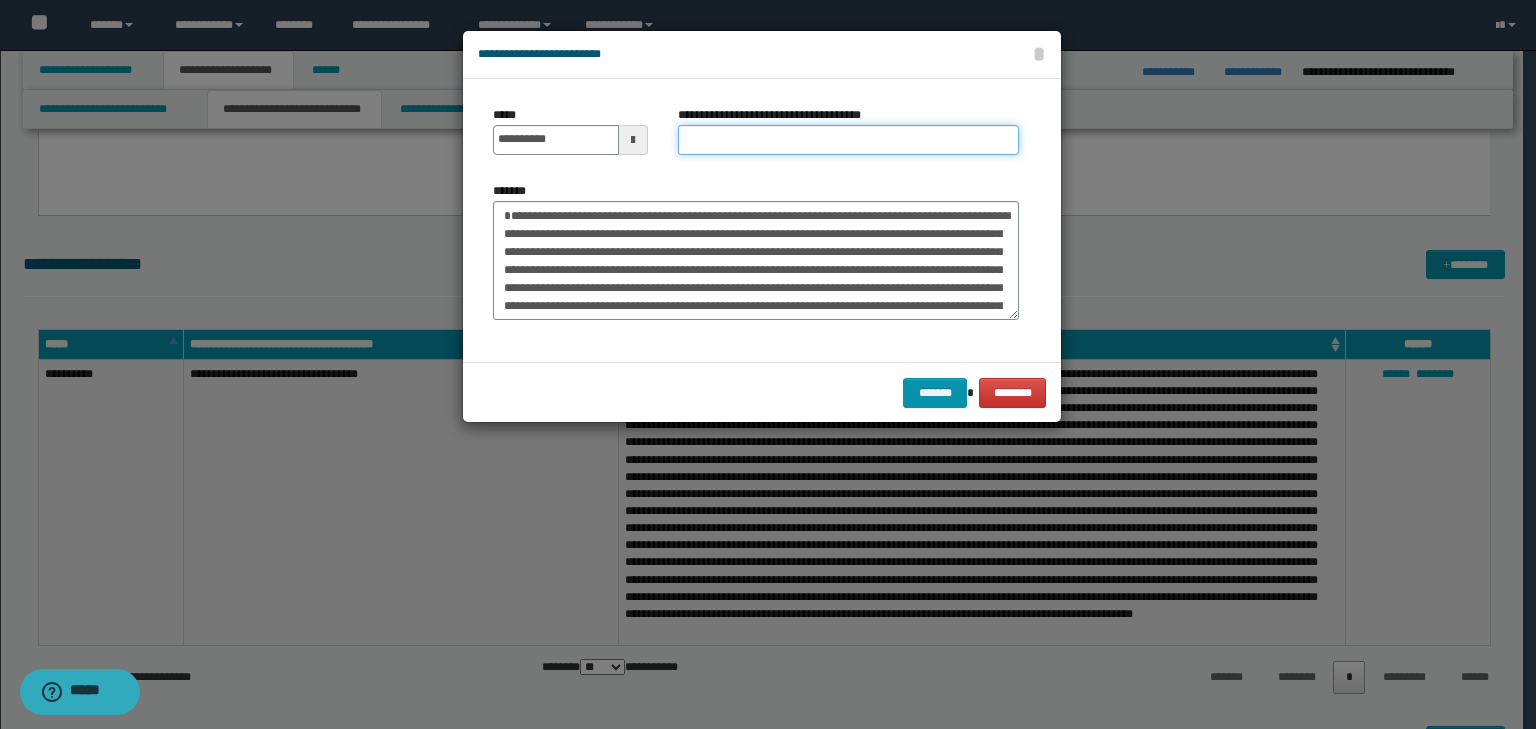 click on "**********" at bounding box center (848, 140) 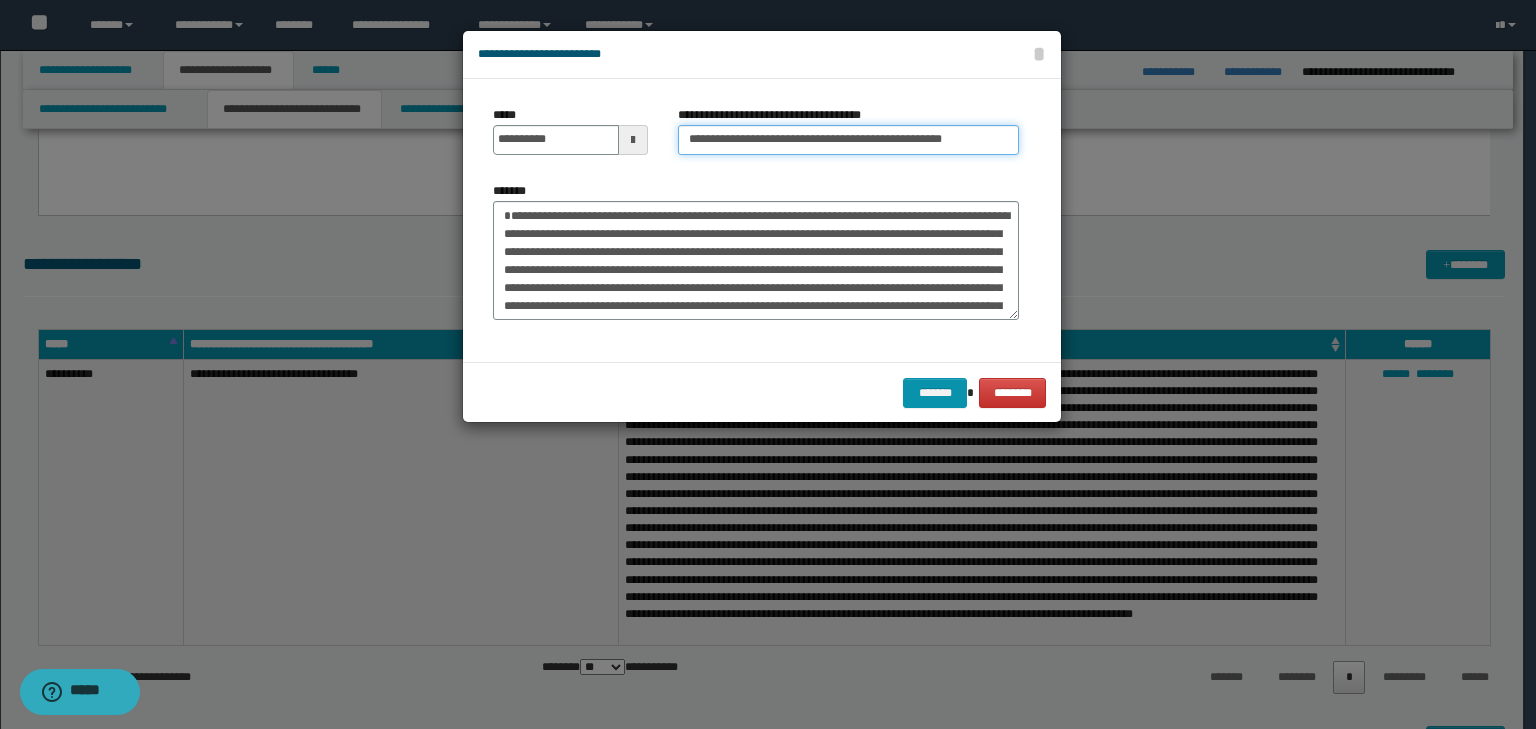 scroll, scrollTop: 0, scrollLeft: 4, axis: horizontal 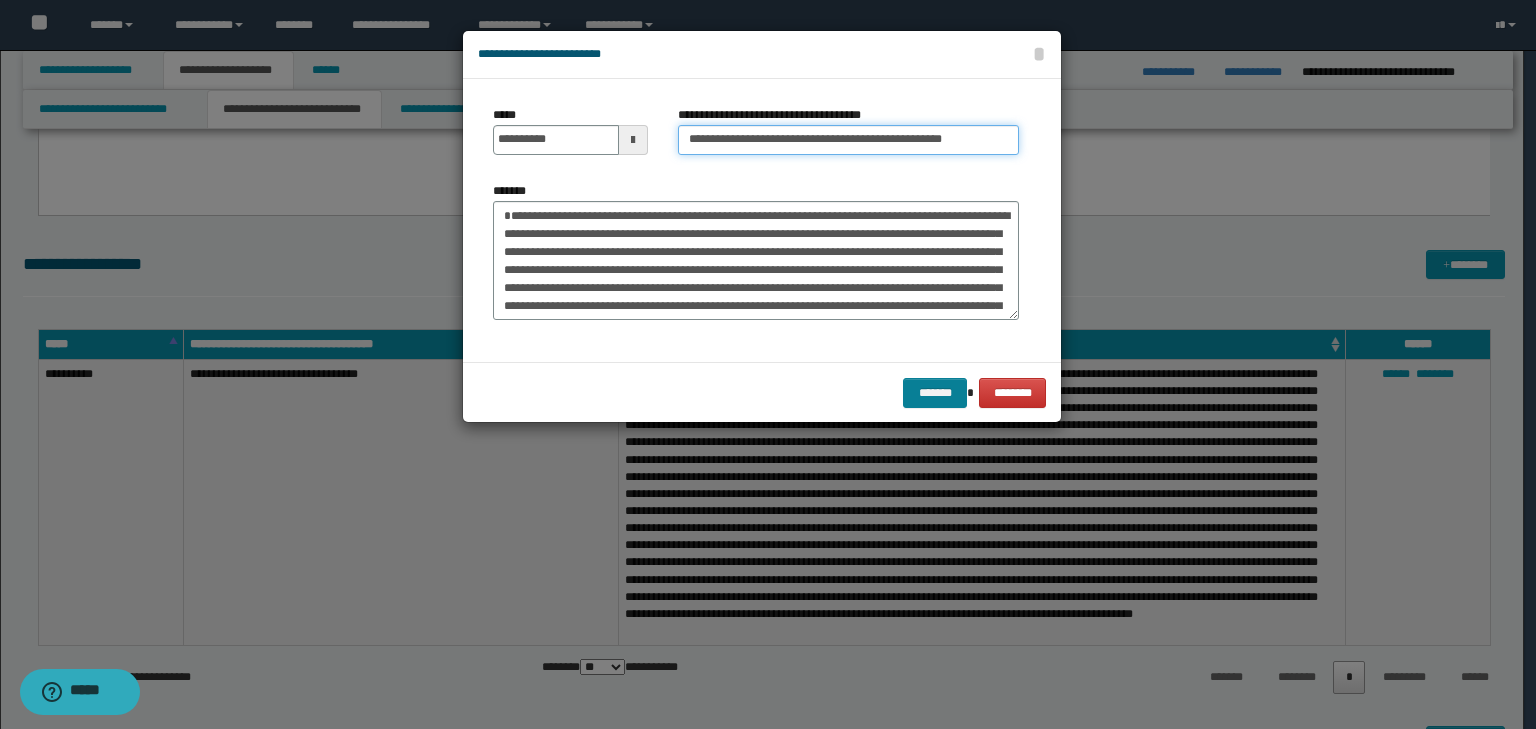 type on "**********" 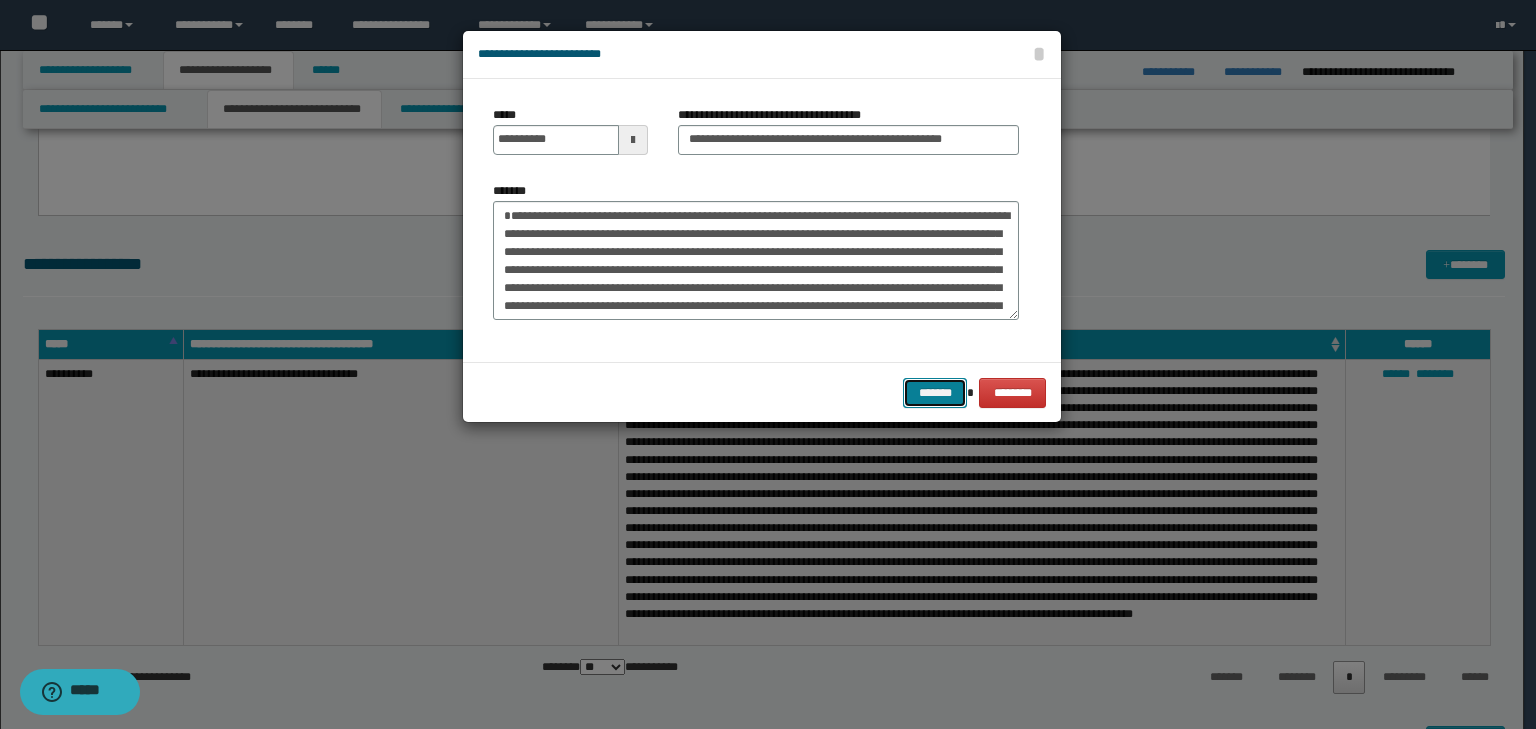 scroll, scrollTop: 0, scrollLeft: 0, axis: both 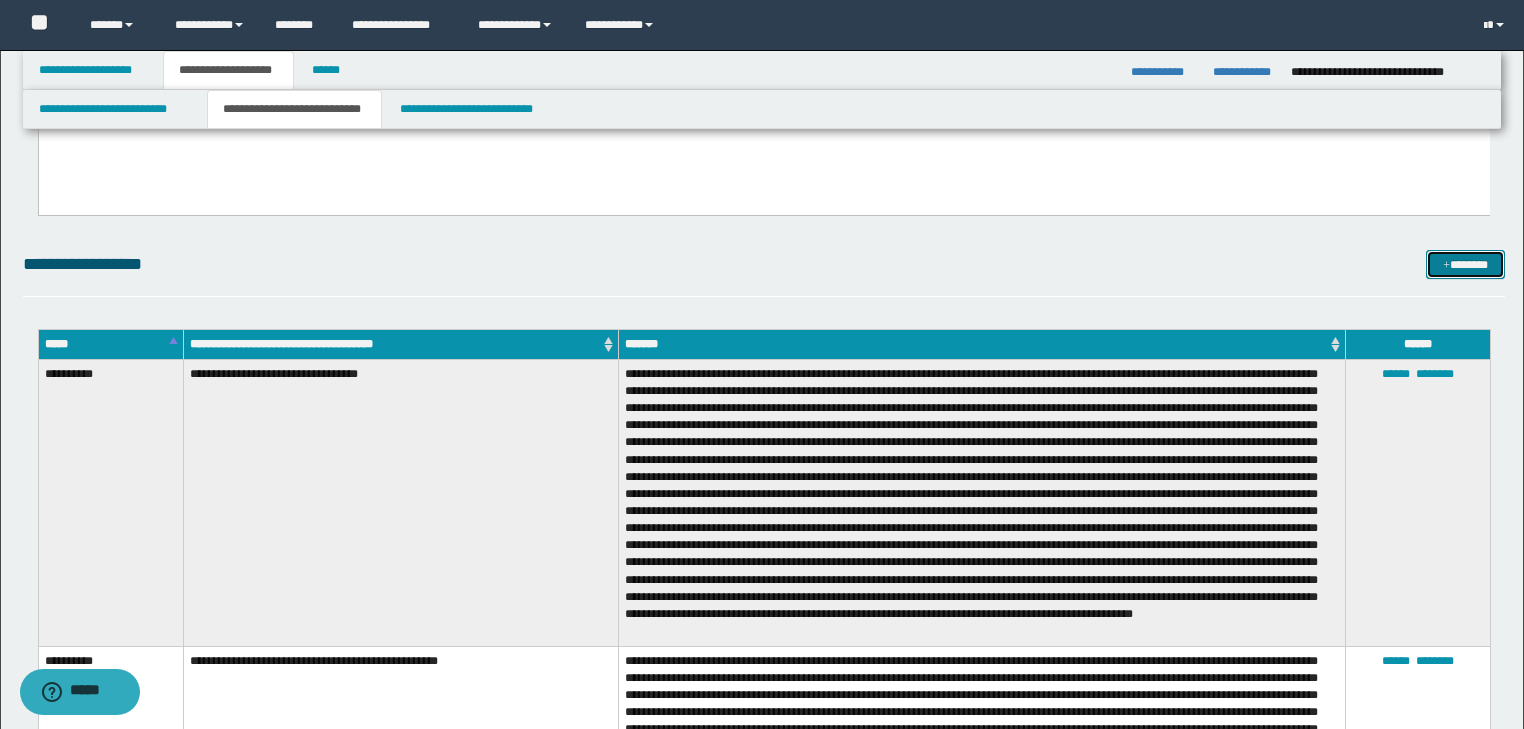 click at bounding box center [1446, 266] 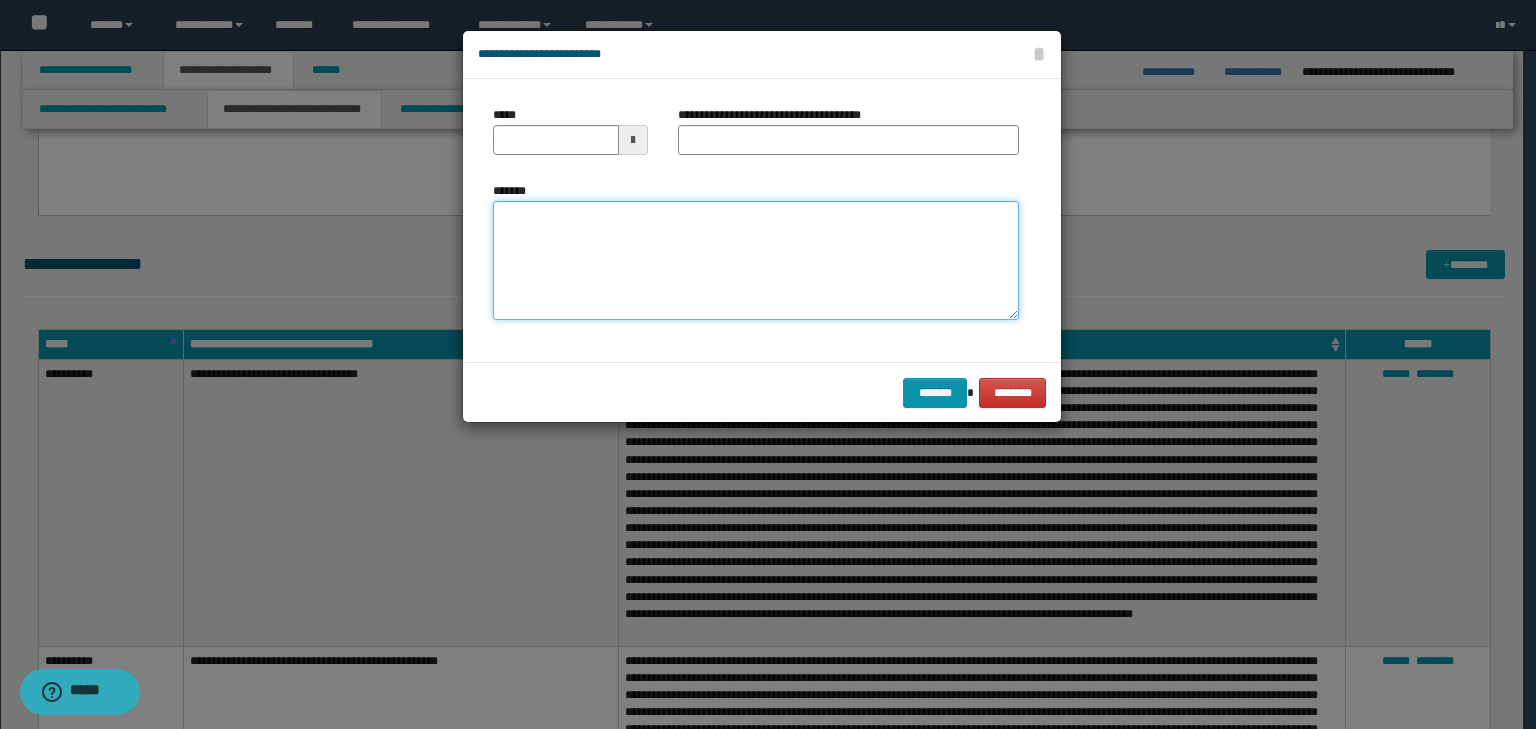 click on "*******" at bounding box center [756, 261] 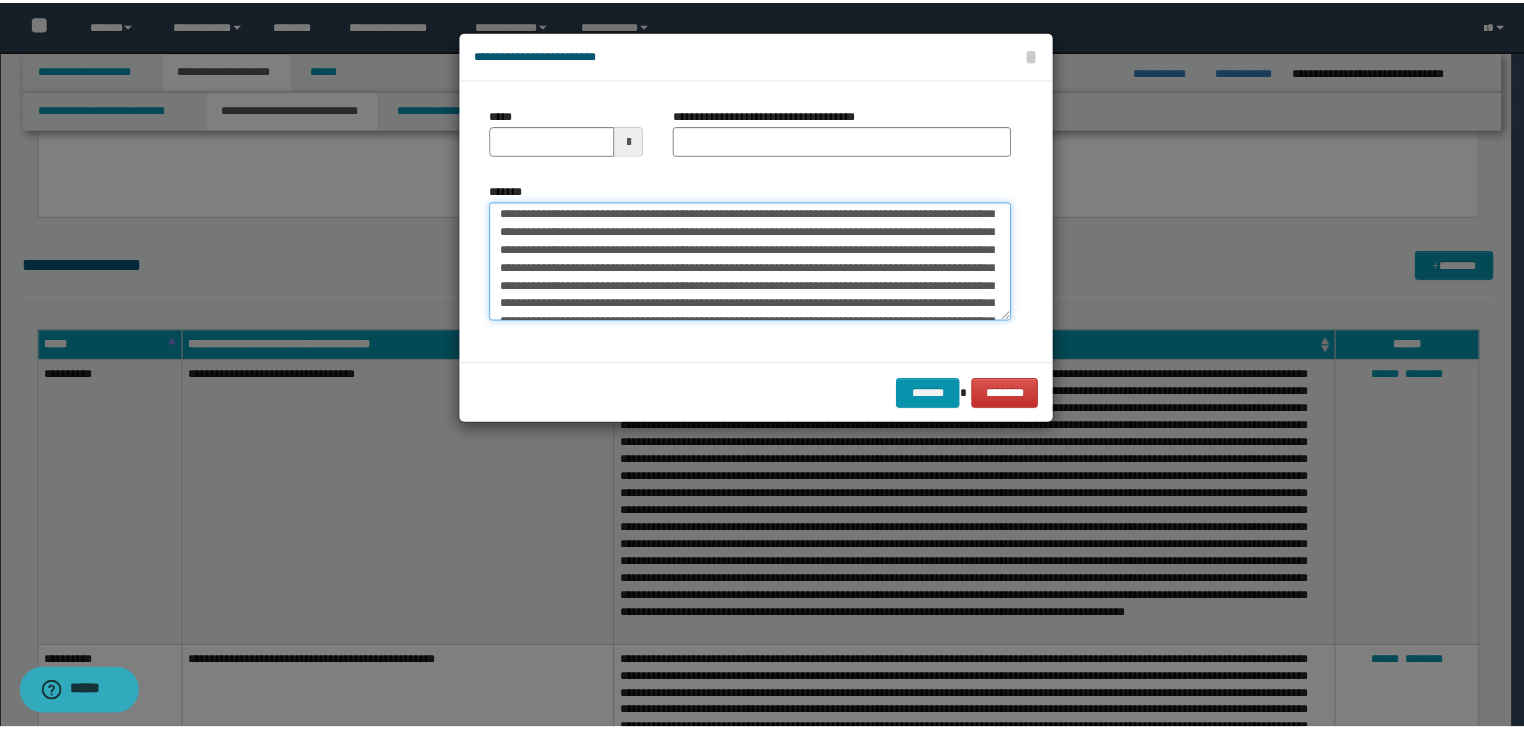 scroll, scrollTop: 0, scrollLeft: 0, axis: both 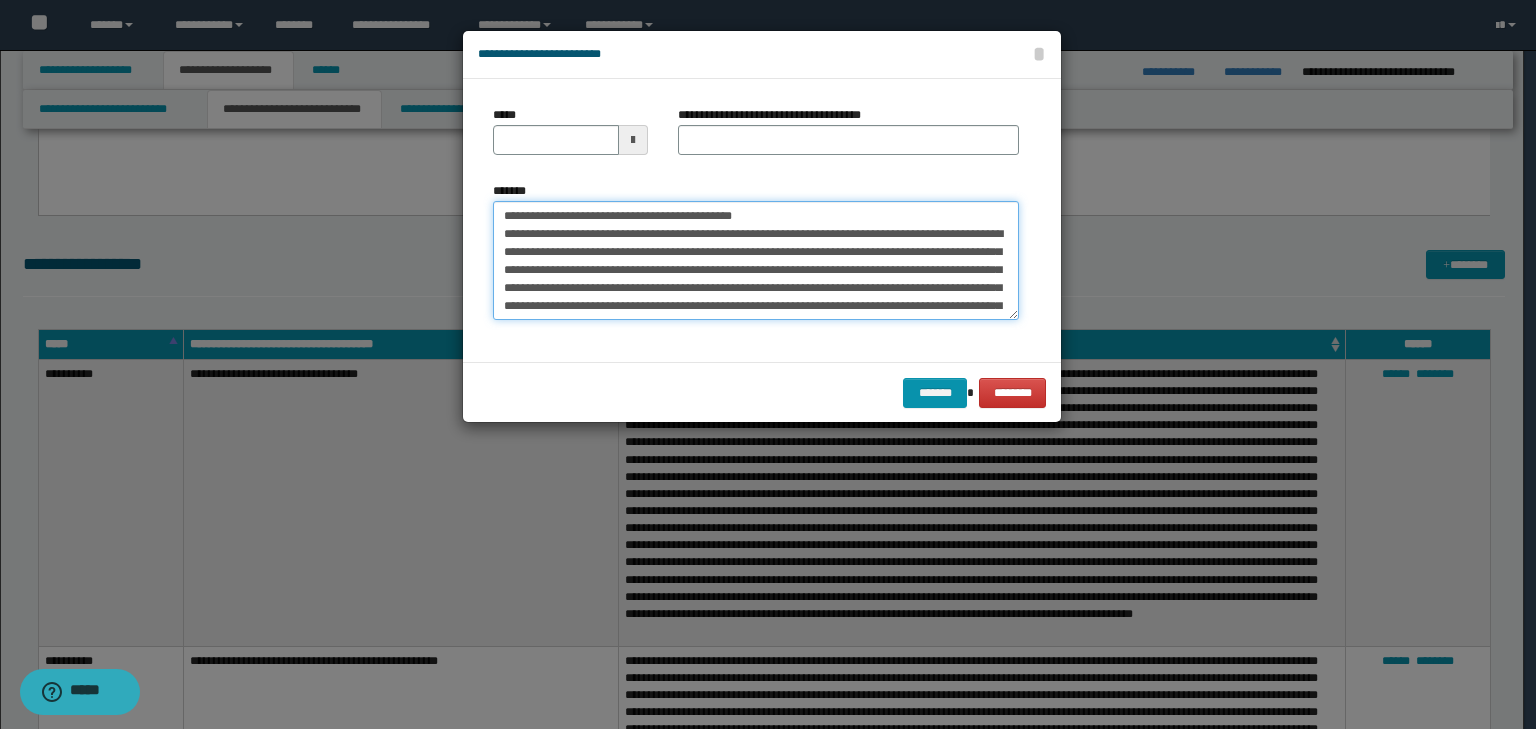 drag, startPoint x: 565, startPoint y: 213, endPoint x: 357, endPoint y: 190, distance: 209.26778 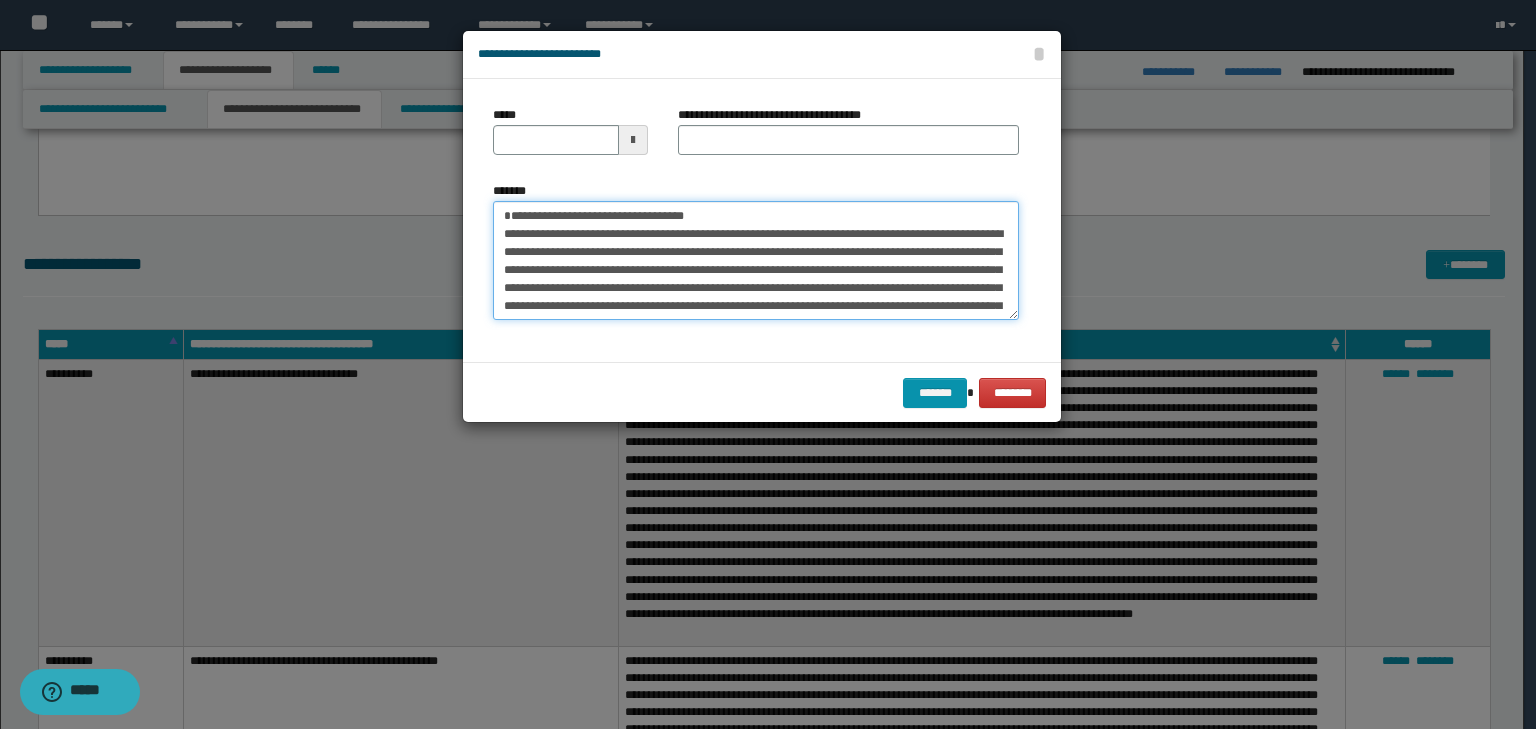 type 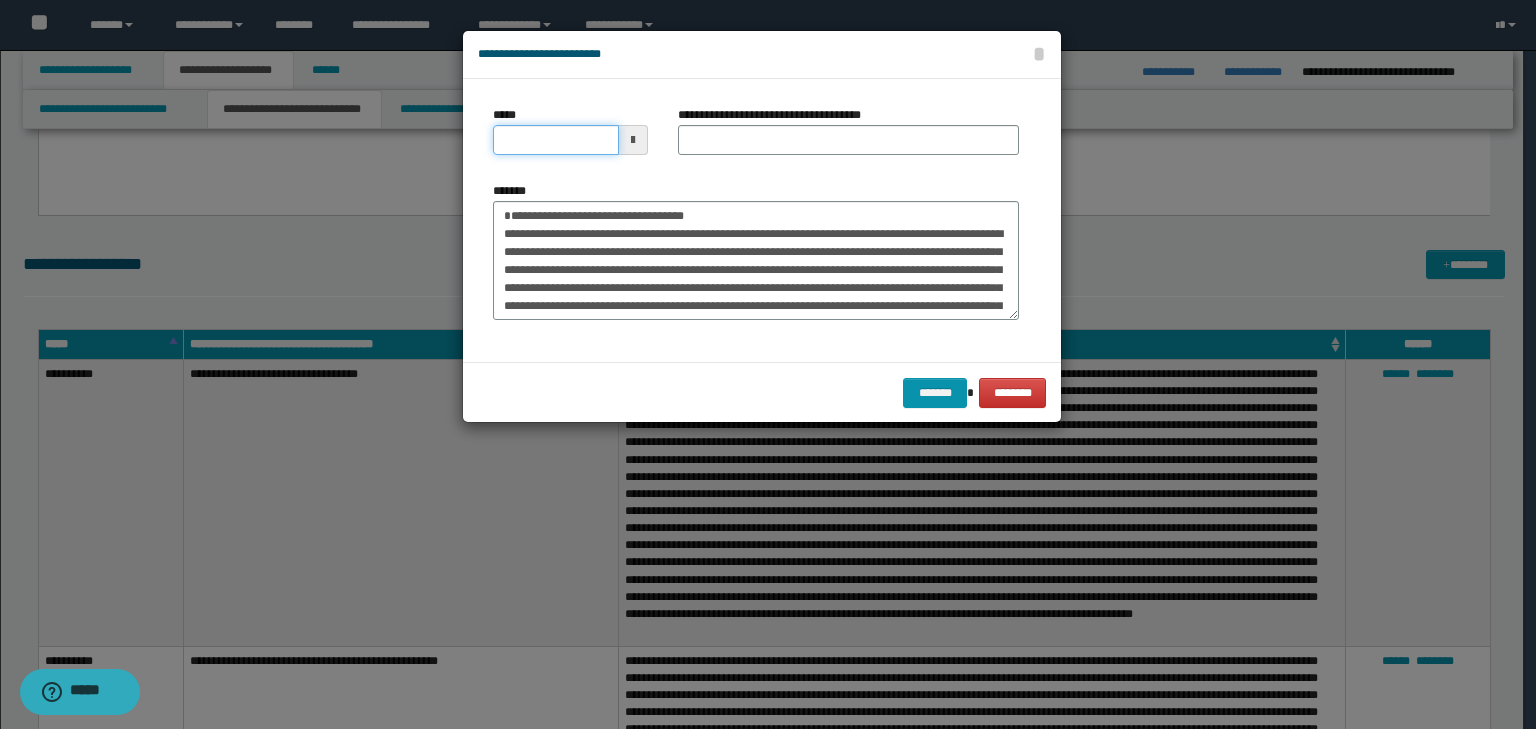 click on "*****" at bounding box center (556, 140) 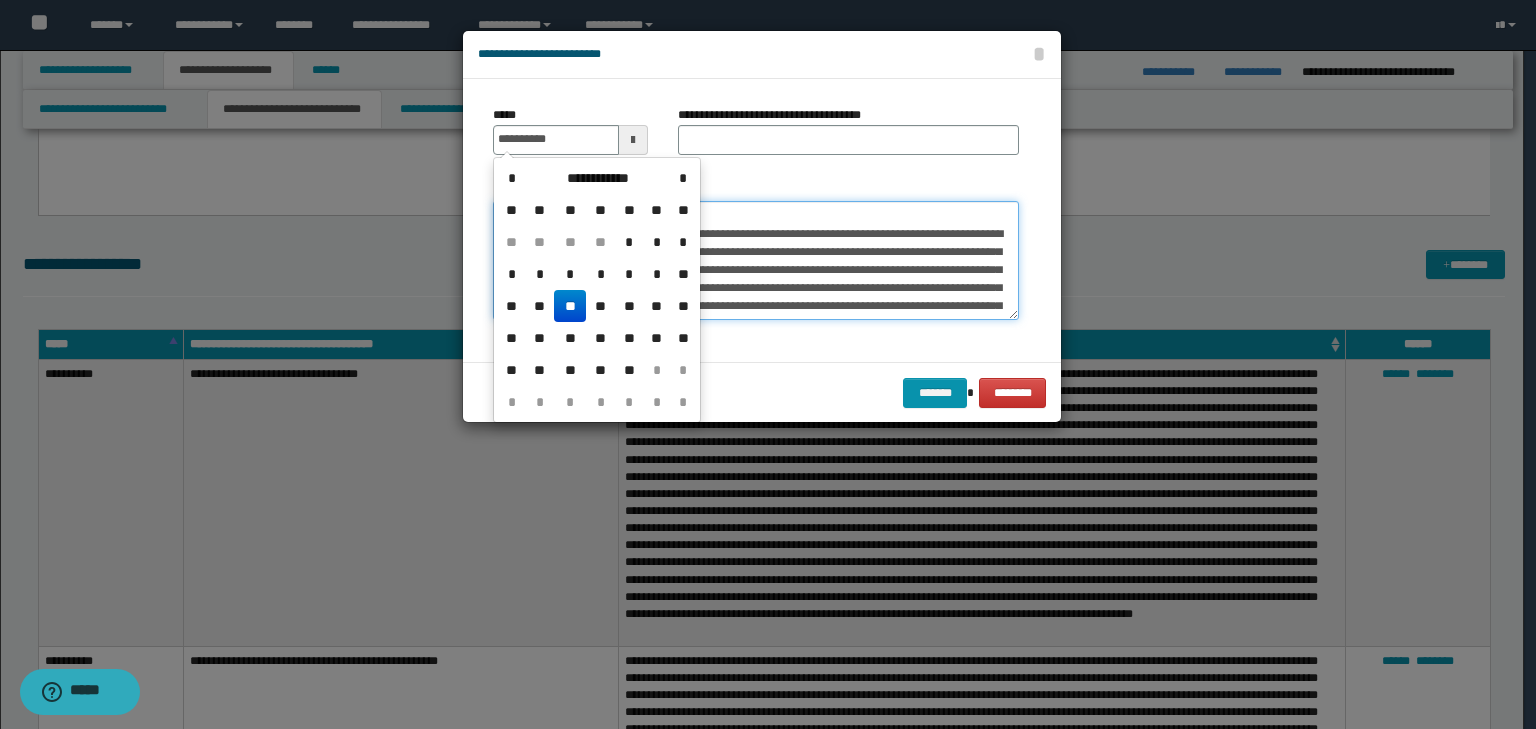 type on "**********" 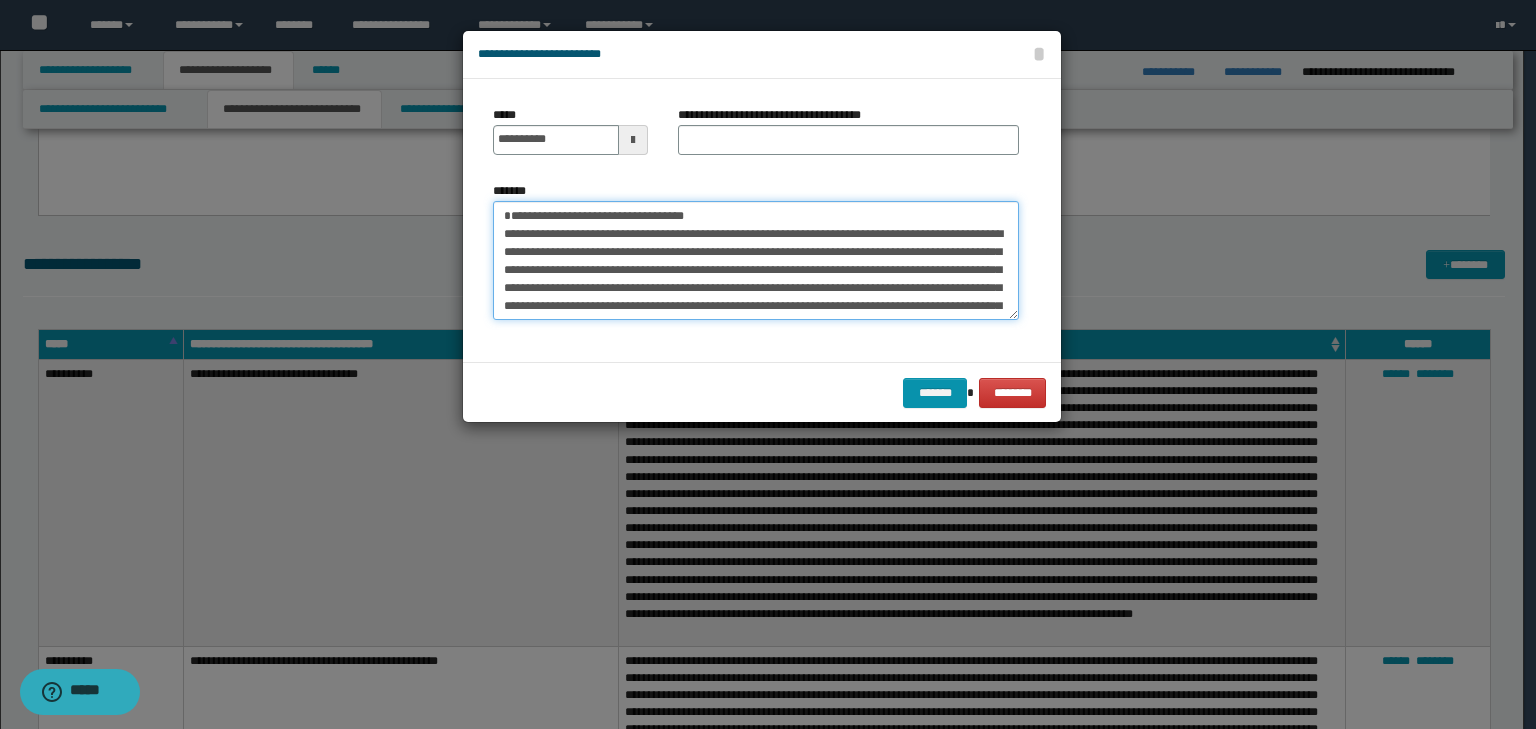 drag, startPoint x: 516, startPoint y: 188, endPoint x: 416, endPoint y: 176, distance: 100.71743 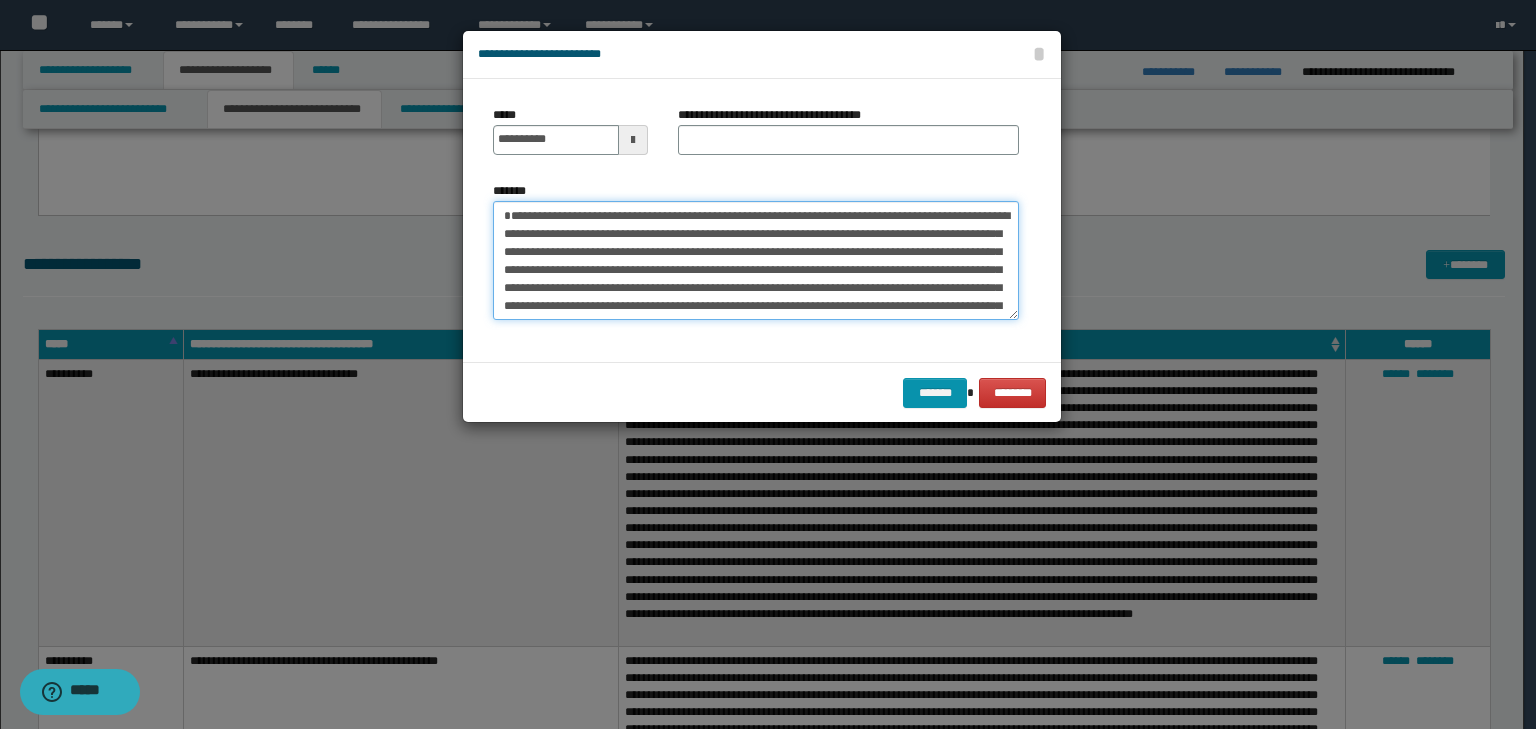 type on "**********" 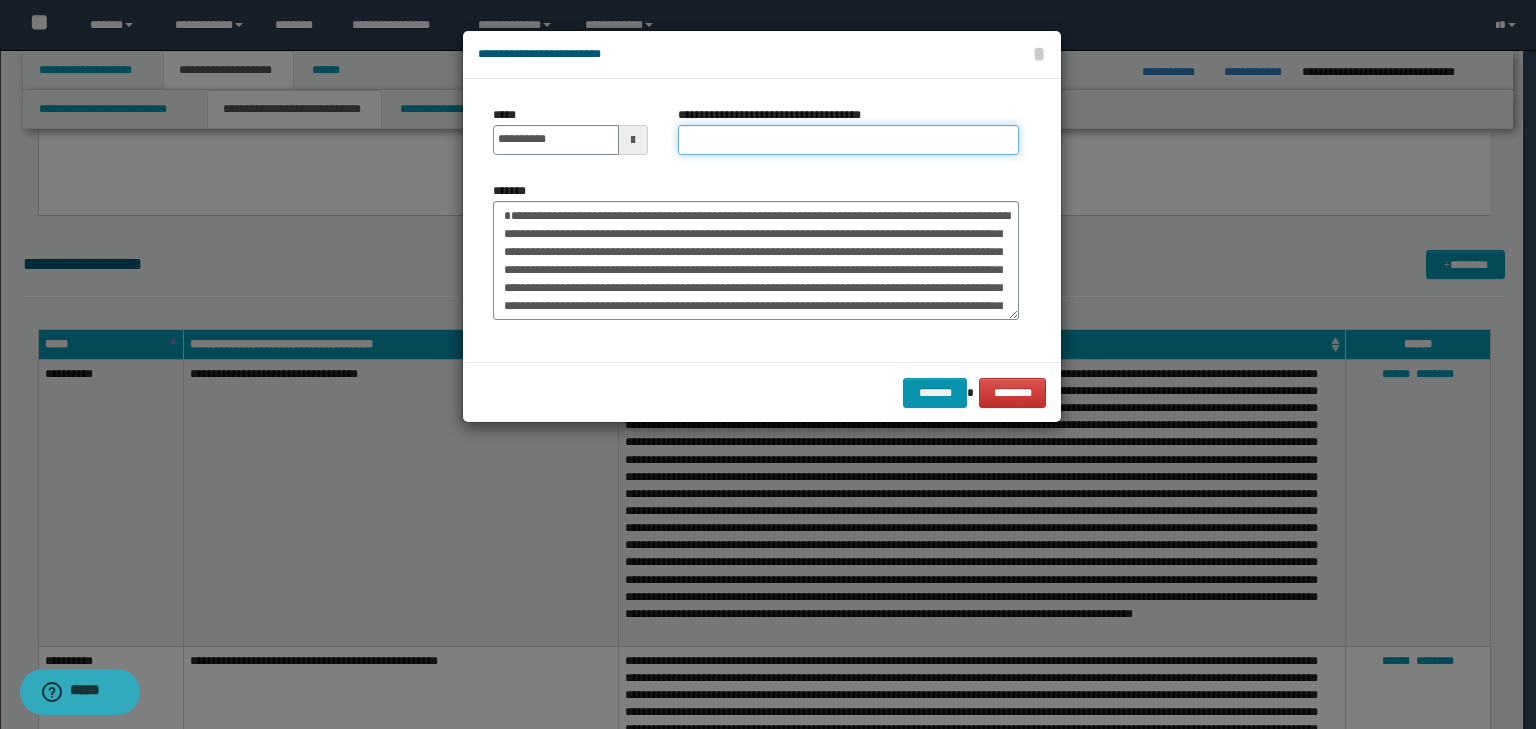 click on "**********" at bounding box center [848, 140] 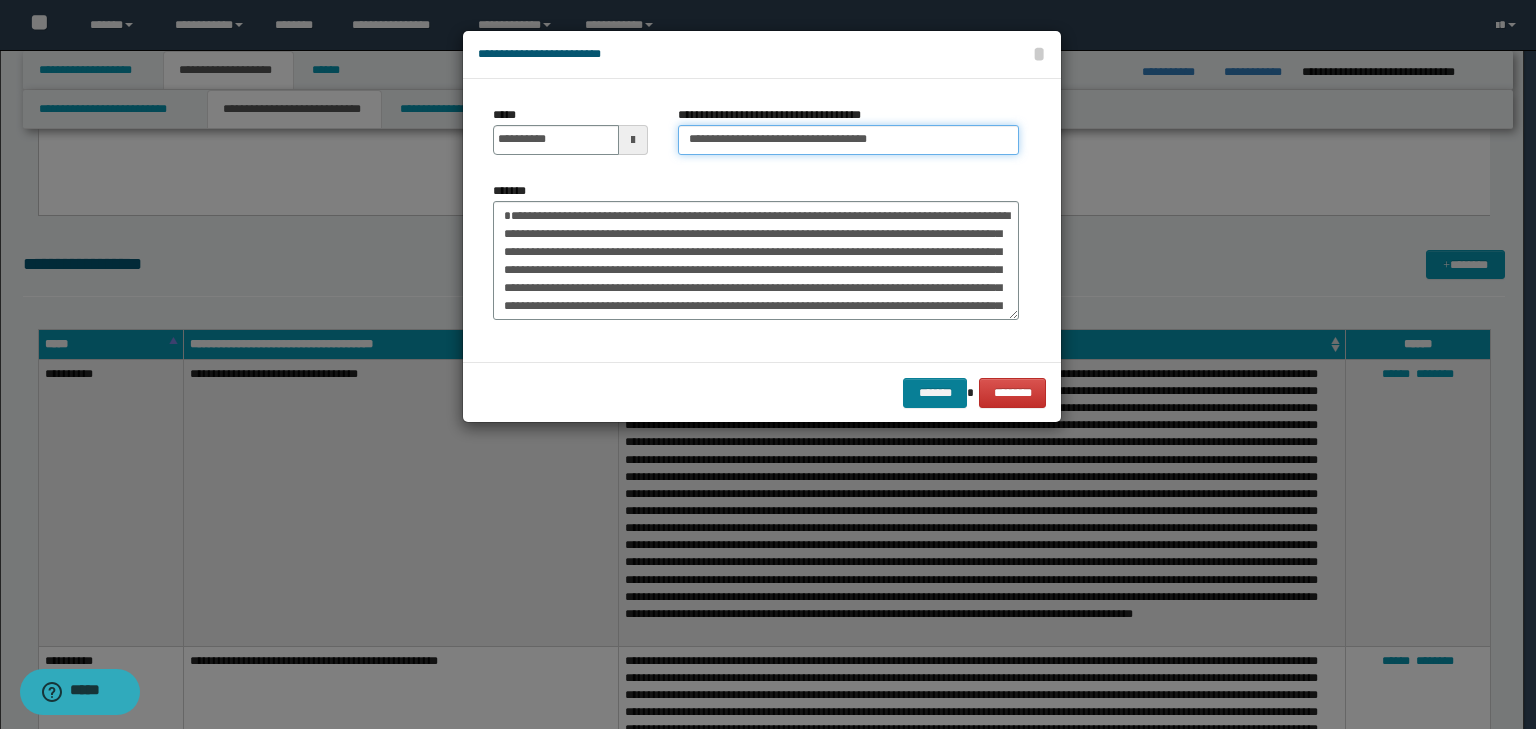 type on "**********" 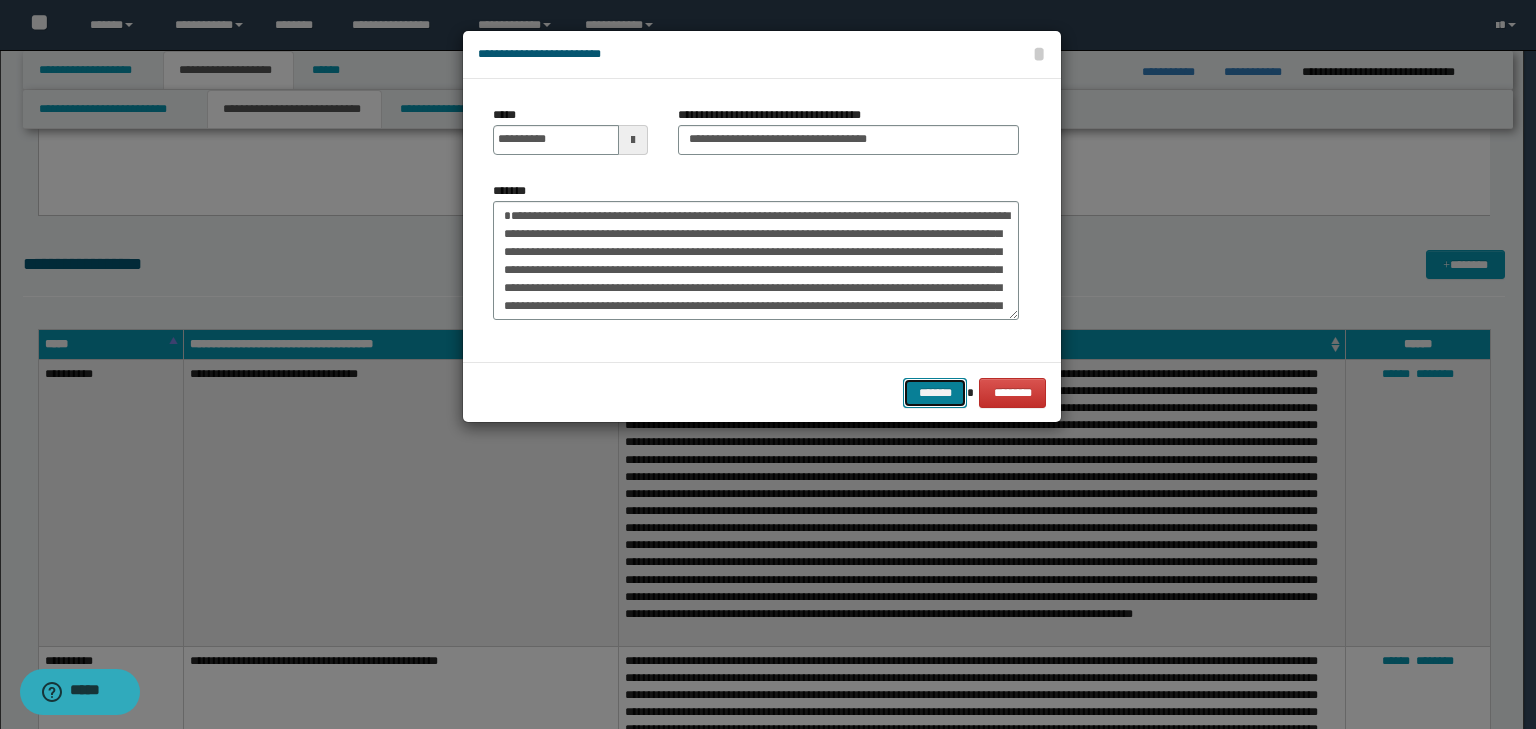 click on "*******" at bounding box center (935, 393) 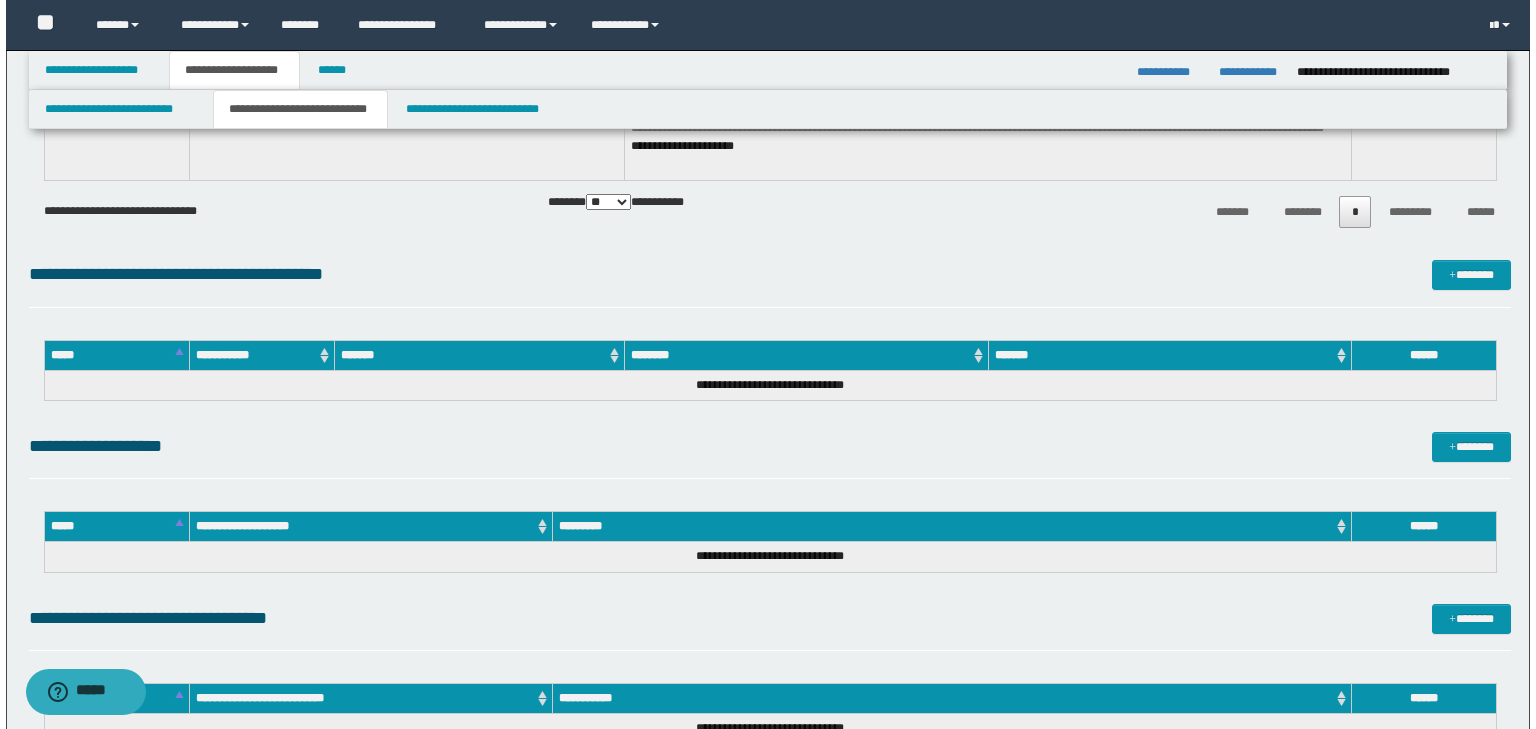 scroll, scrollTop: 2240, scrollLeft: 0, axis: vertical 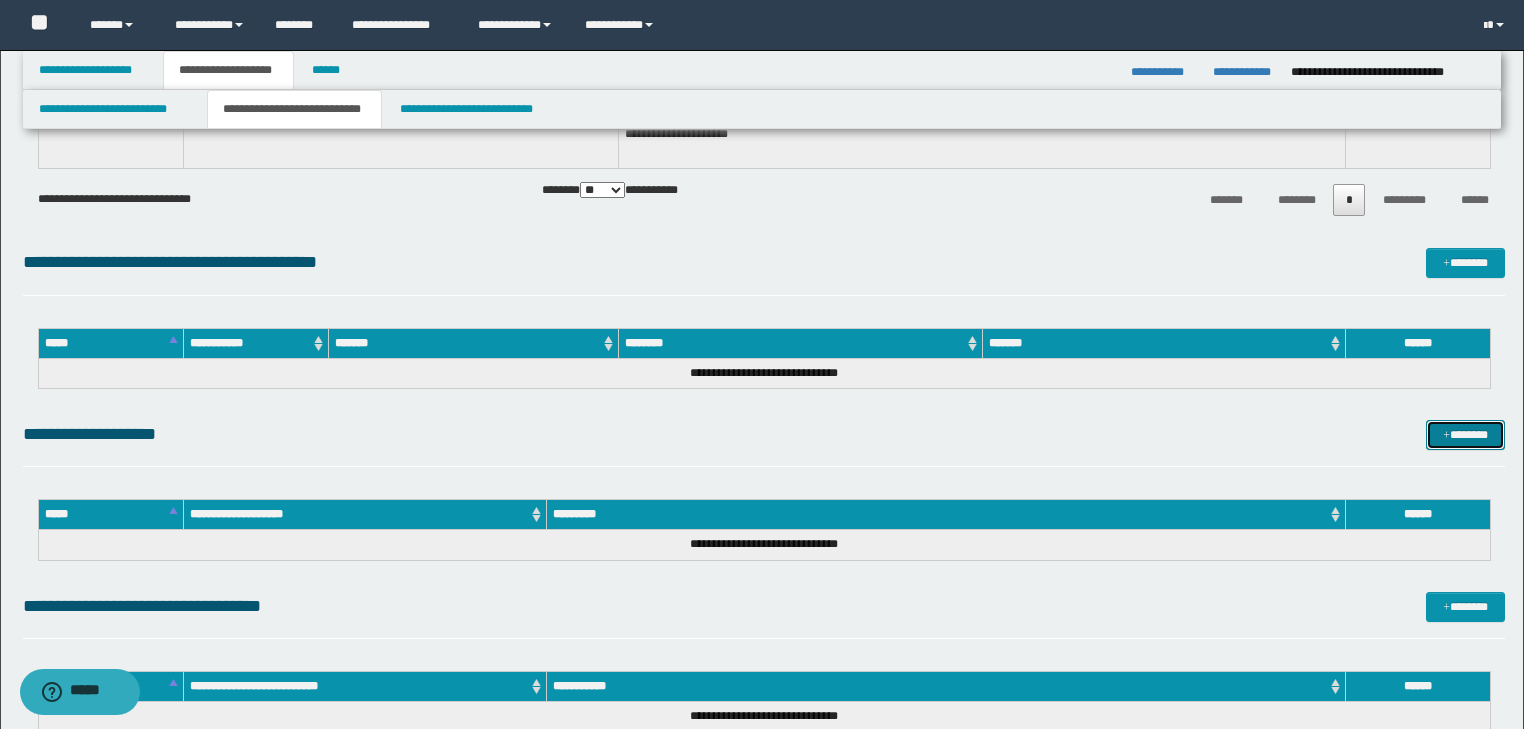click on "*******" at bounding box center (1465, 435) 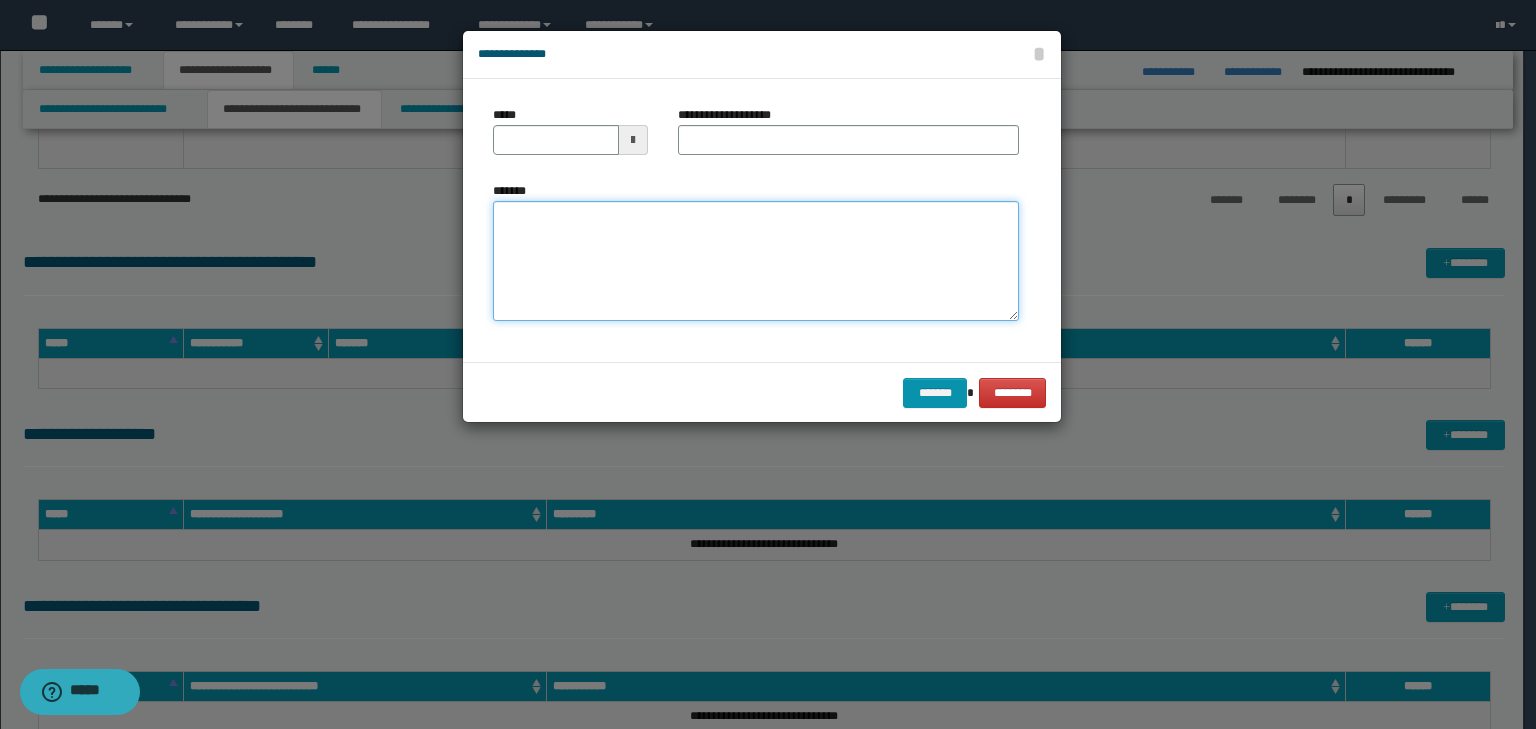 click on "*******" at bounding box center (756, 261) 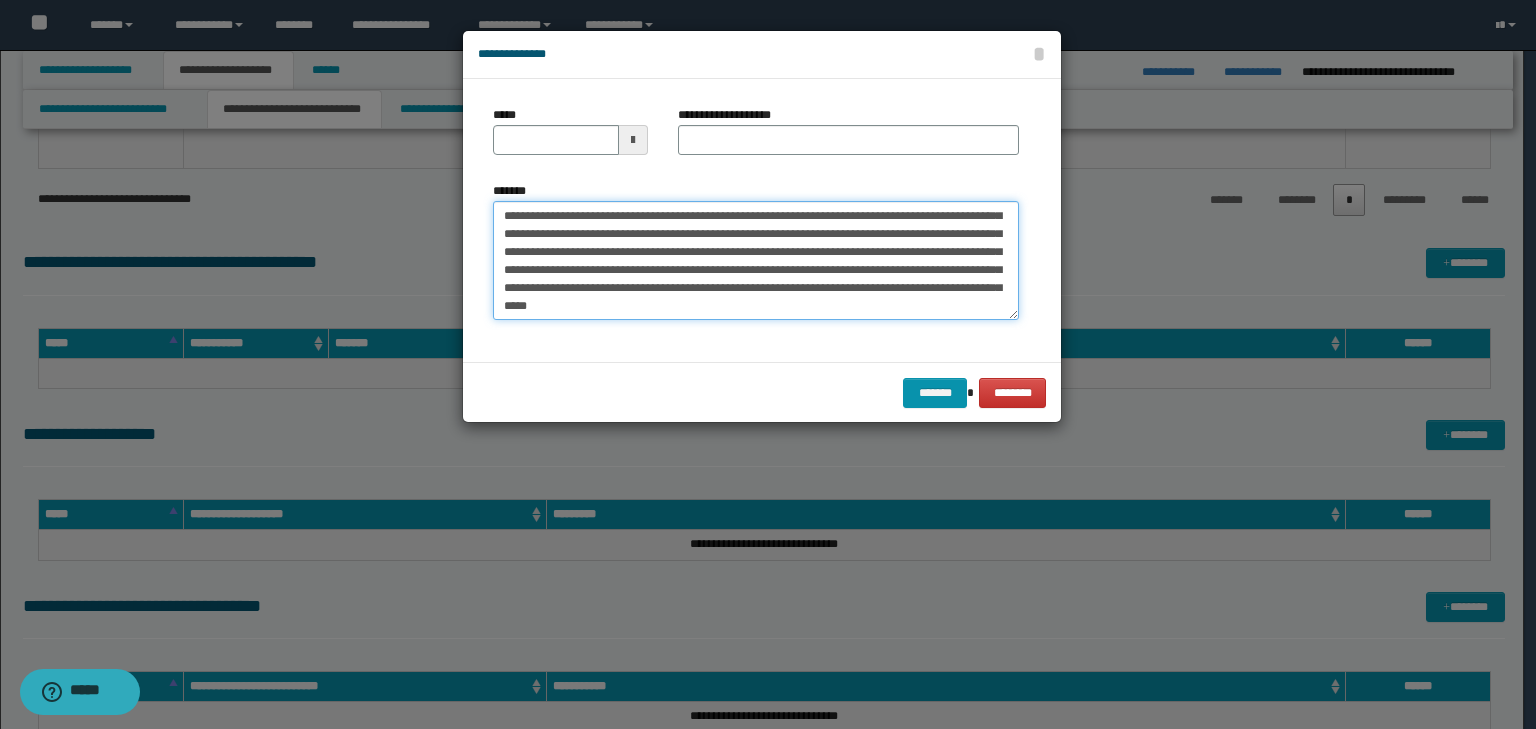 scroll, scrollTop: 0, scrollLeft: 0, axis: both 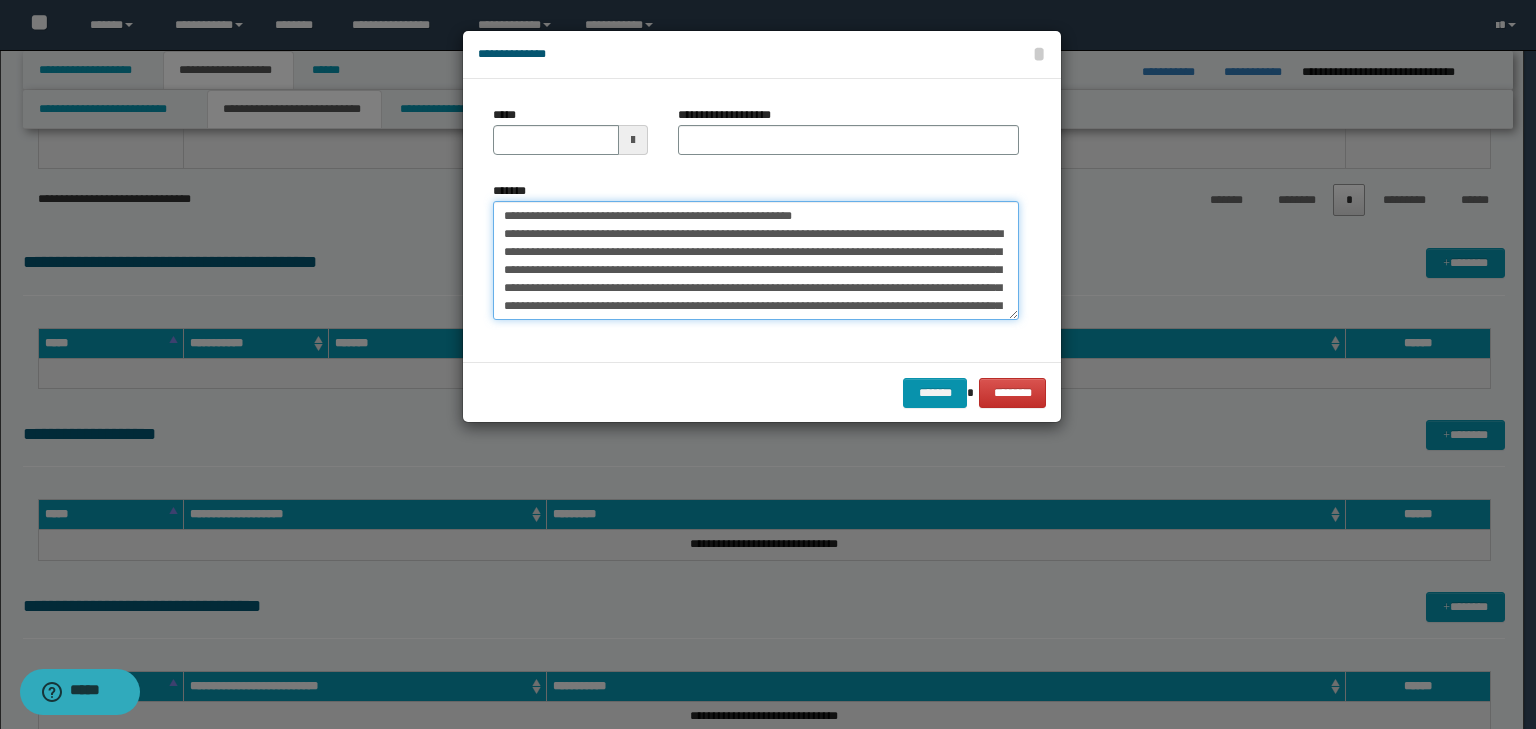 drag, startPoint x: 565, startPoint y: 212, endPoint x: 389, endPoint y: 197, distance: 176.63805 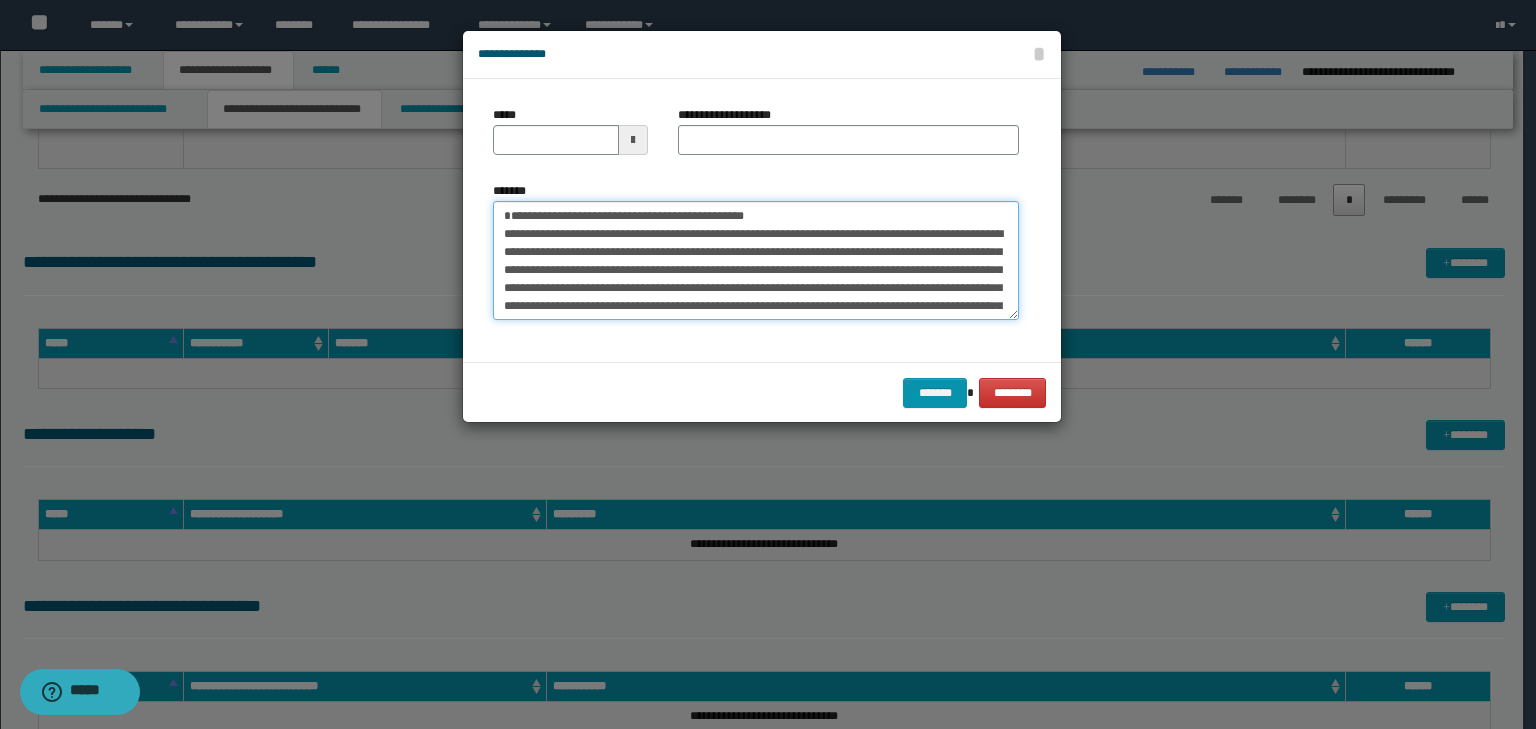 type 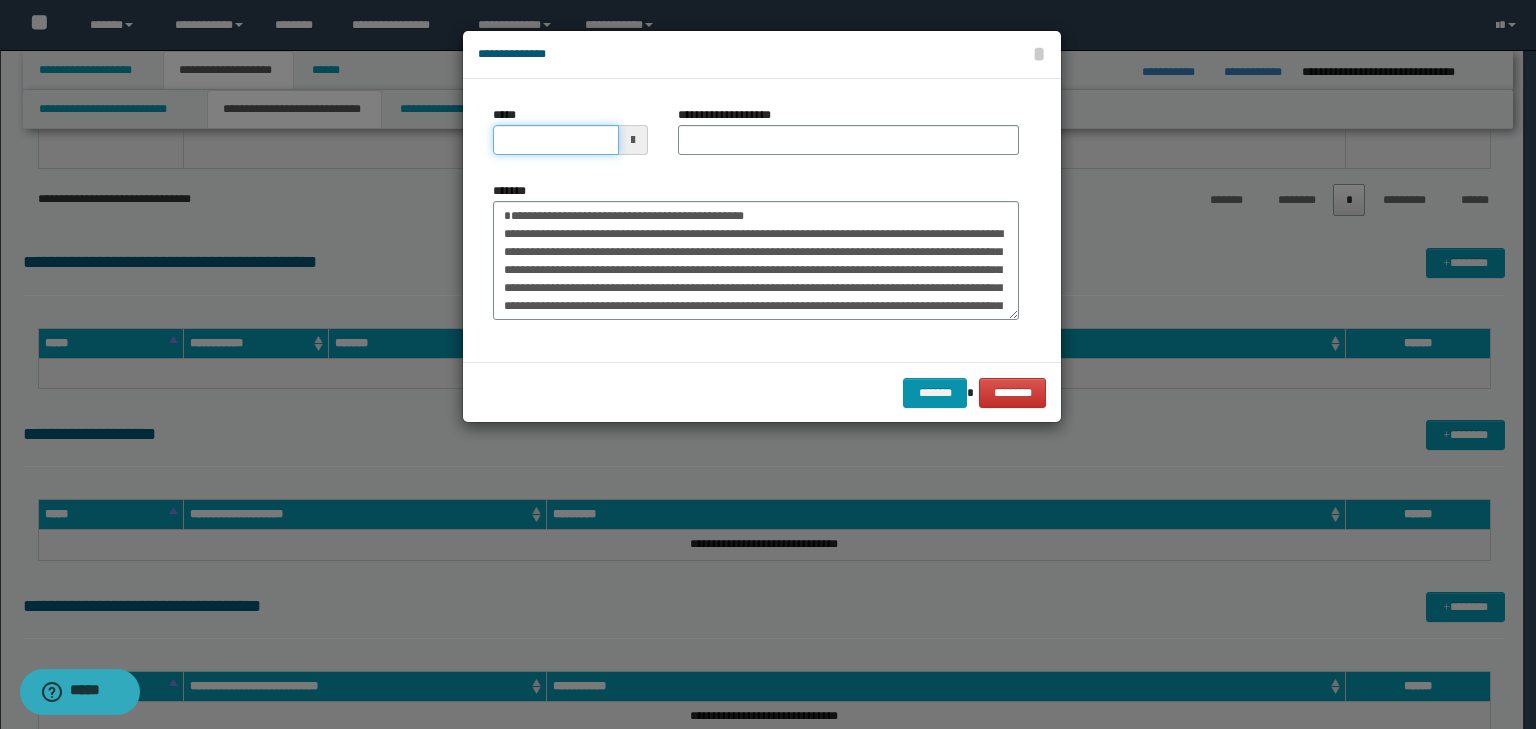 click on "*****" at bounding box center [556, 140] 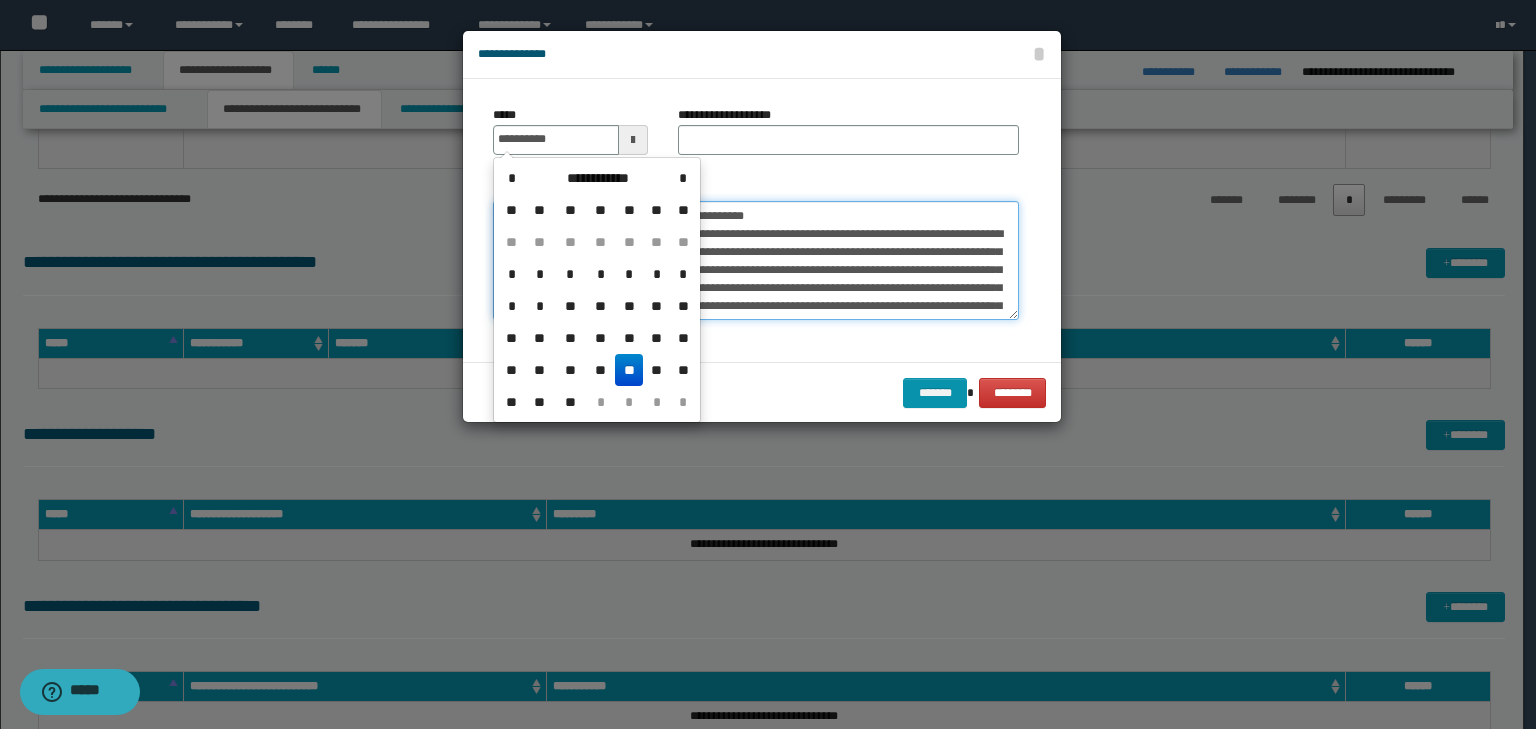type on "**********" 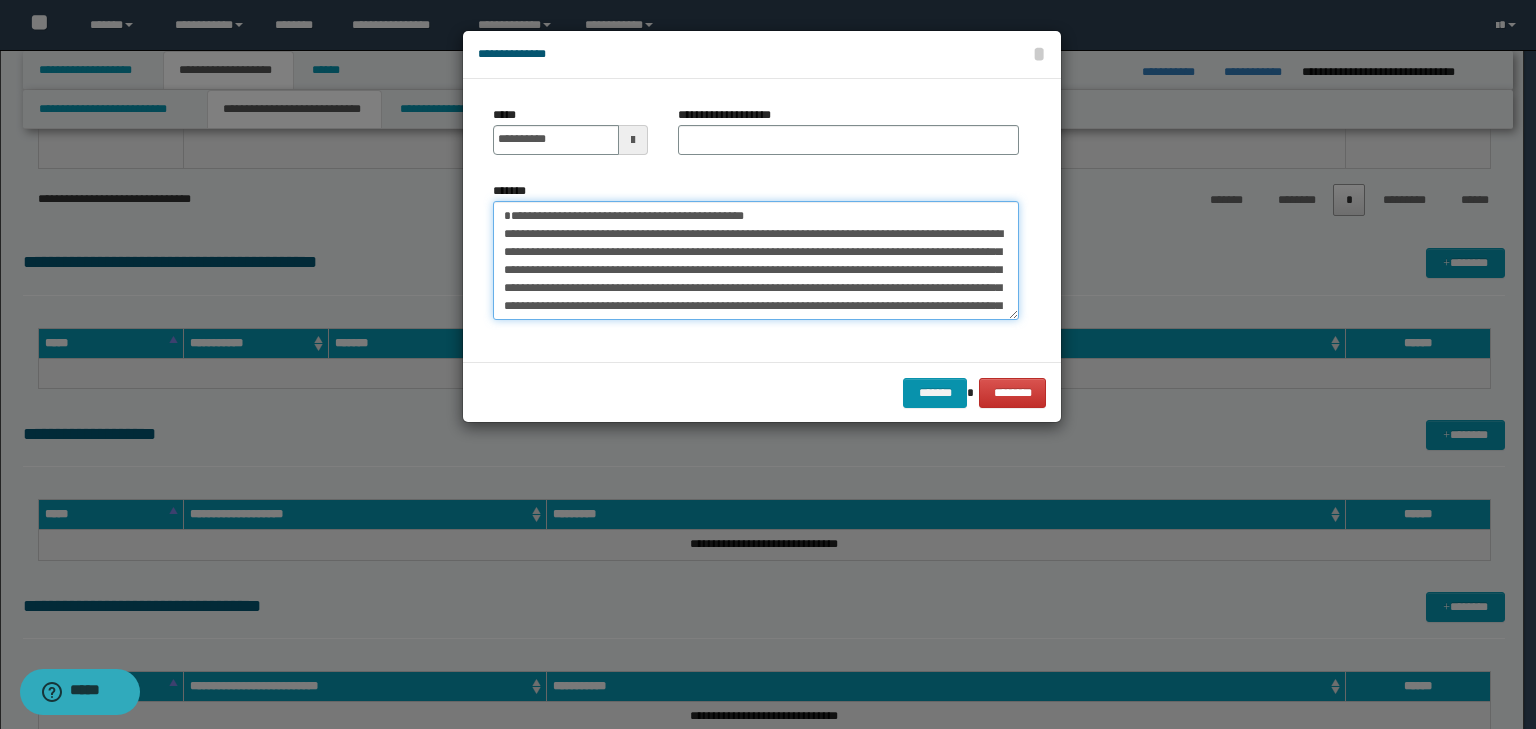 drag, startPoint x: 821, startPoint y: 214, endPoint x: 525, endPoint y: 182, distance: 297.7247 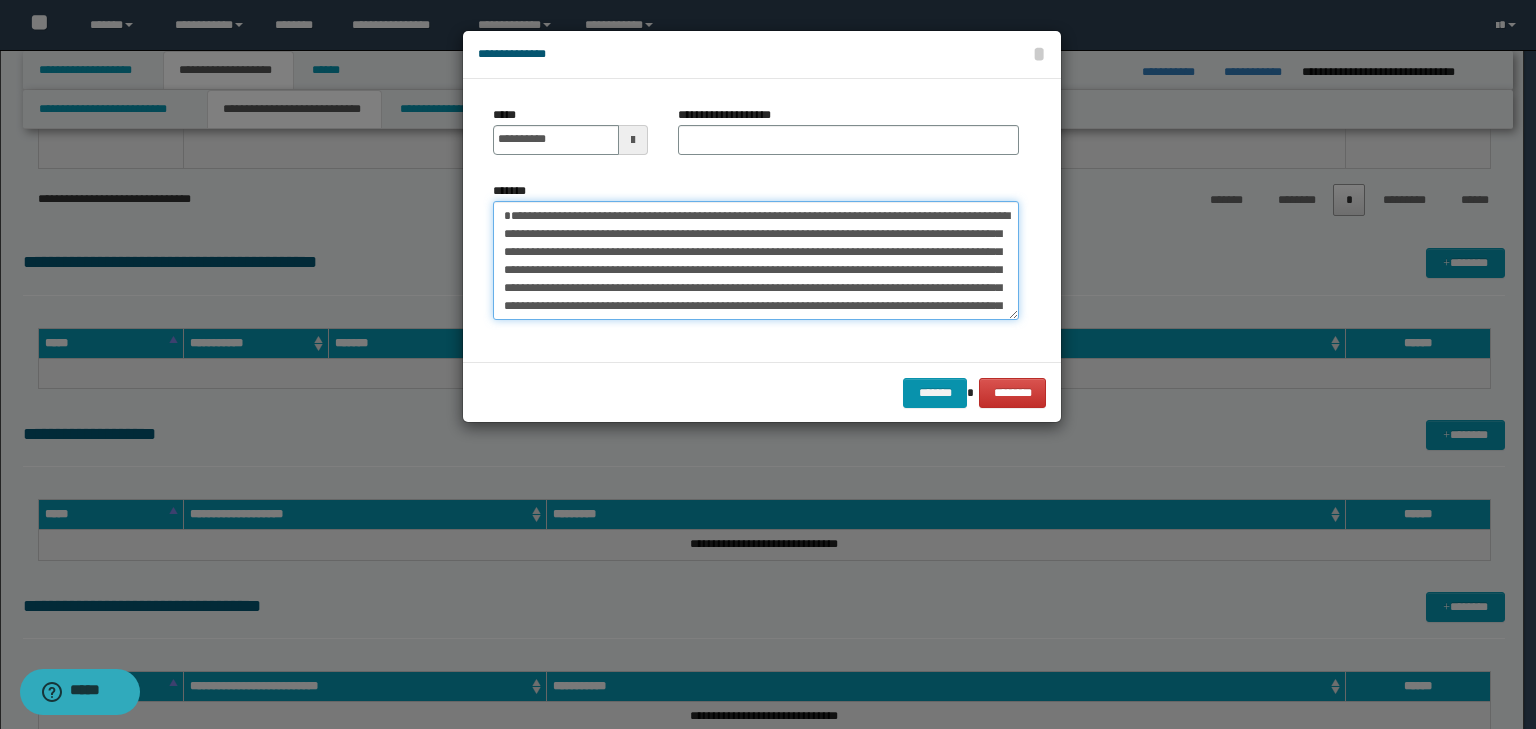 type on "**********" 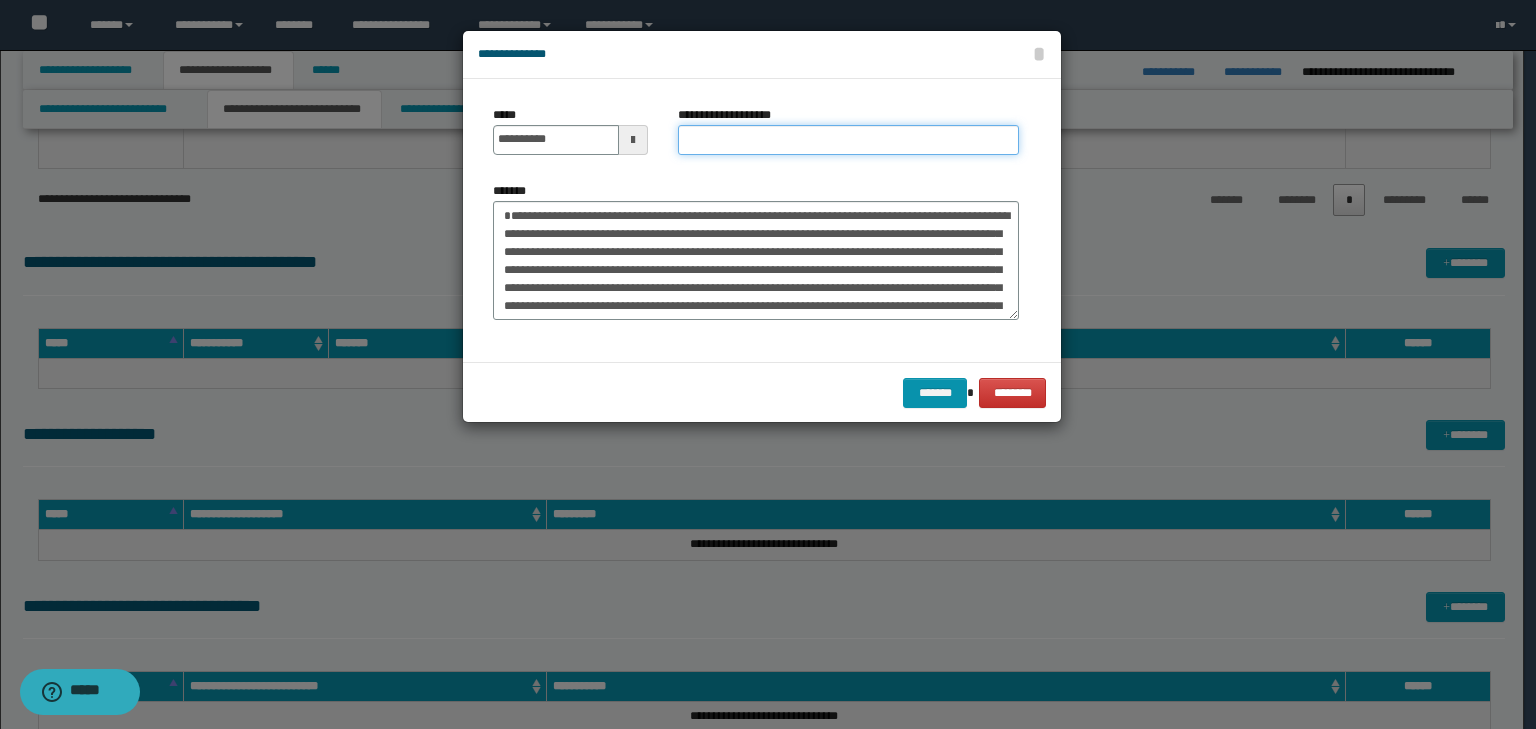 click on "**********" at bounding box center (848, 140) 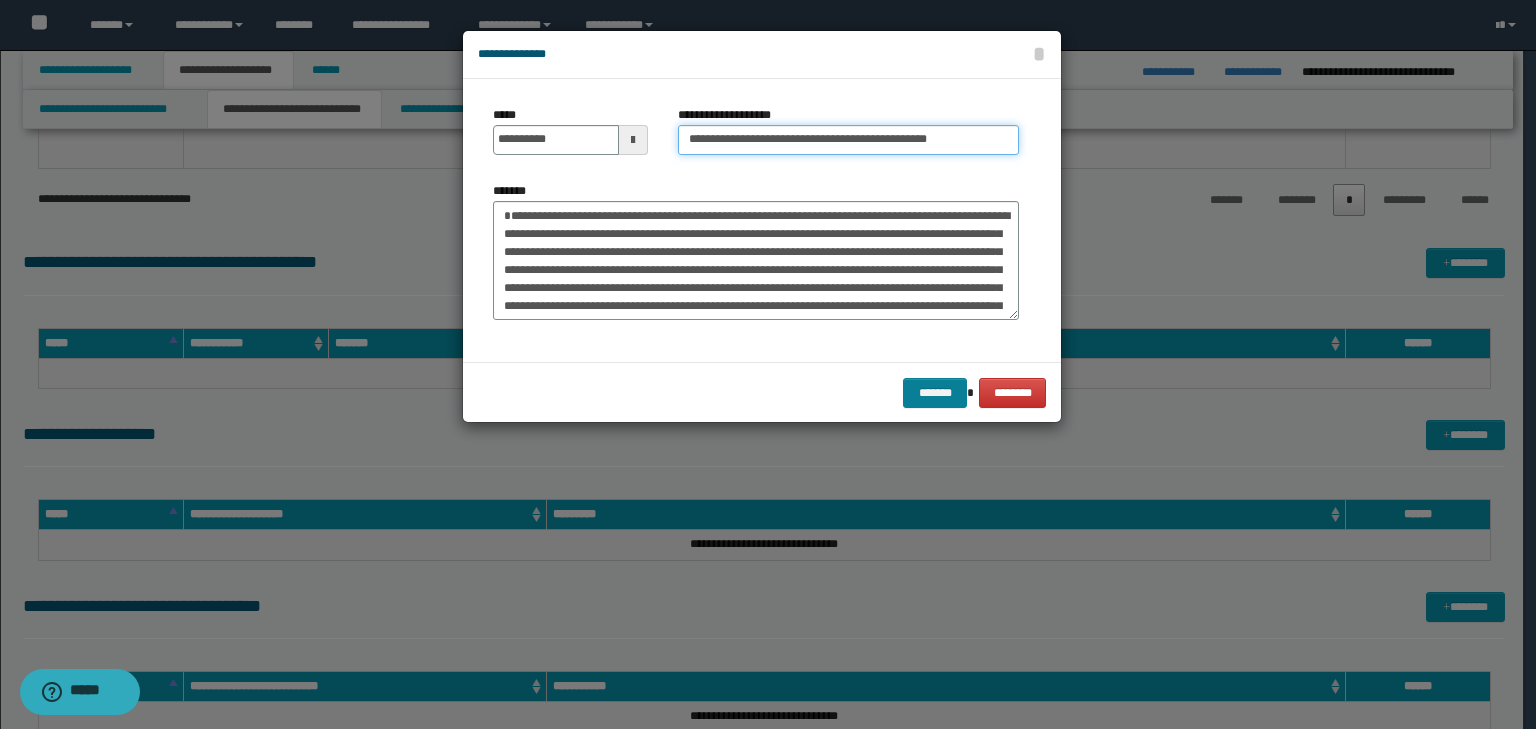 type on "**********" 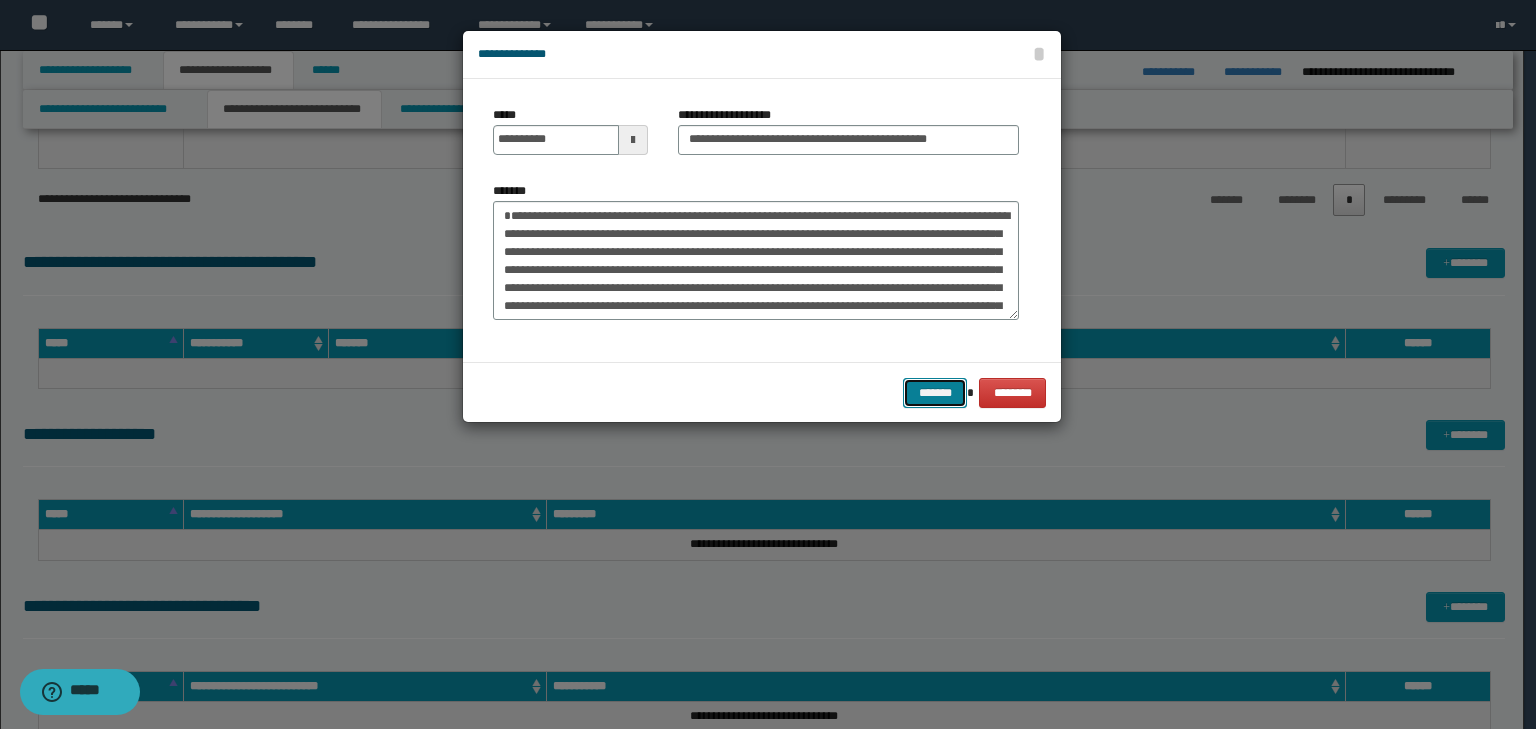 click on "*******" at bounding box center [935, 393] 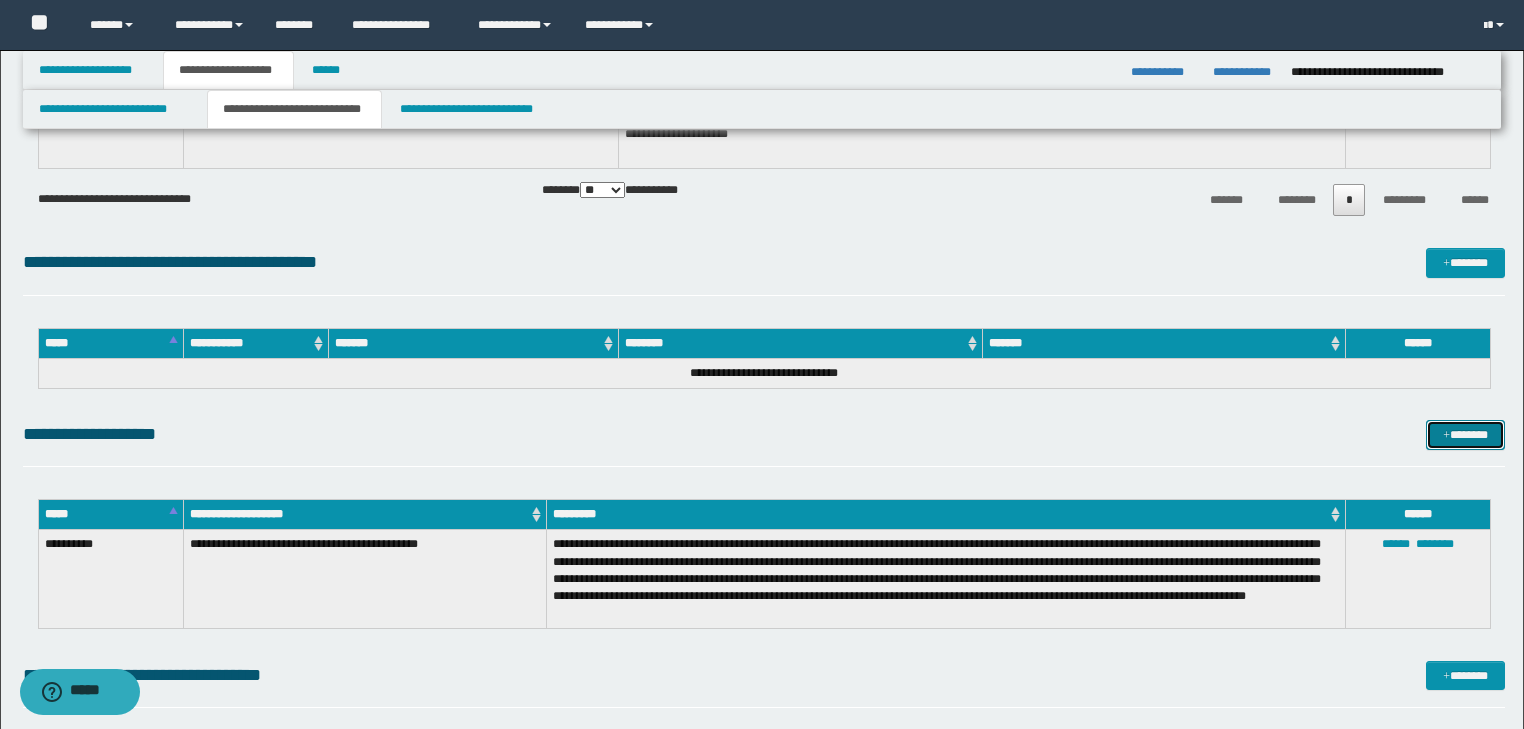 click on "*******" at bounding box center [1465, 435] 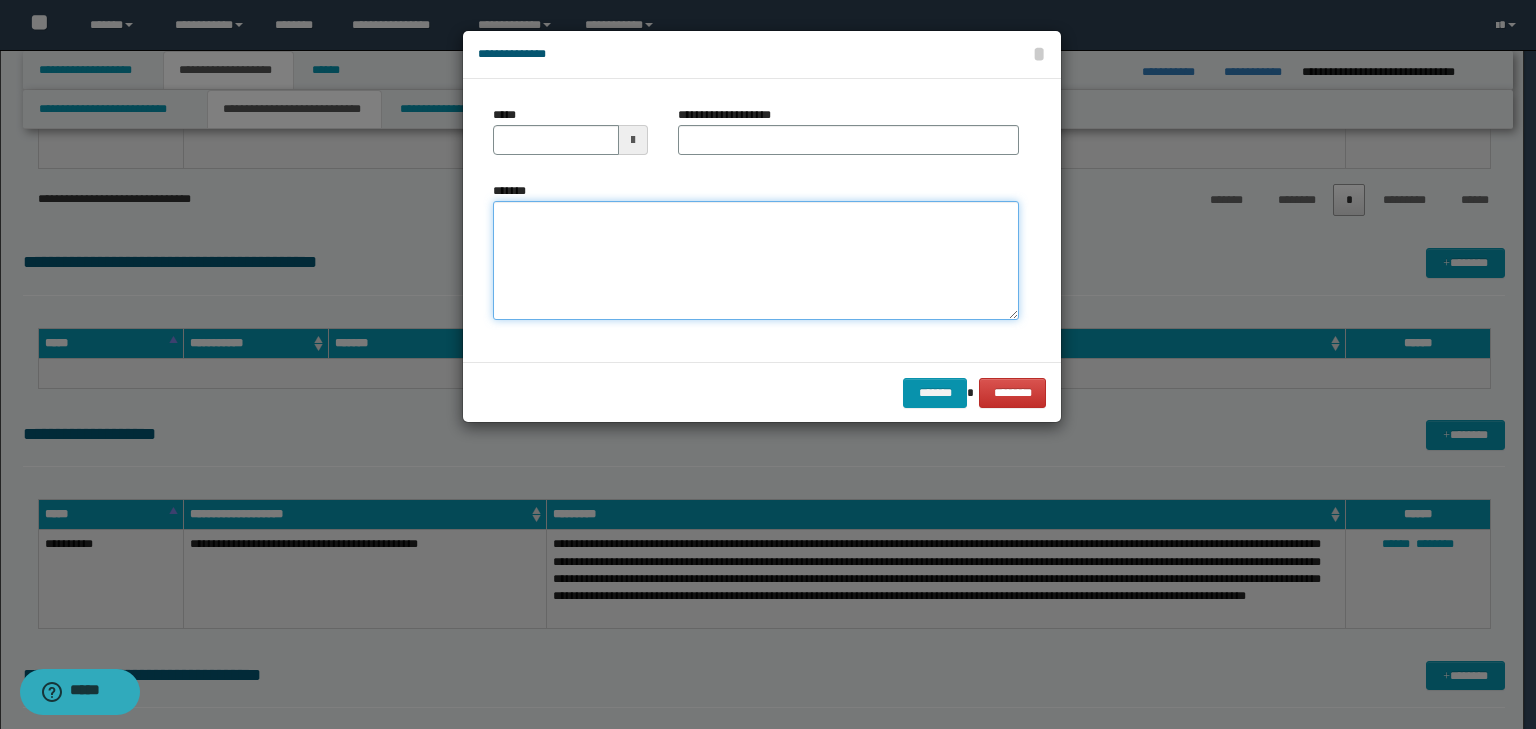 click on "*******" at bounding box center [756, 261] 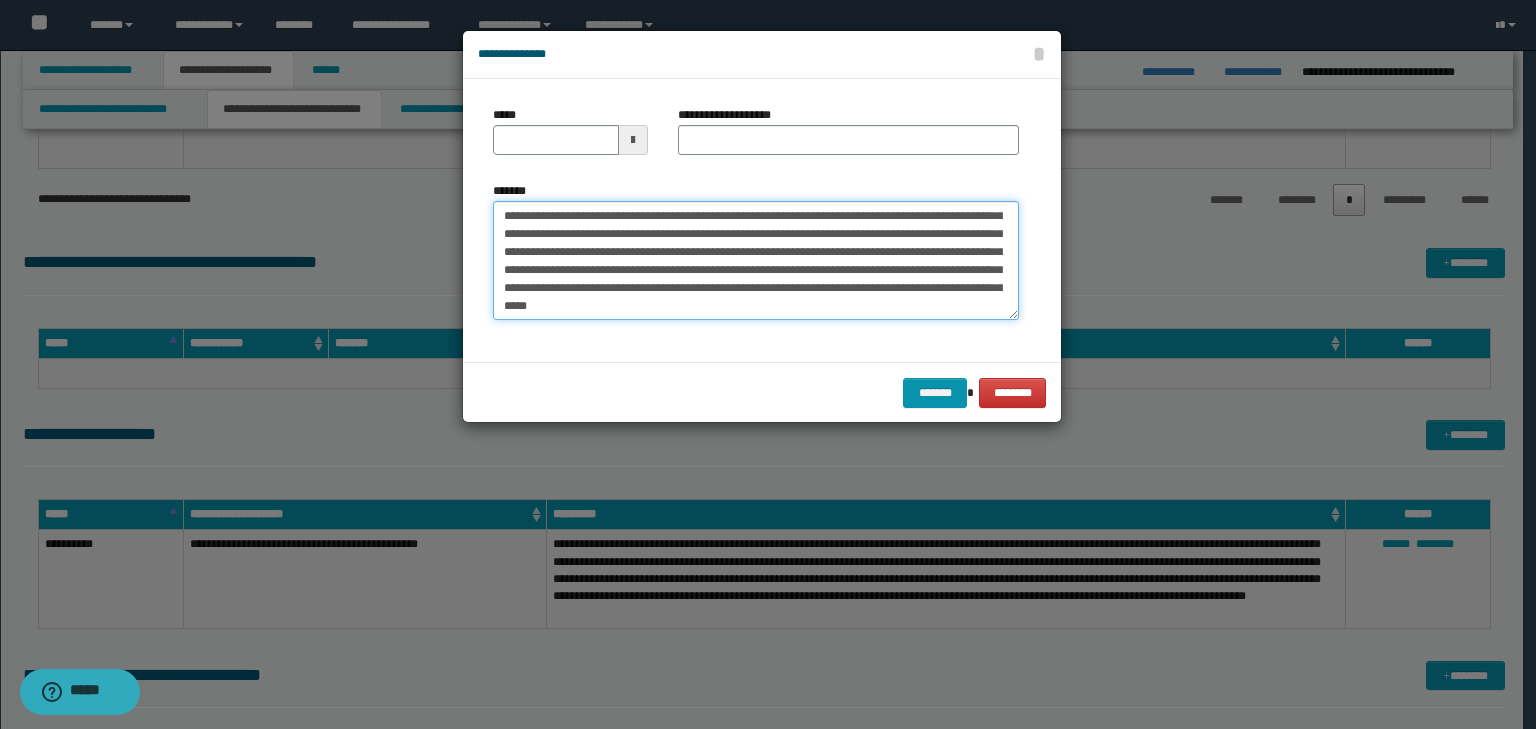 scroll, scrollTop: 0, scrollLeft: 0, axis: both 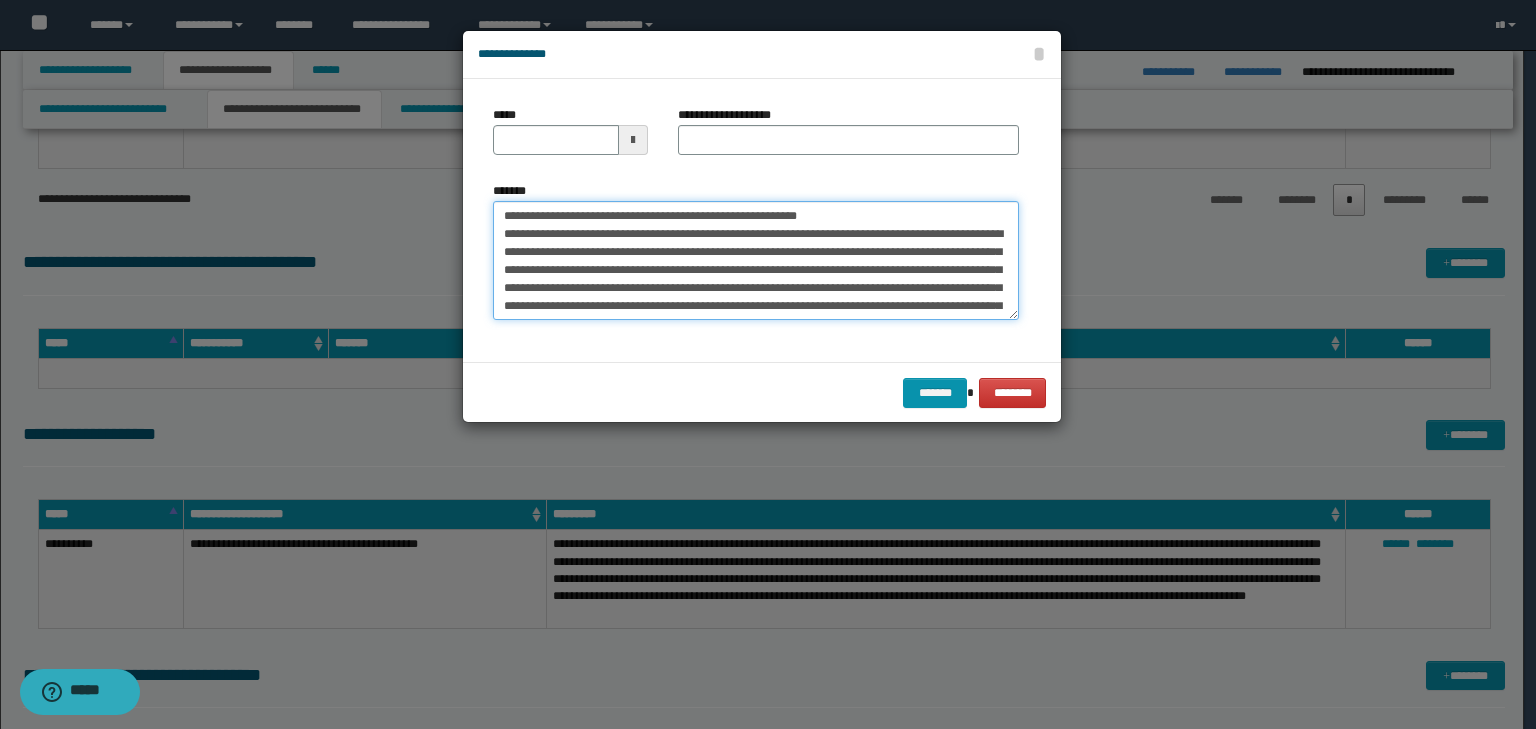 drag, startPoint x: 562, startPoint y: 216, endPoint x: 337, endPoint y: 197, distance: 225.8008 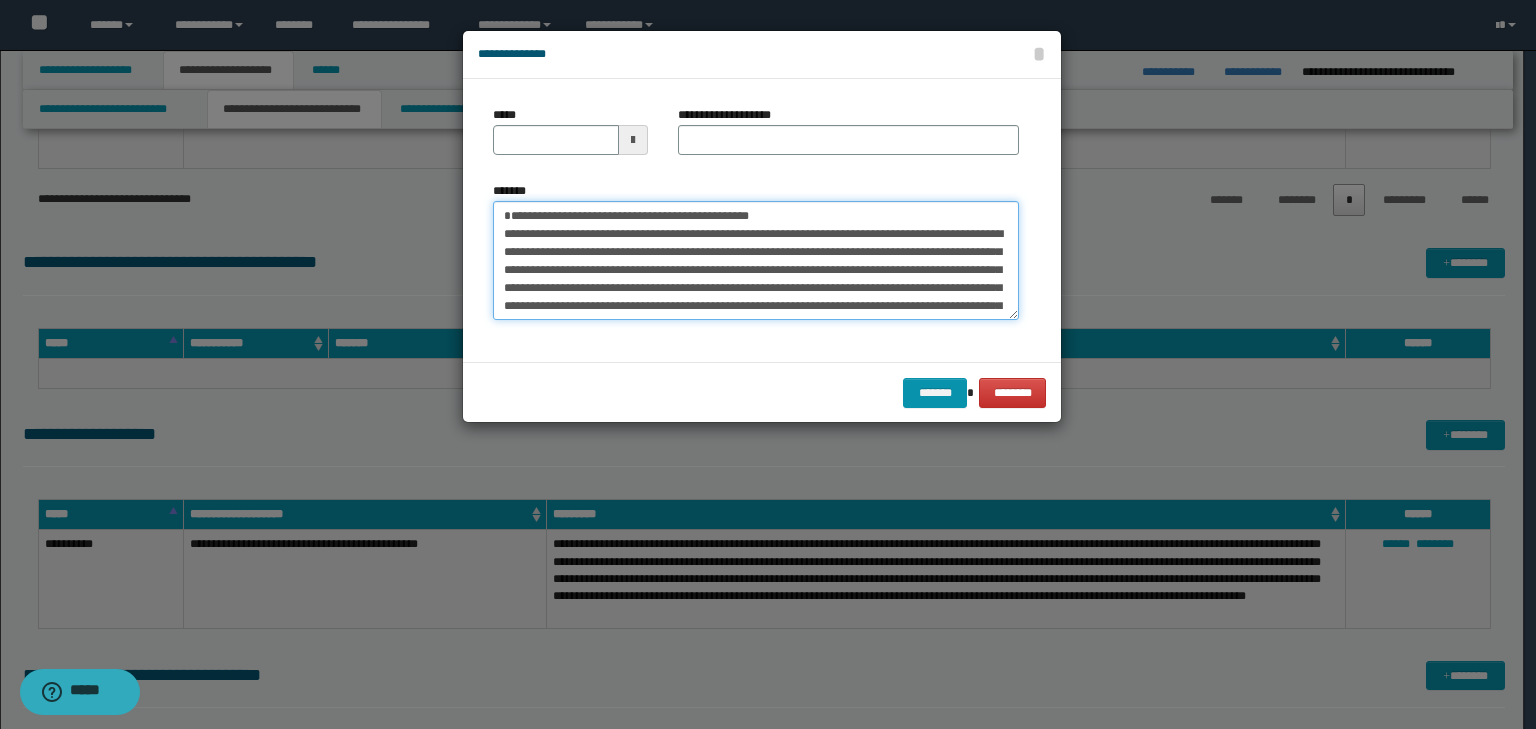 type 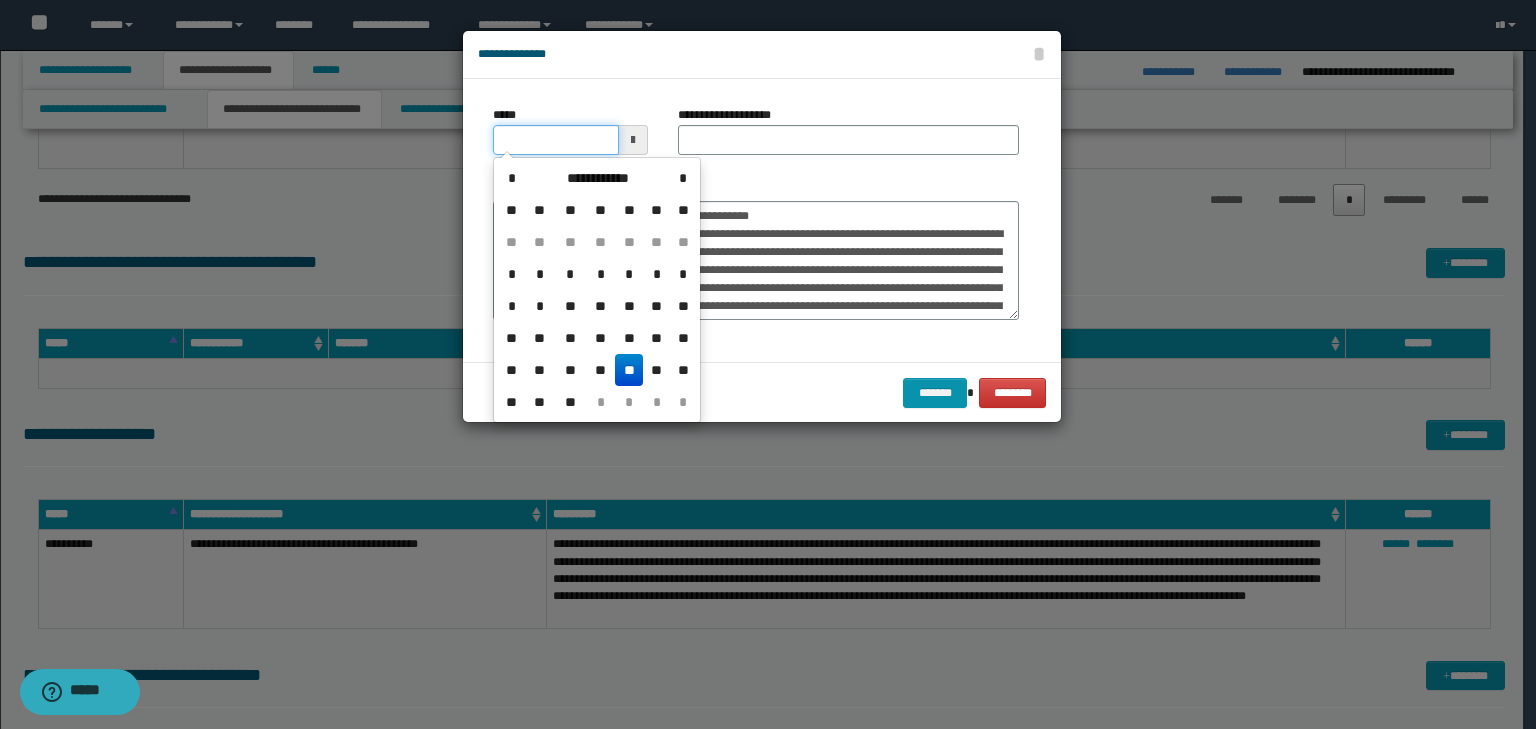 click on "*****" at bounding box center (556, 140) 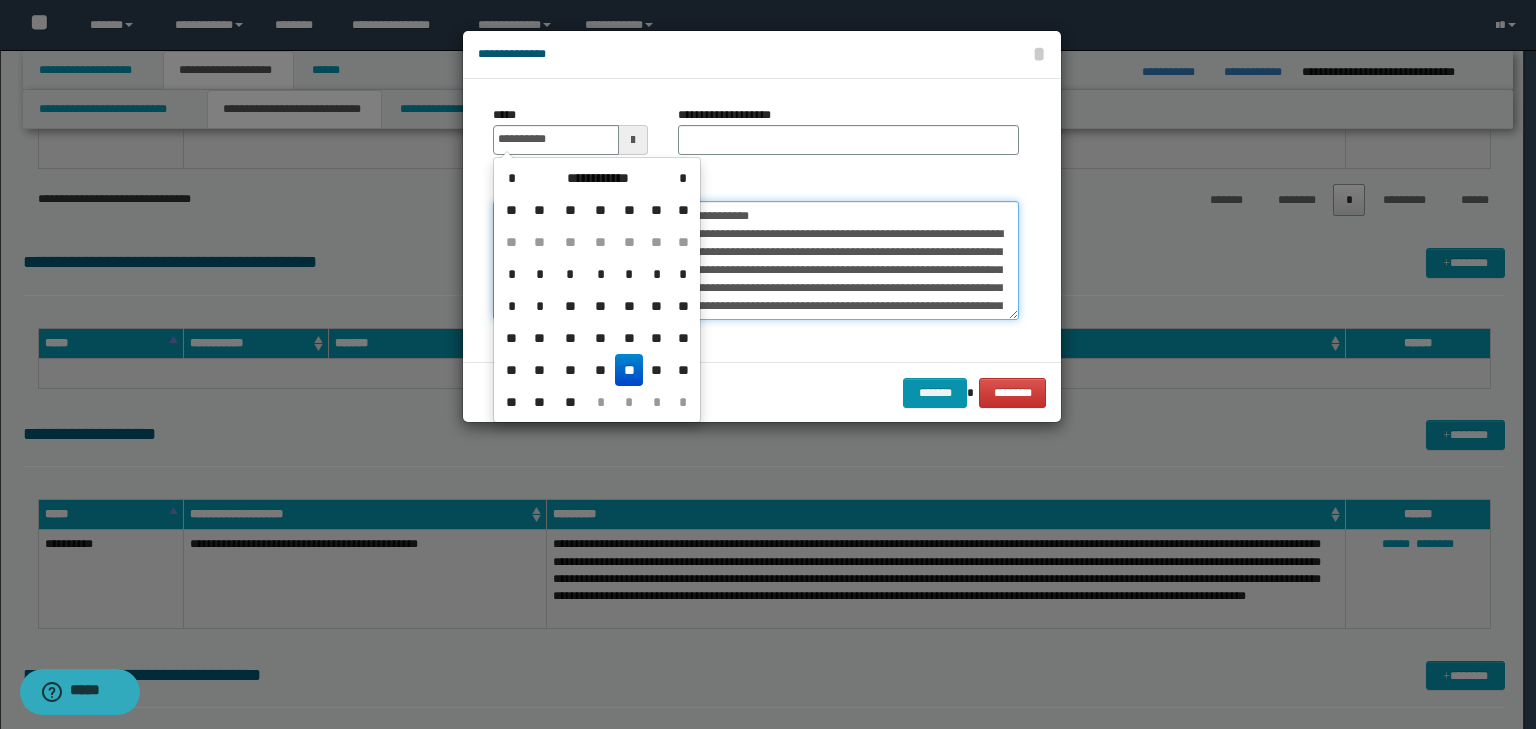 type on "**********" 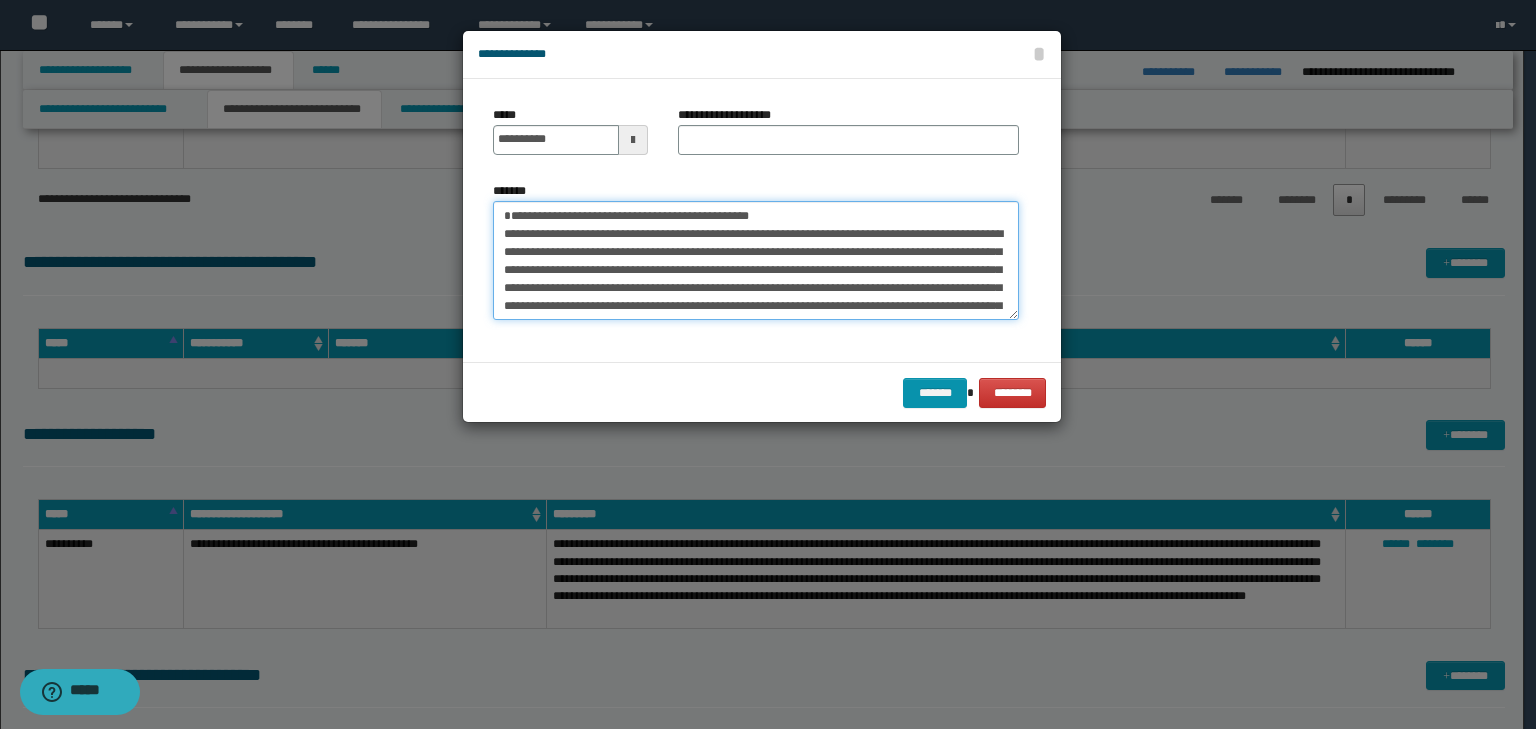 drag, startPoint x: 828, startPoint y: 216, endPoint x: 237, endPoint y: 183, distance: 591.9206 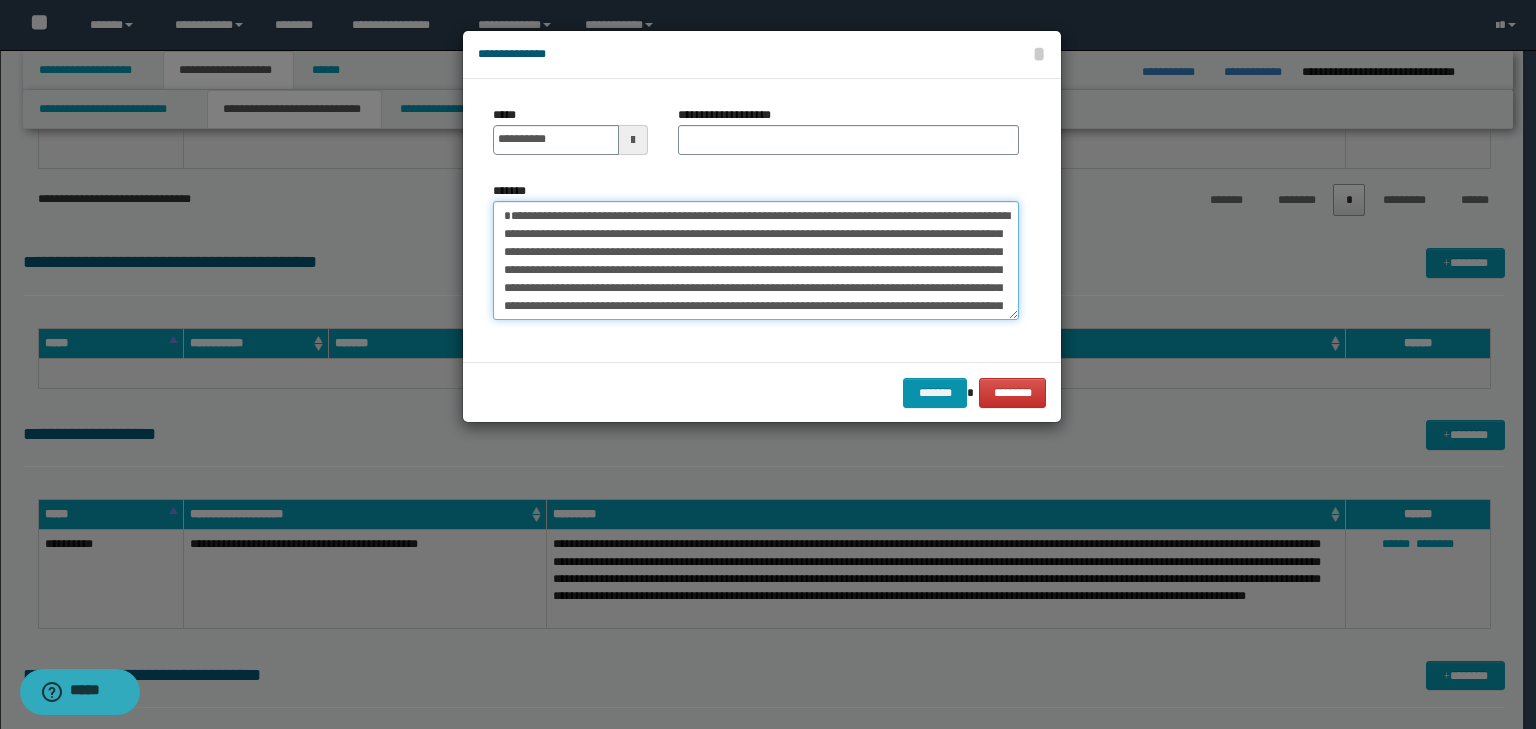 type on "**********" 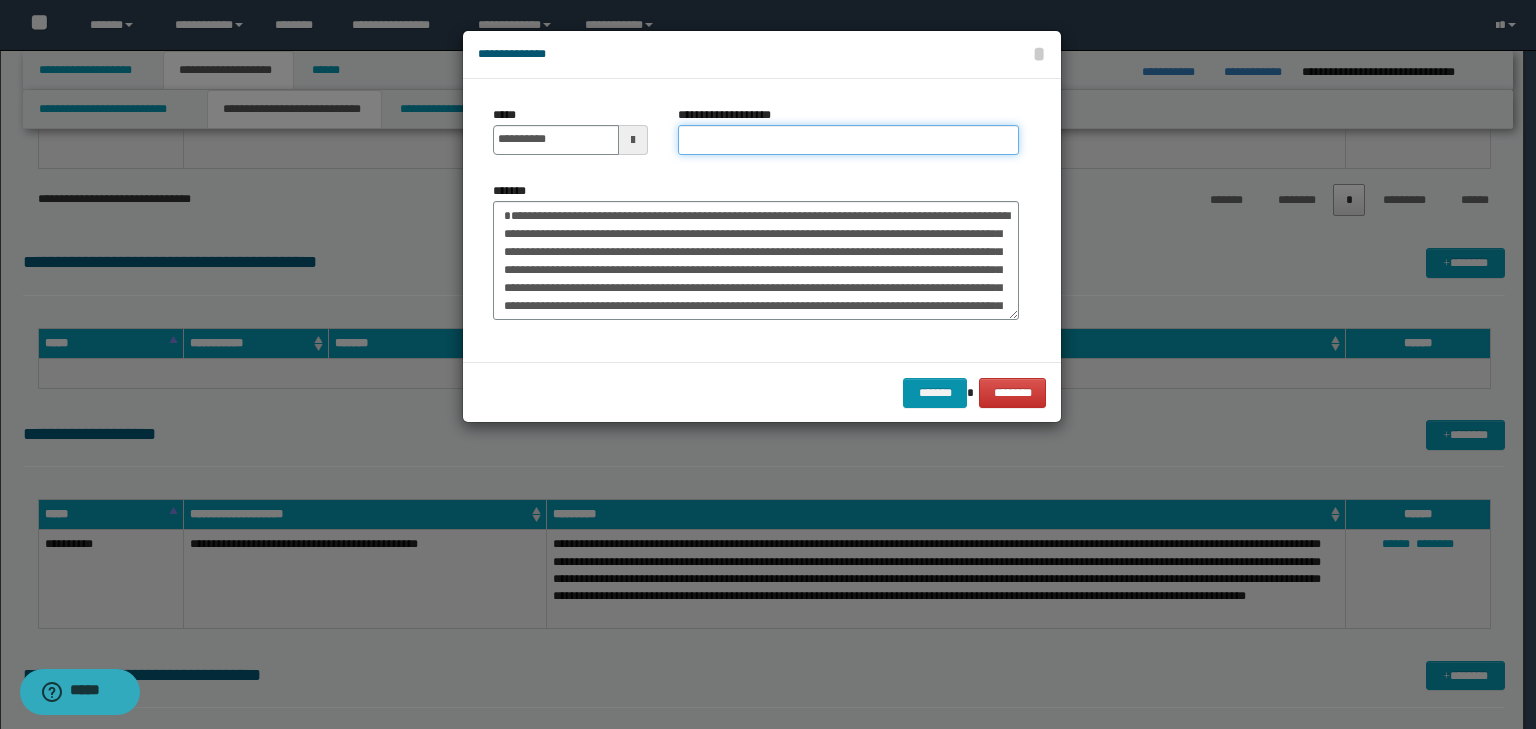 click on "**********" at bounding box center [848, 140] 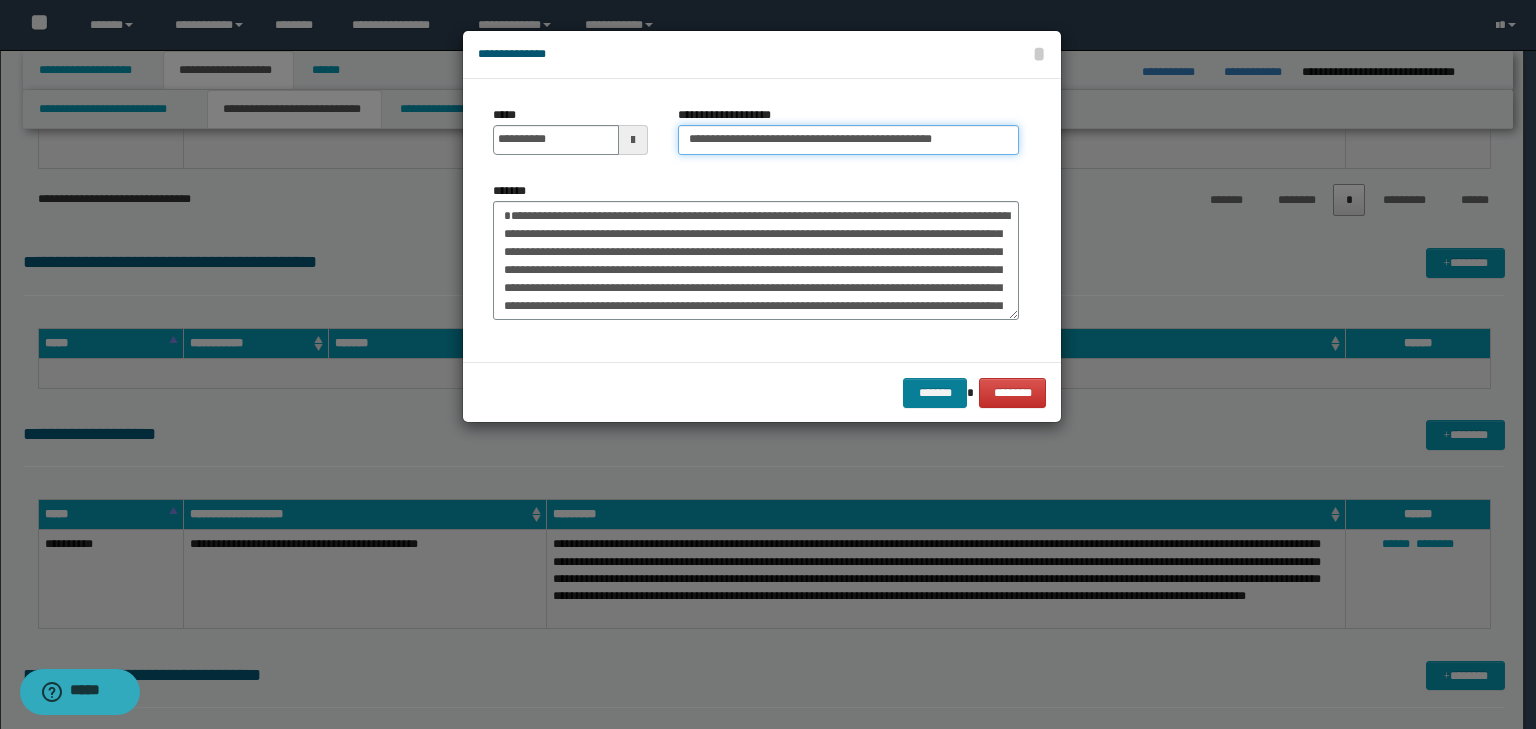 type on "**********" 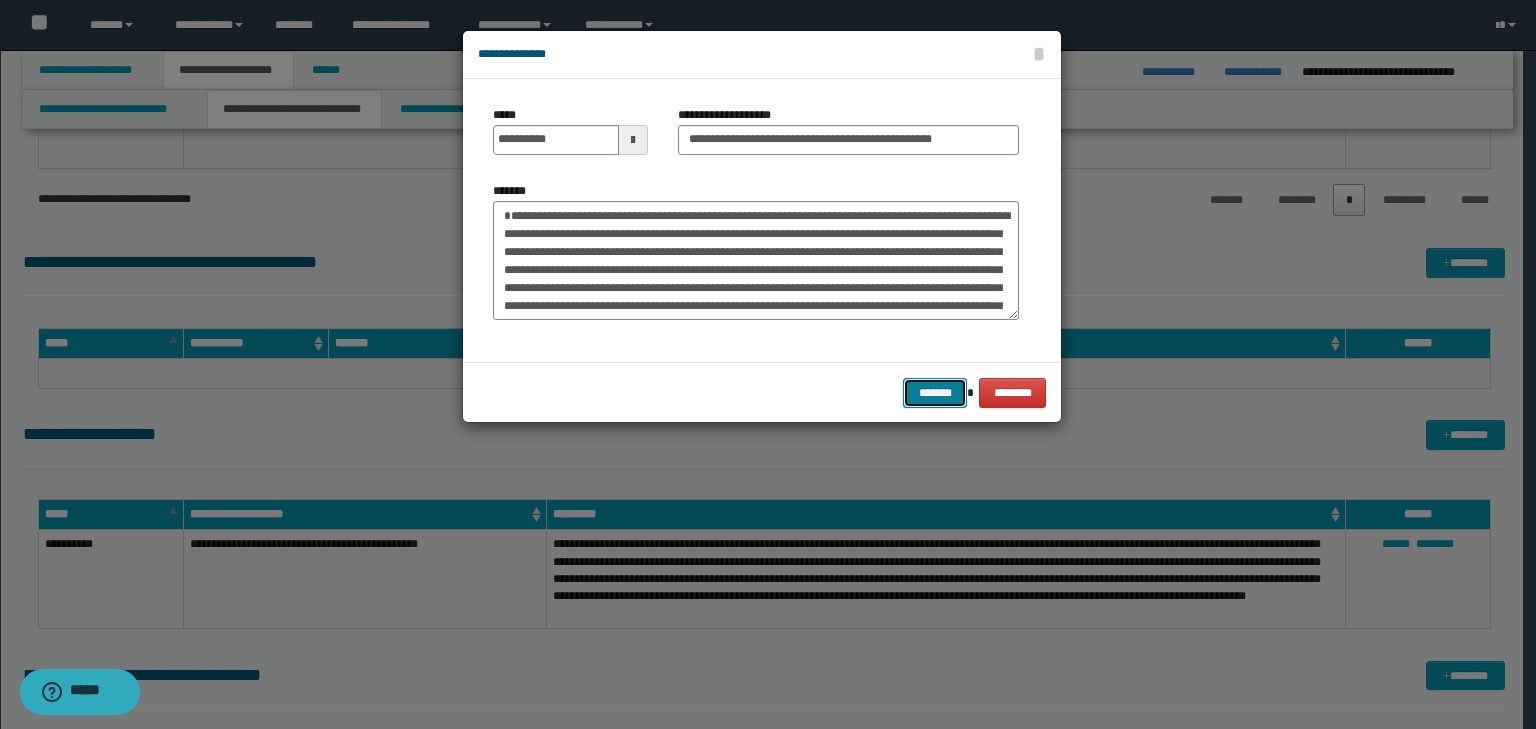 click on "*******" at bounding box center [935, 393] 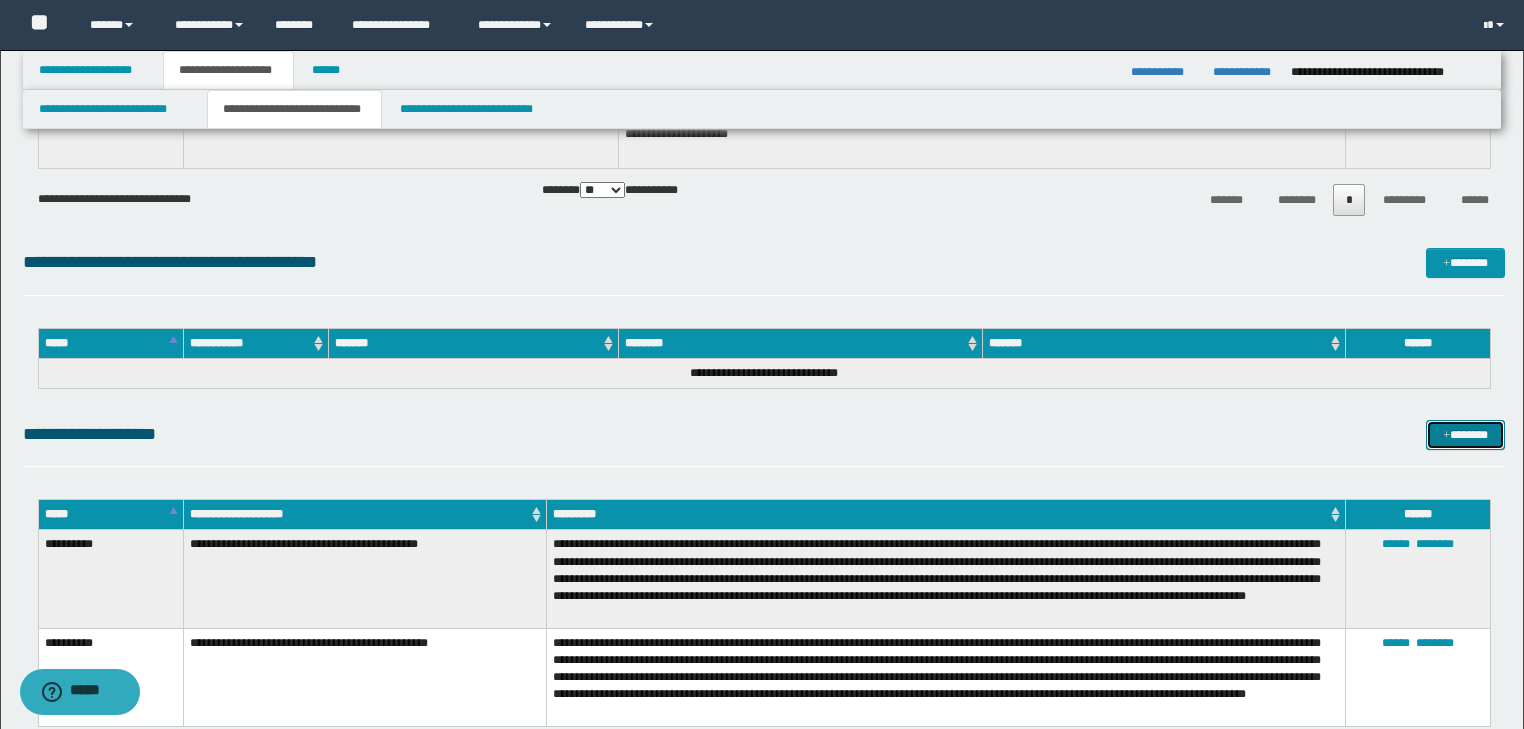 click on "*******" at bounding box center (1465, 435) 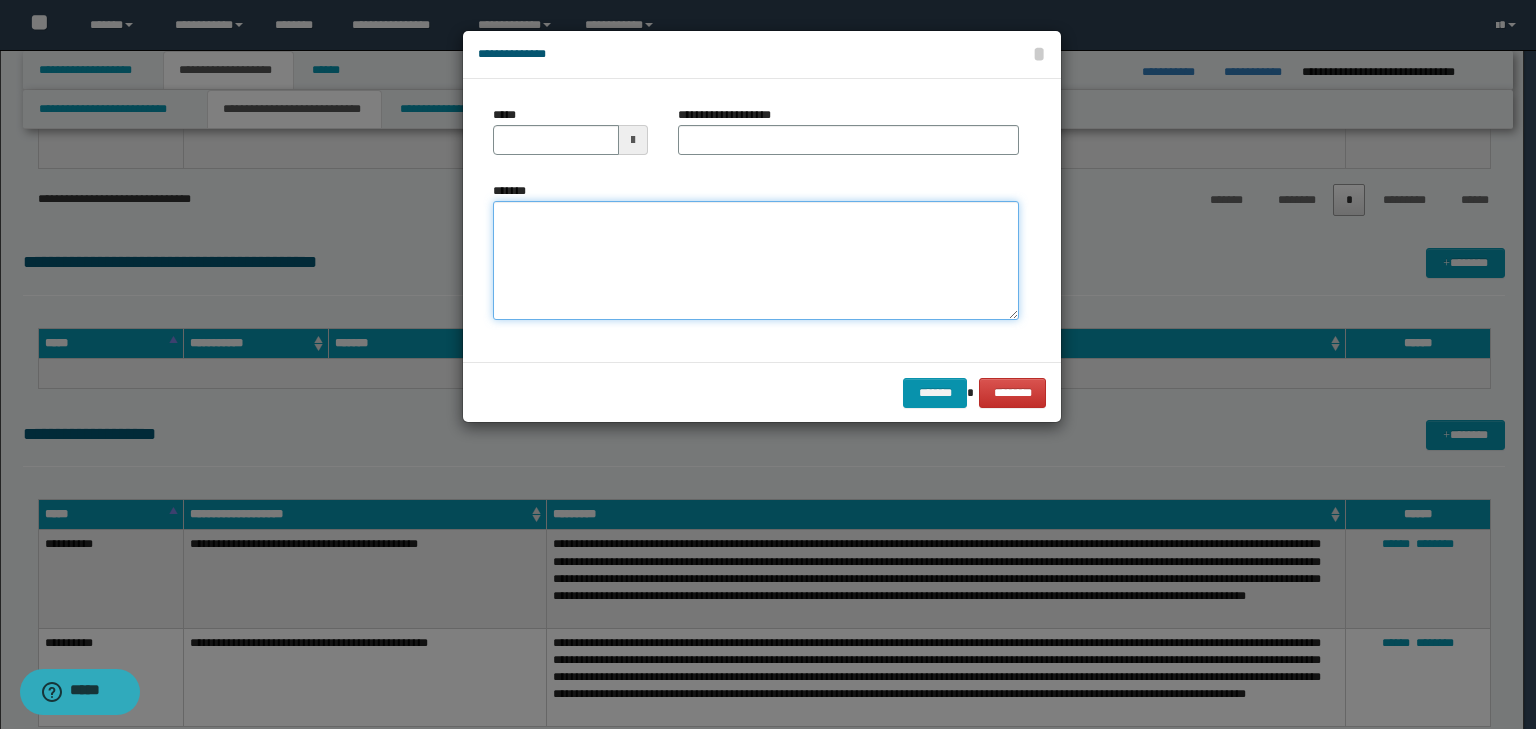 click on "*******" at bounding box center [756, 261] 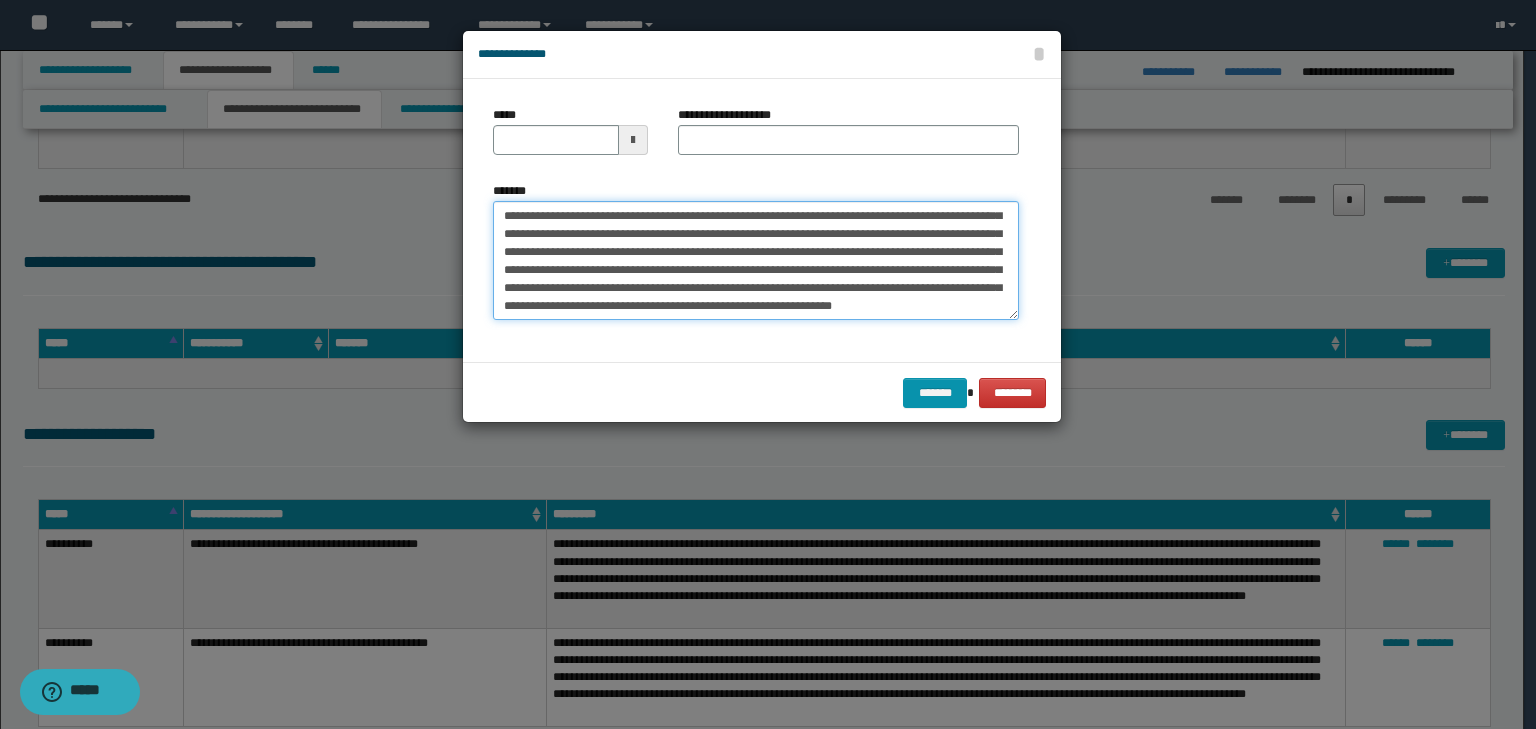 scroll, scrollTop: 0, scrollLeft: 0, axis: both 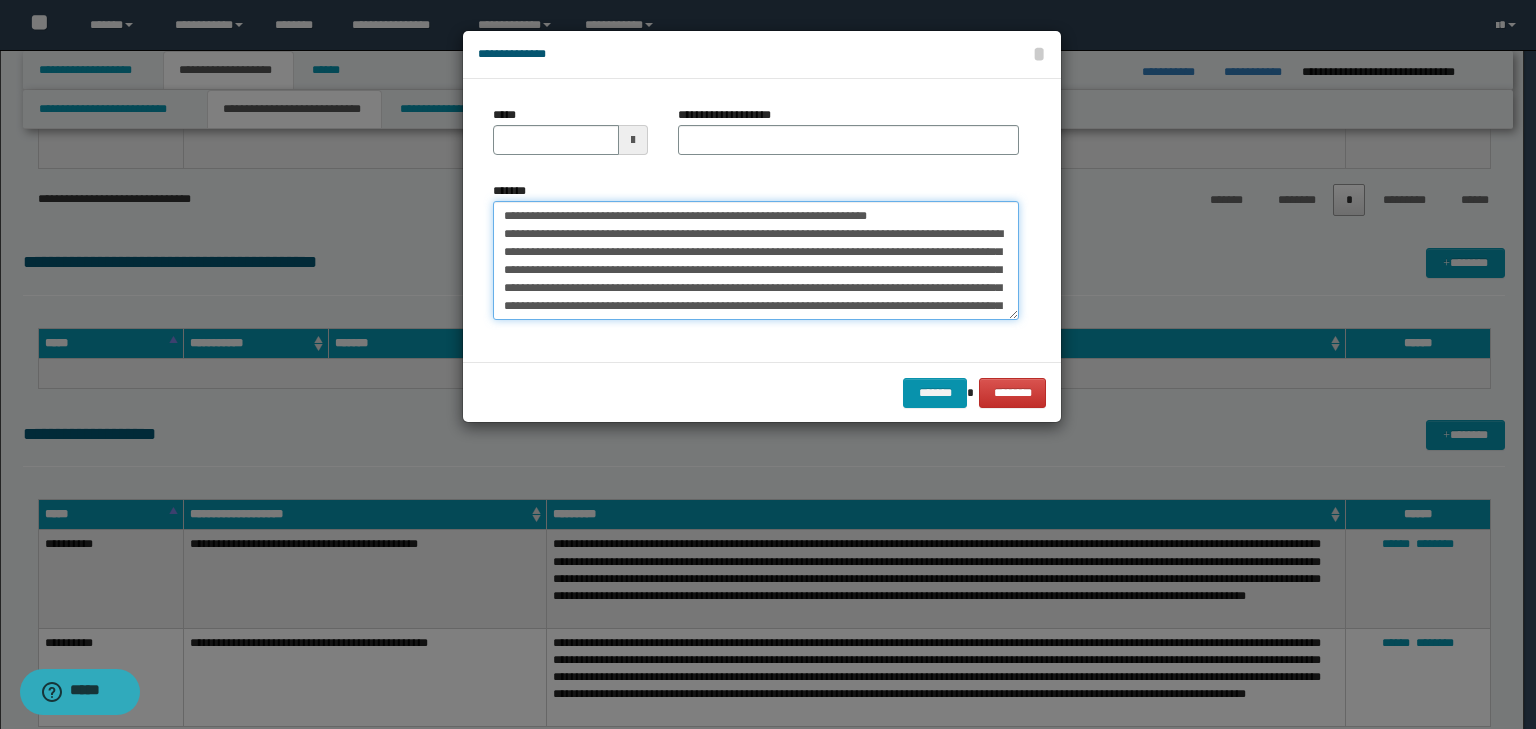 drag, startPoint x: 566, startPoint y: 215, endPoint x: 396, endPoint y: 203, distance: 170.423 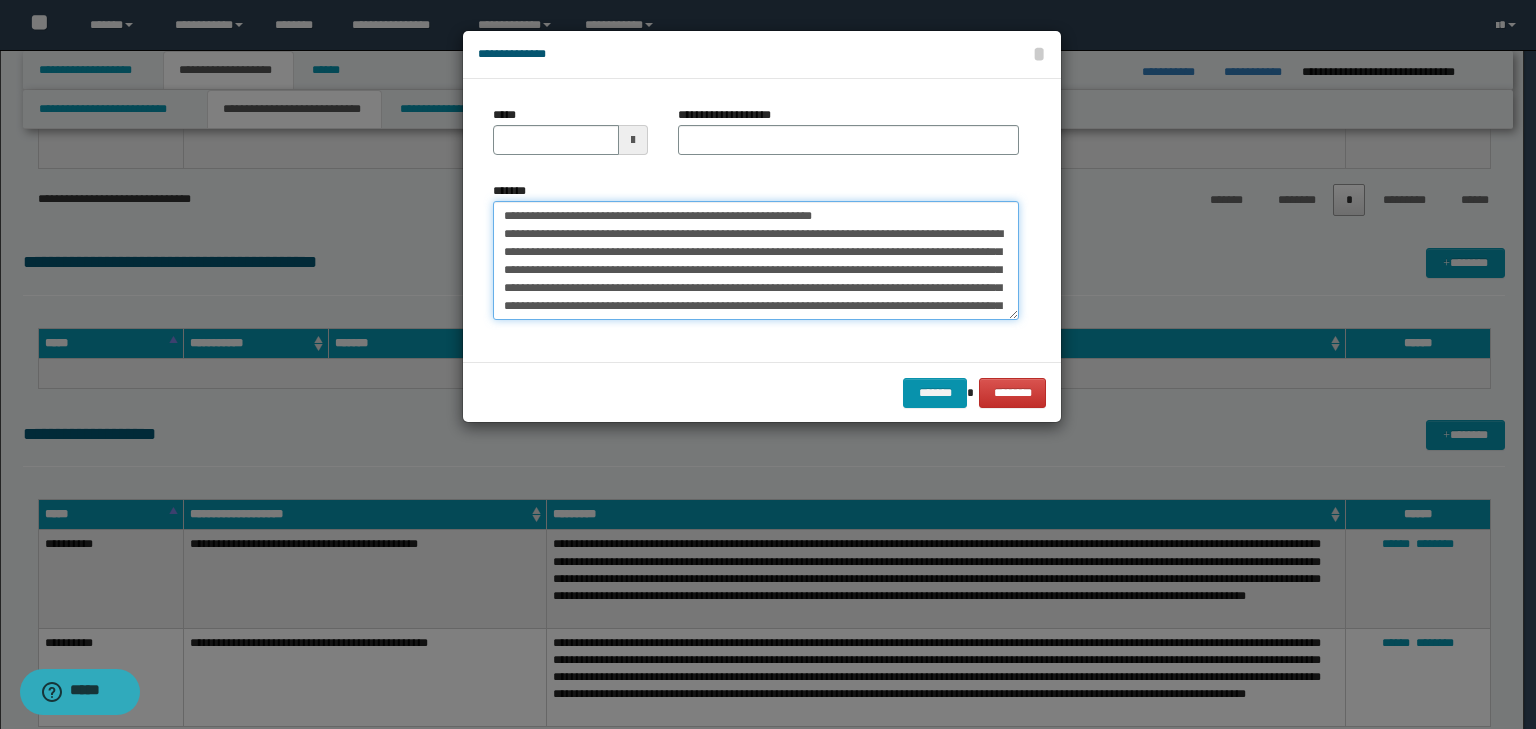 type 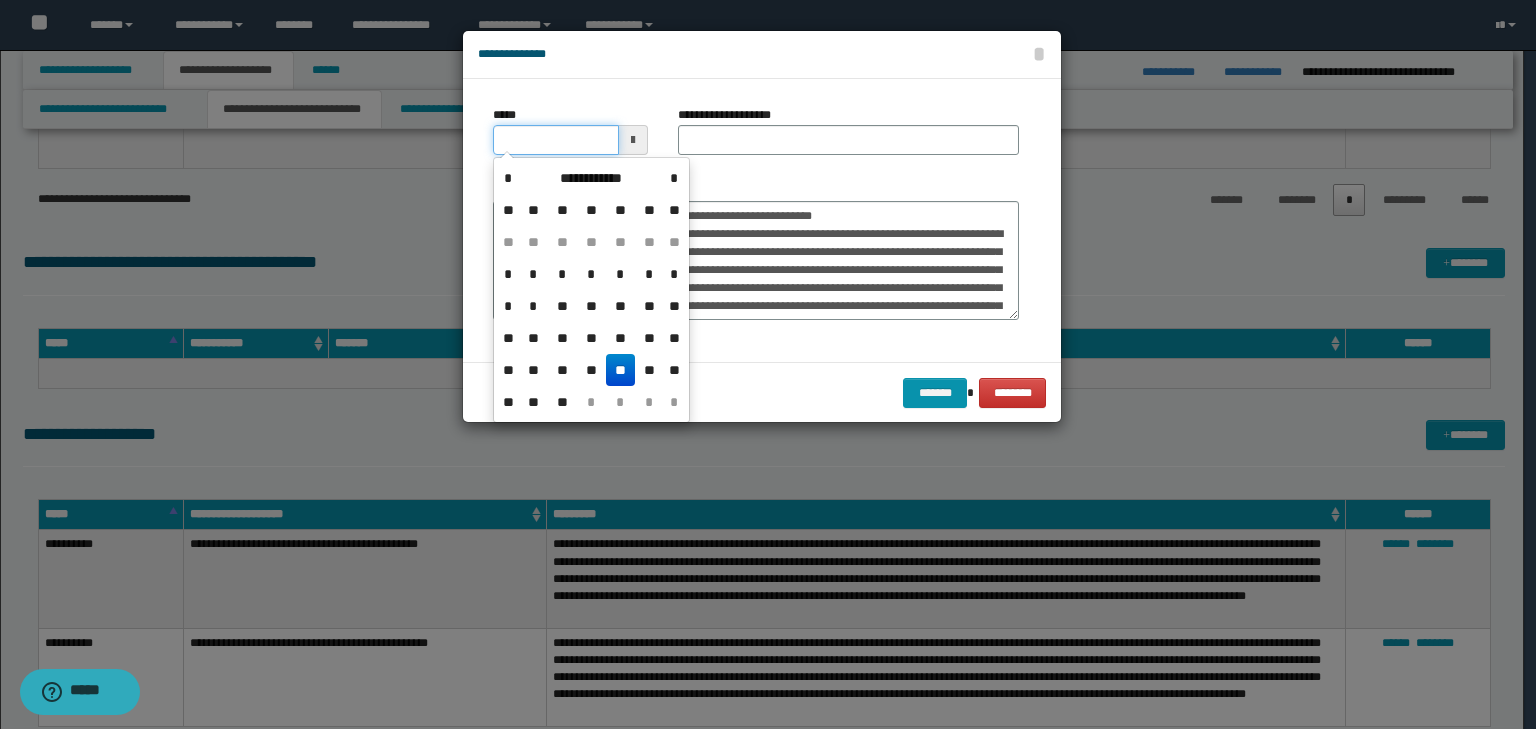 click on "*****" at bounding box center [556, 140] 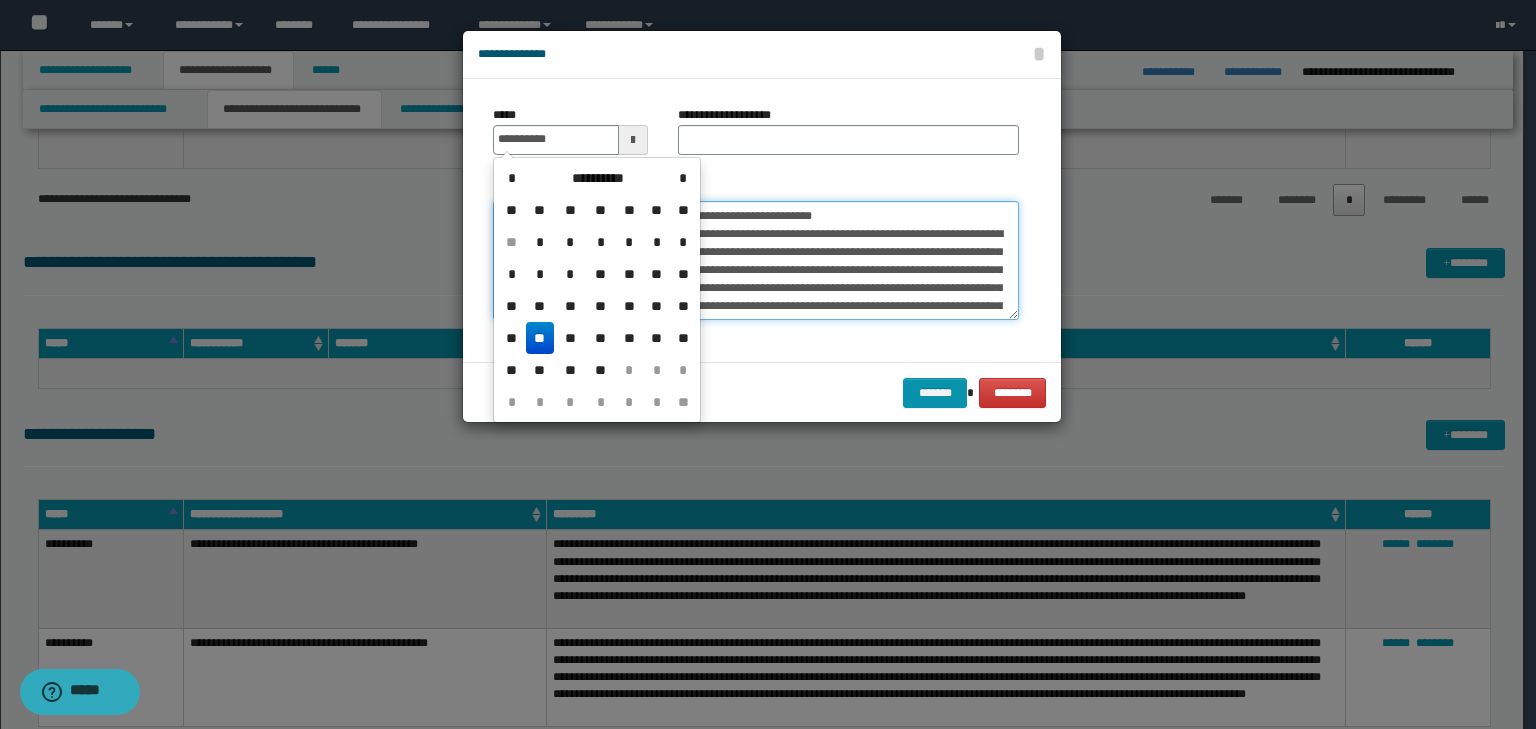 type on "**********" 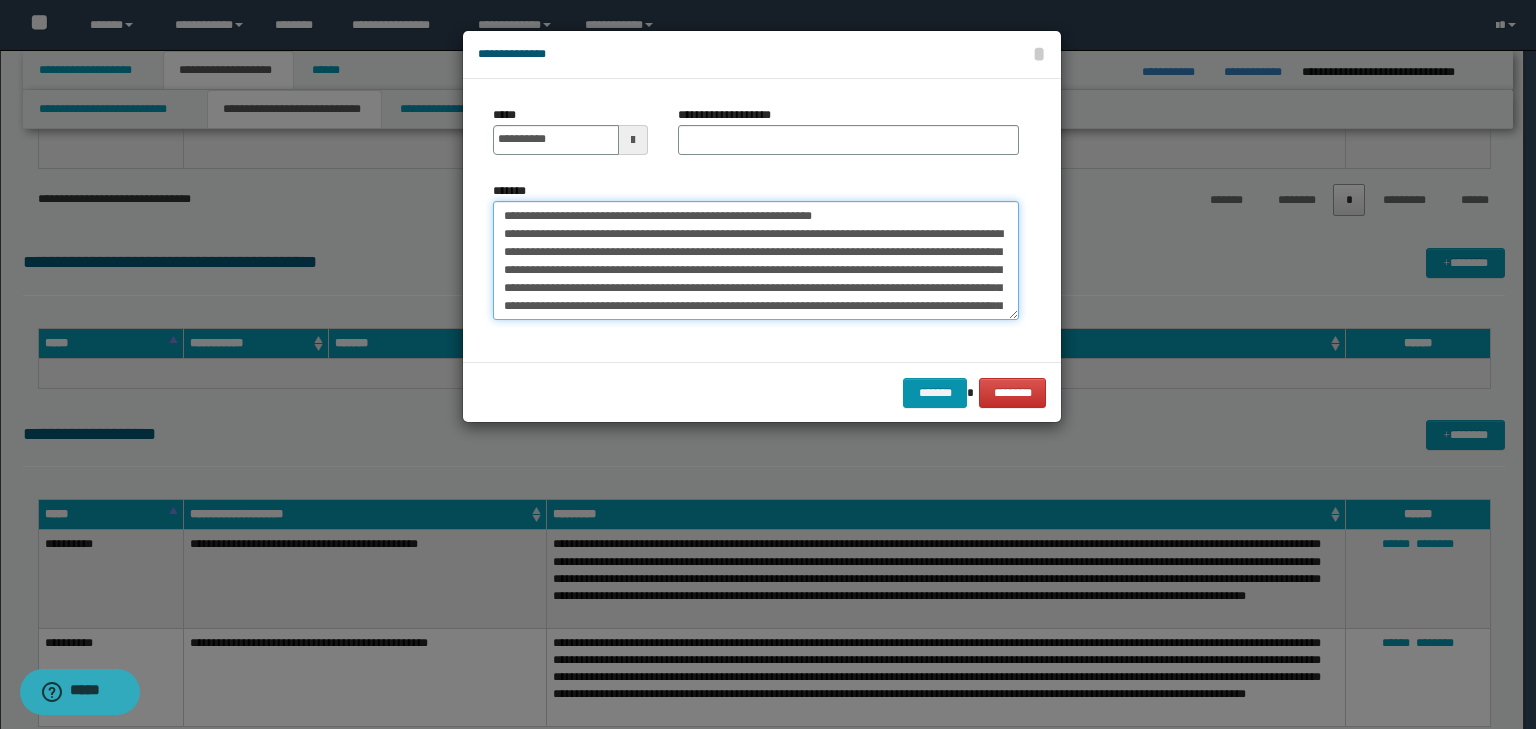 drag, startPoint x: 933, startPoint y: 213, endPoint x: 0, endPoint y: 202, distance: 933.0648 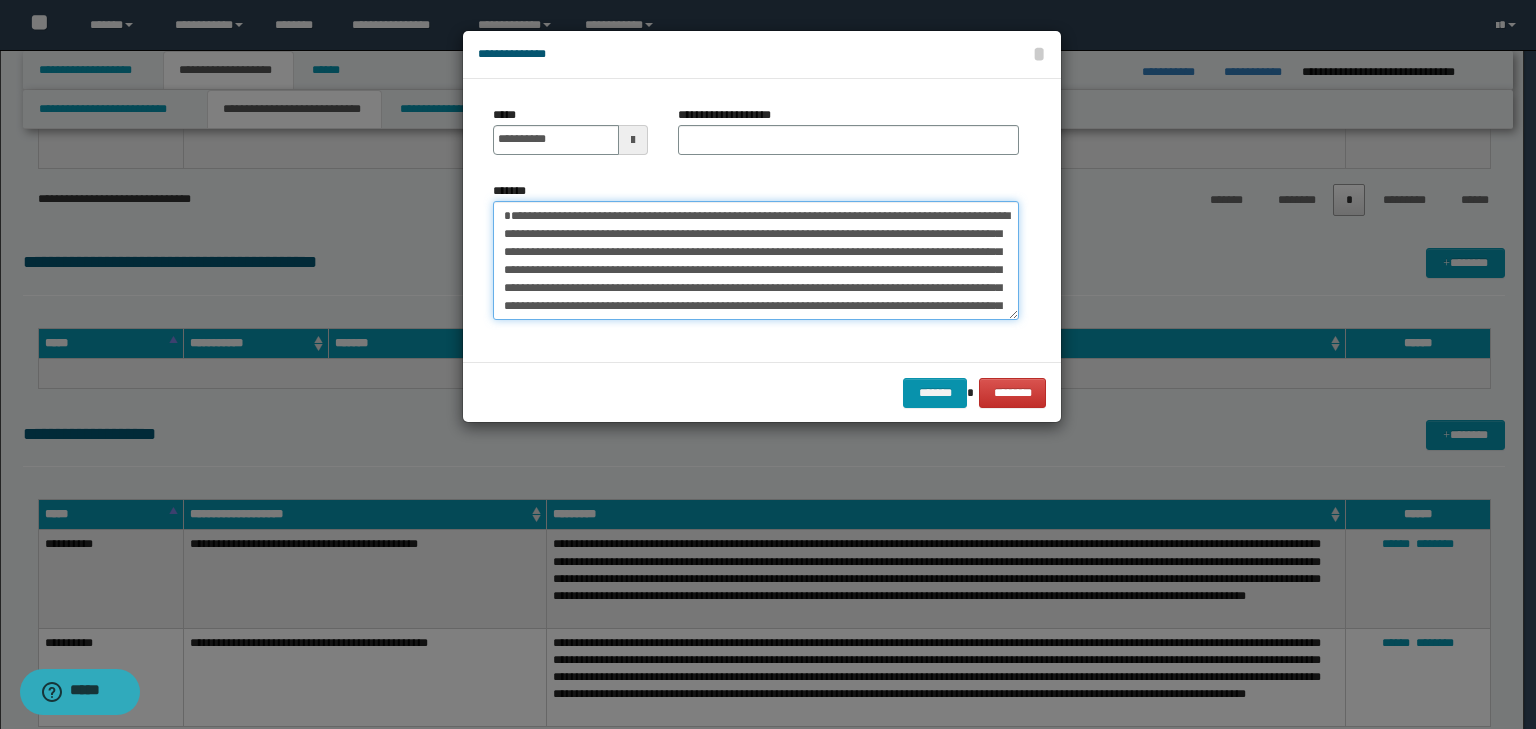type on "**********" 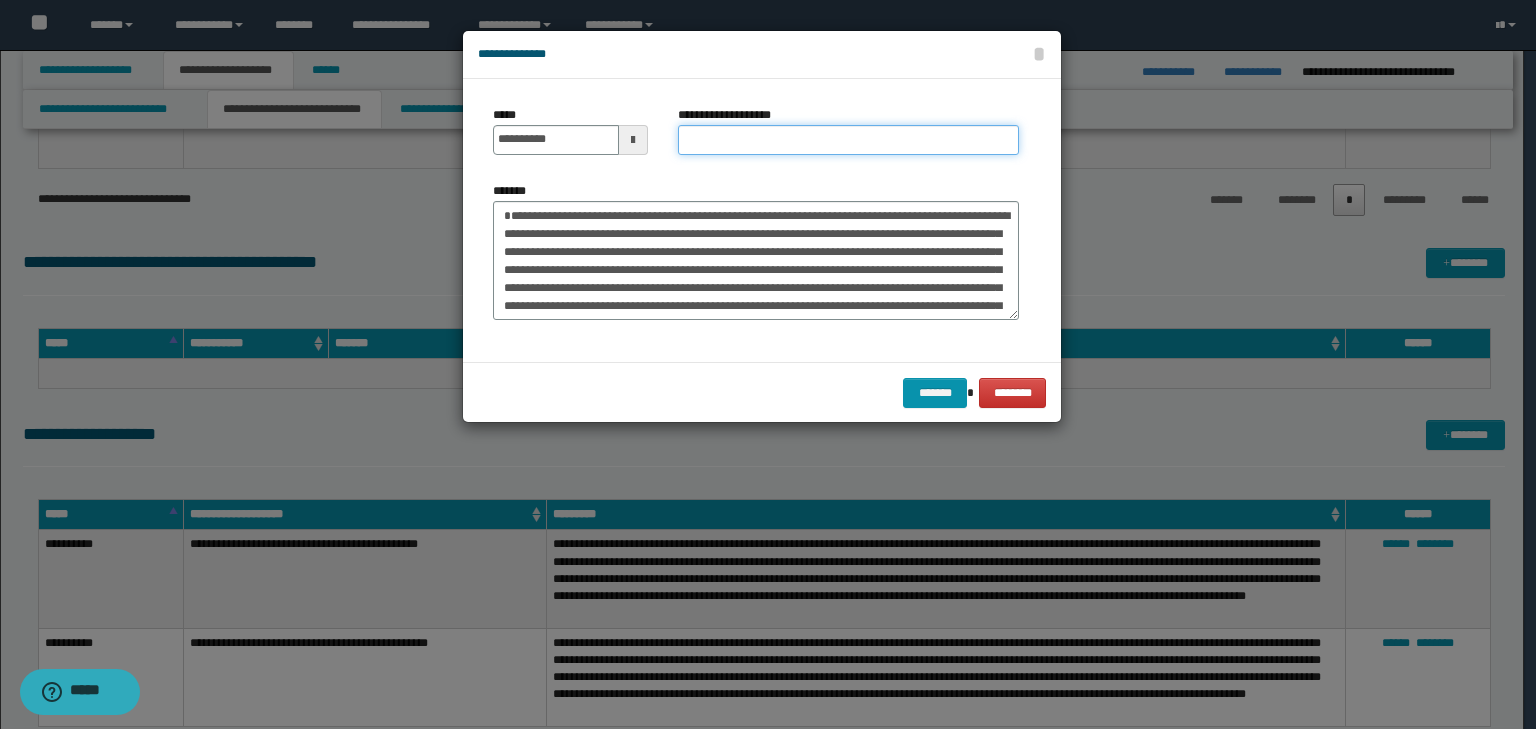 click on "**********" at bounding box center [848, 140] 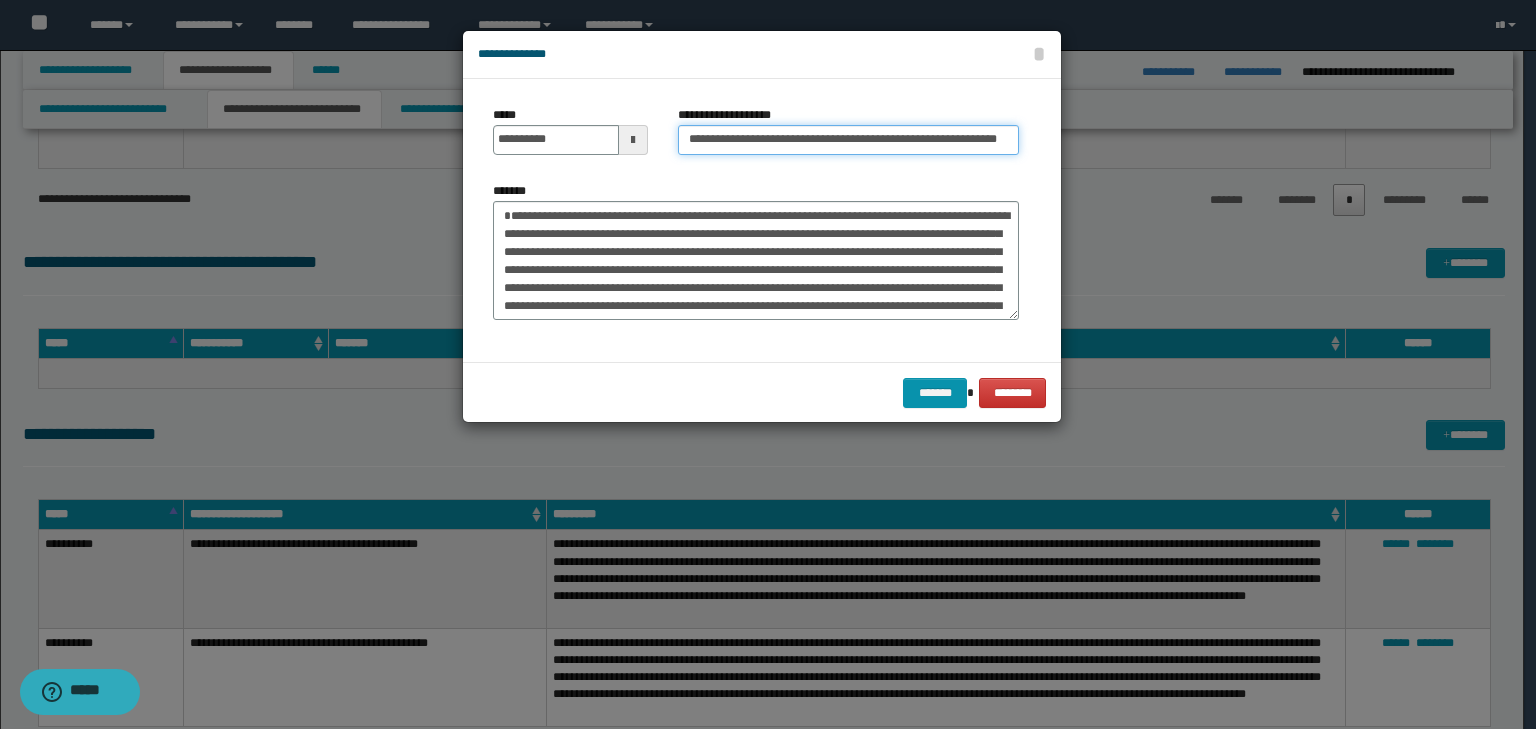 scroll, scrollTop: 0, scrollLeft: 96, axis: horizontal 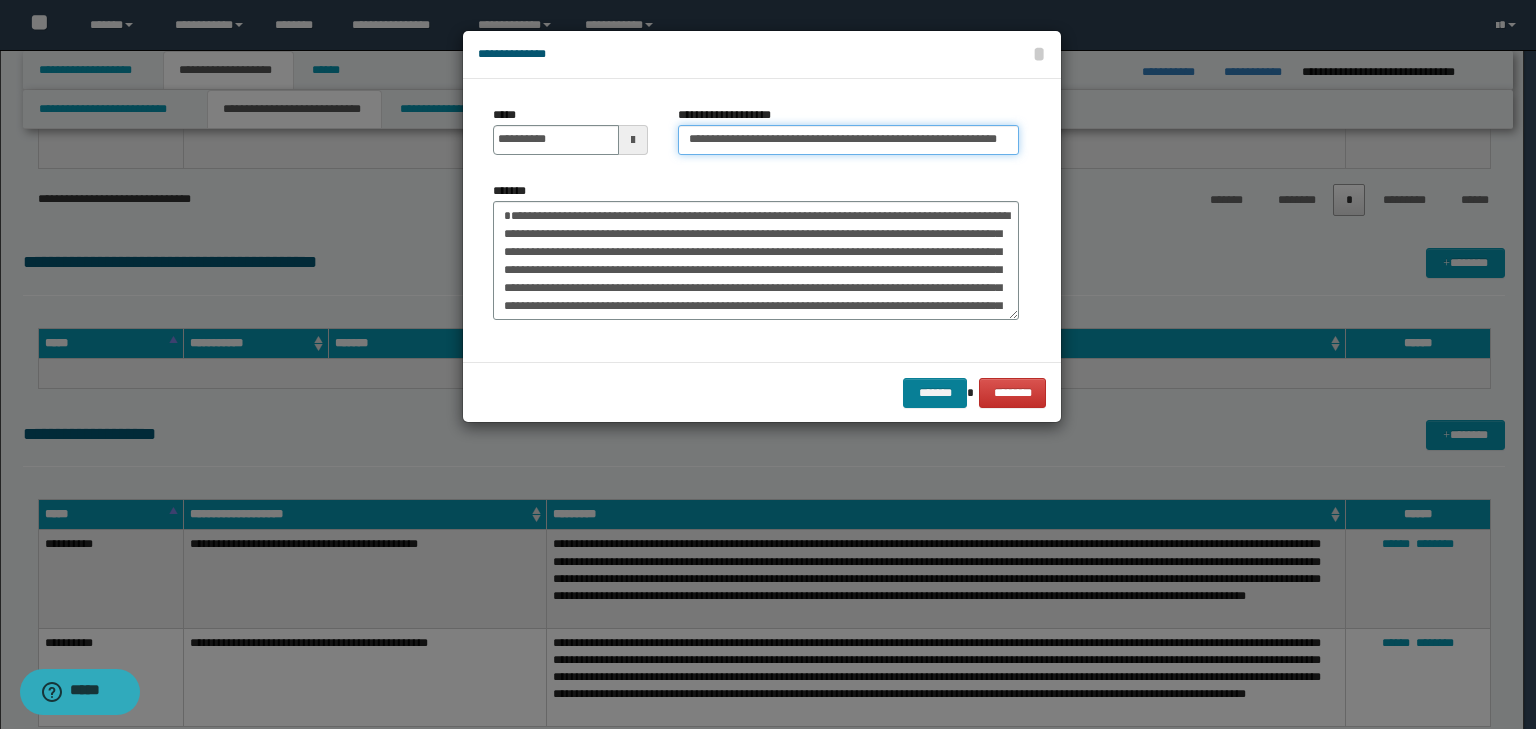 type on "**********" 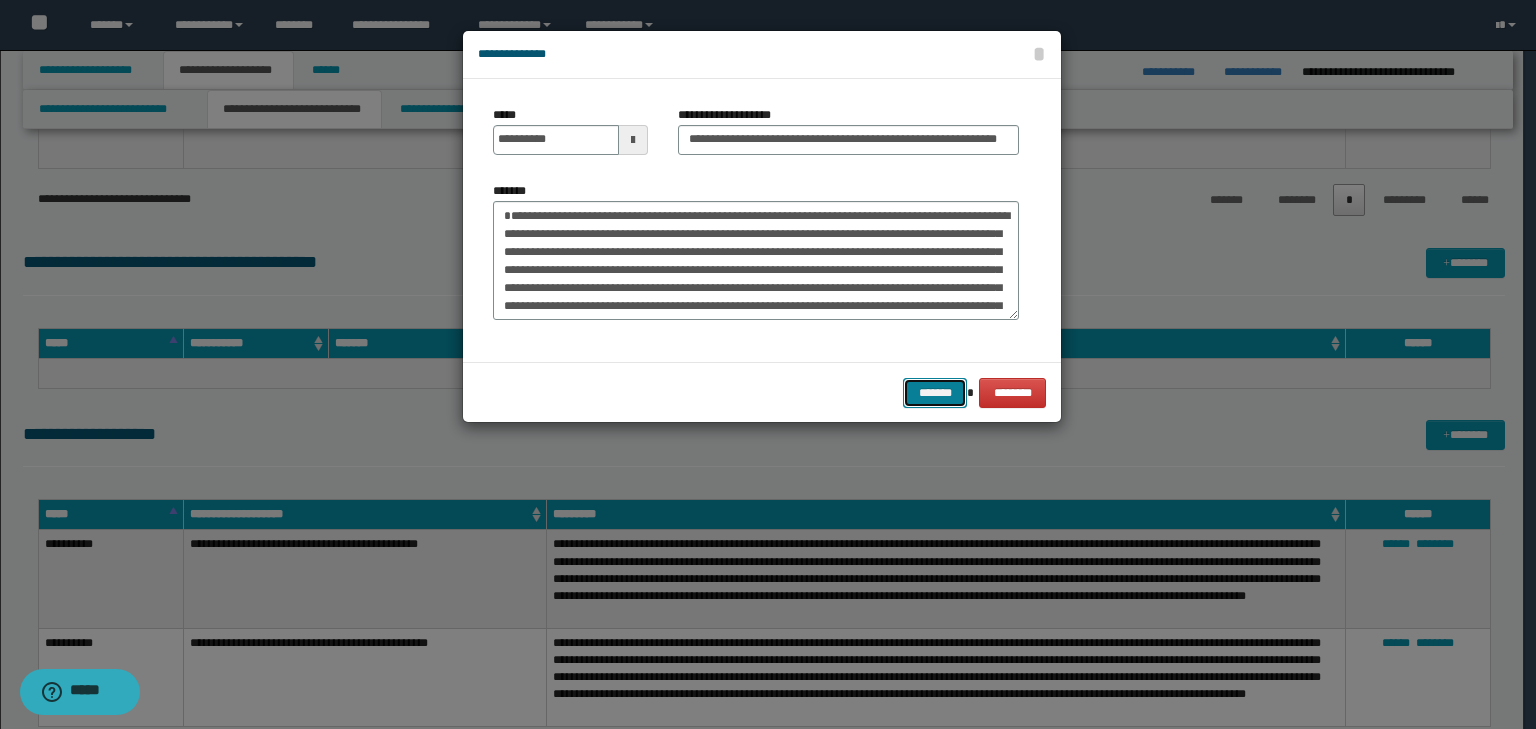 click on "*******" at bounding box center (935, 393) 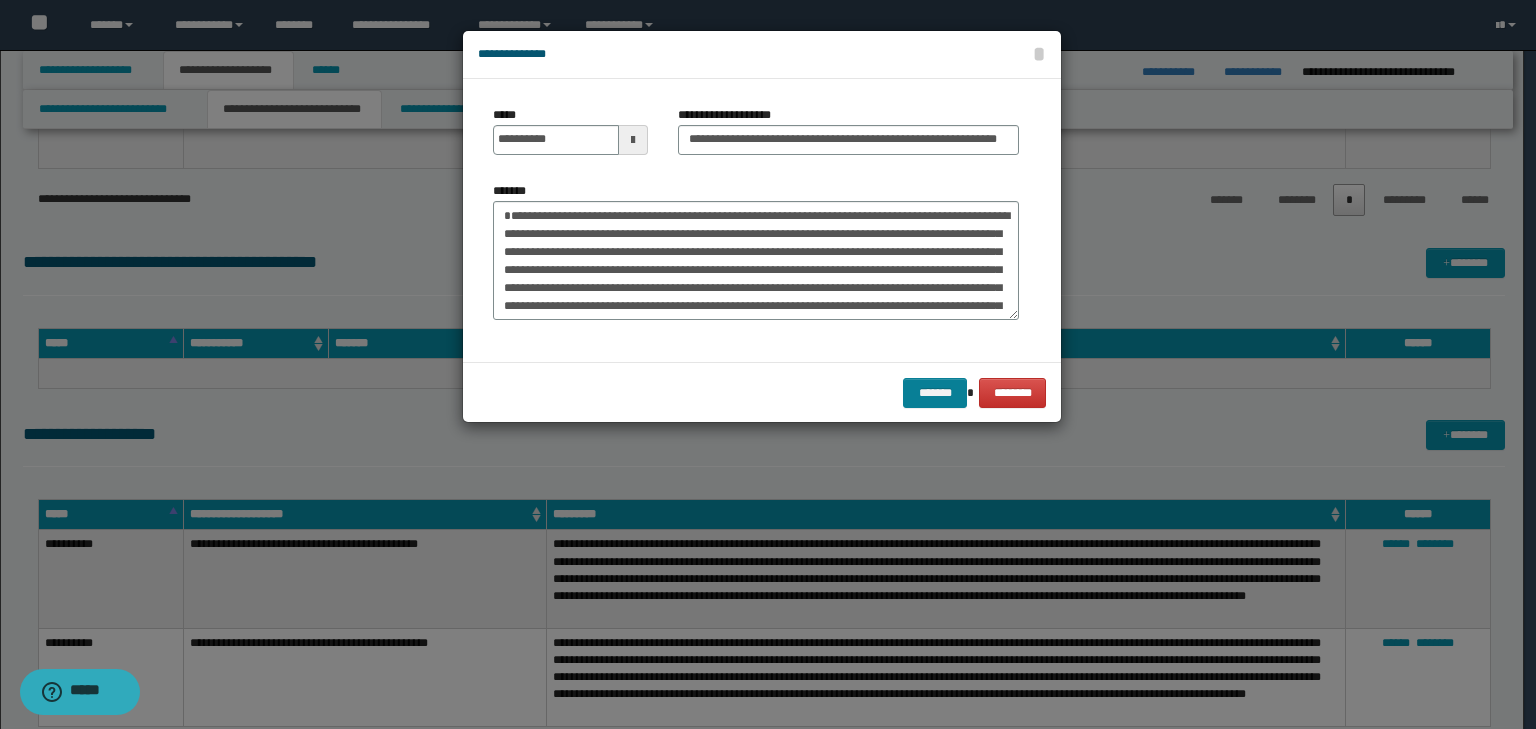 scroll, scrollTop: 0, scrollLeft: 0, axis: both 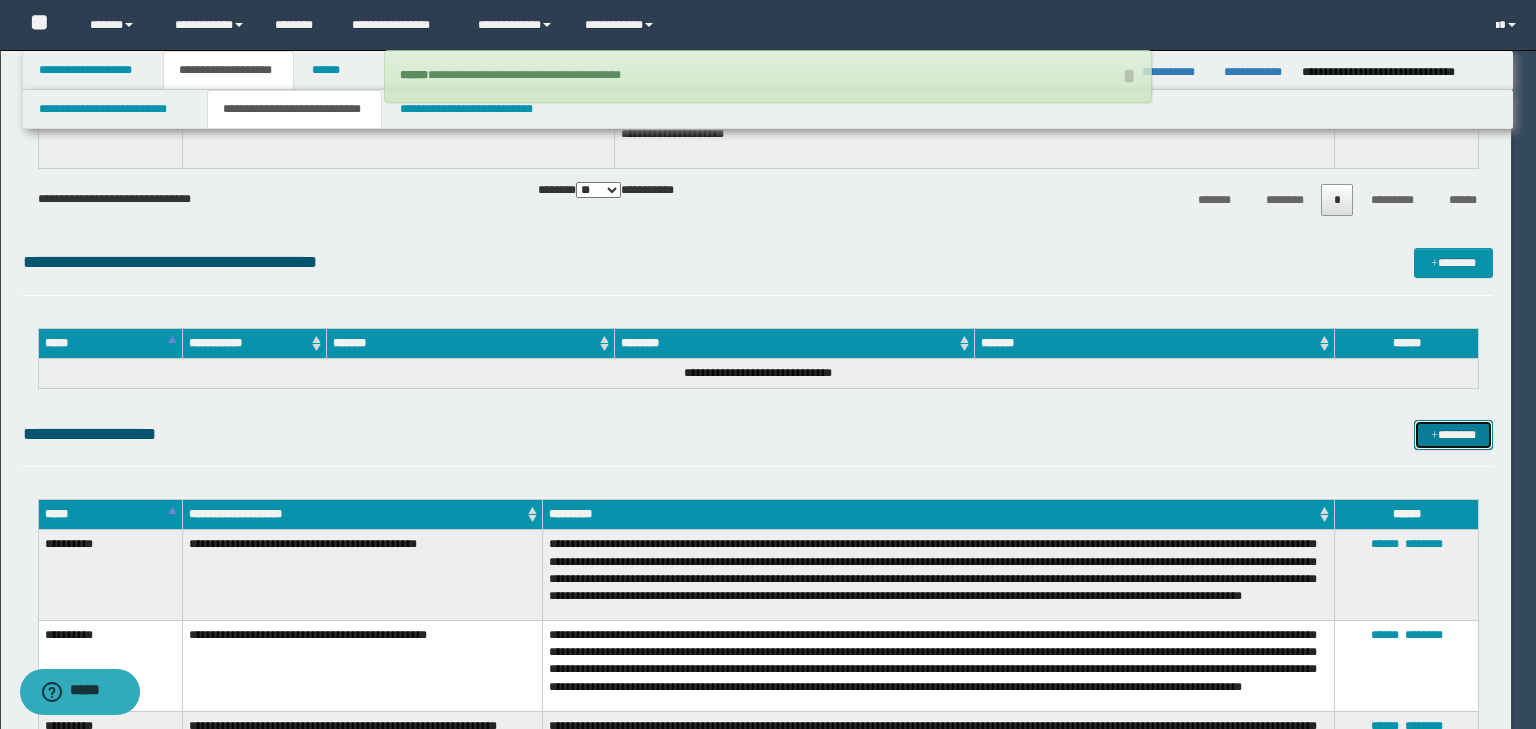 type 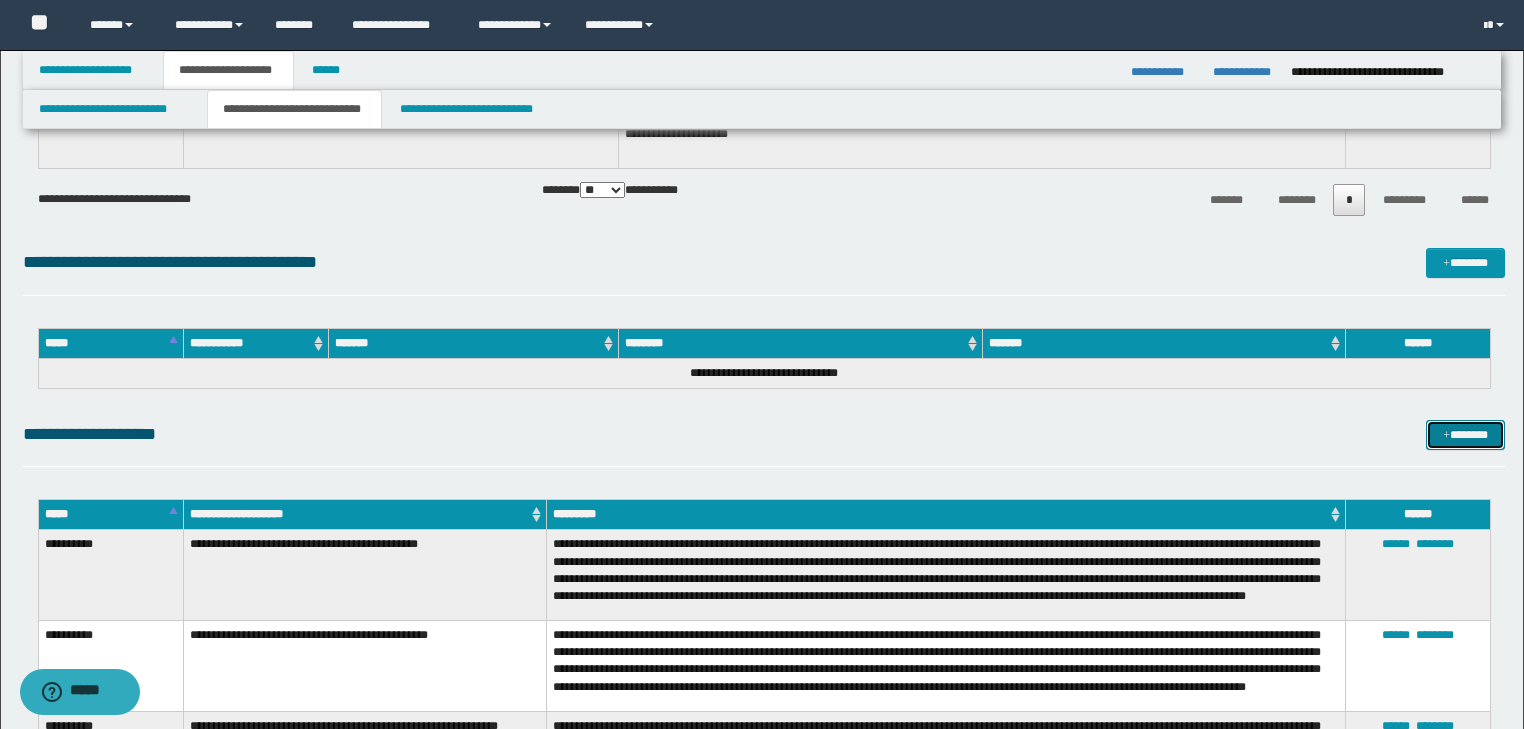 click at bounding box center [1446, 436] 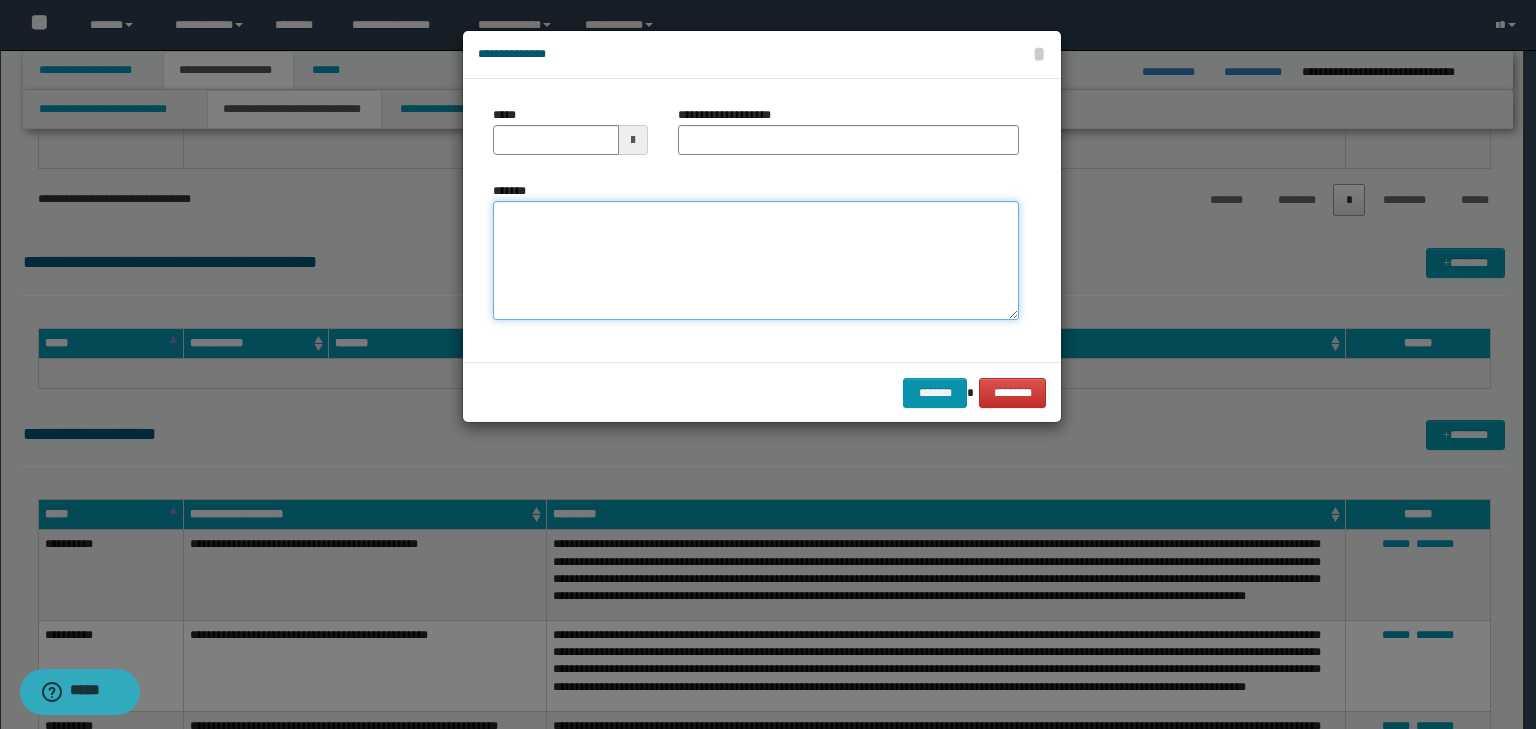 click on "*******" at bounding box center (756, 261) 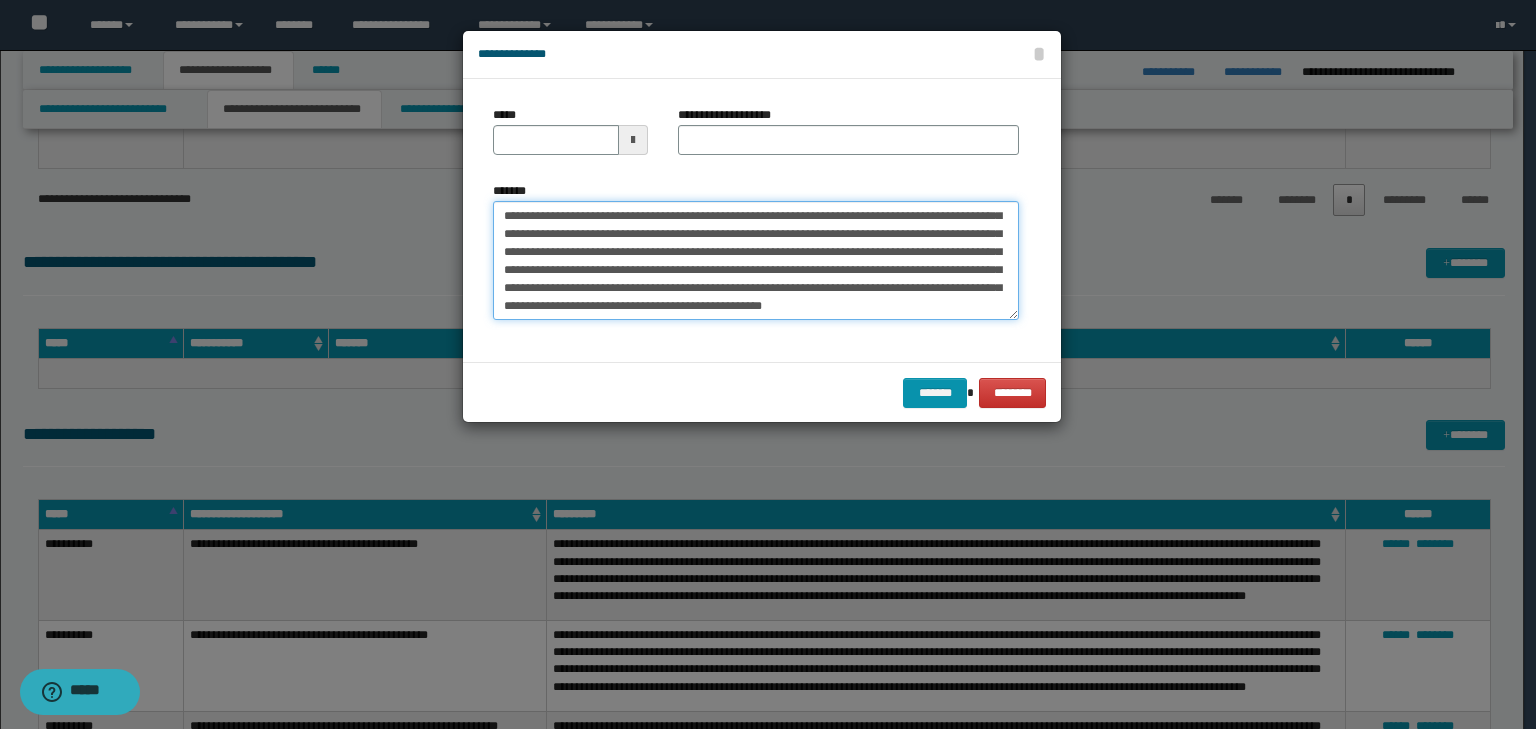 scroll, scrollTop: 0, scrollLeft: 0, axis: both 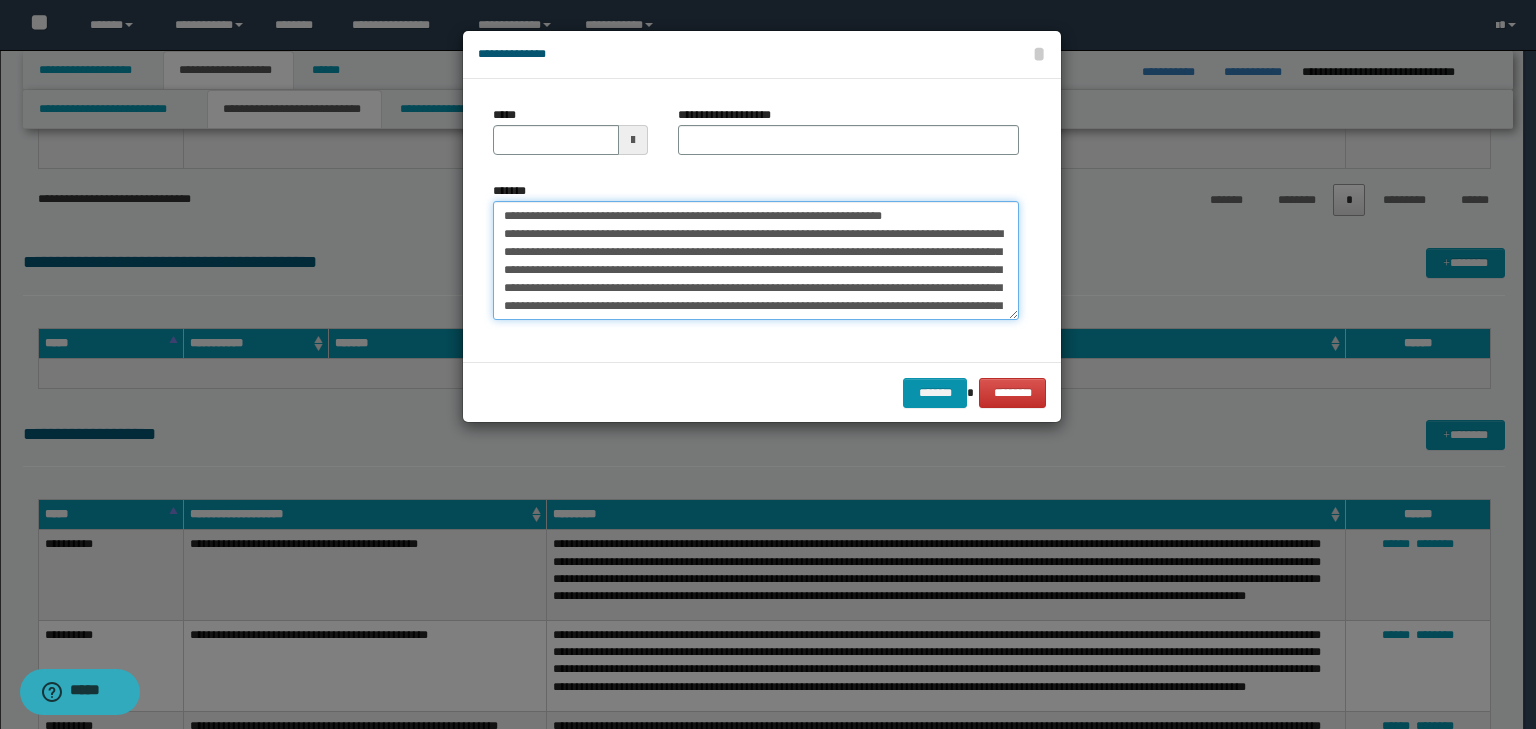 drag, startPoint x: 565, startPoint y: 217, endPoint x: 382, endPoint y: 205, distance: 183.39302 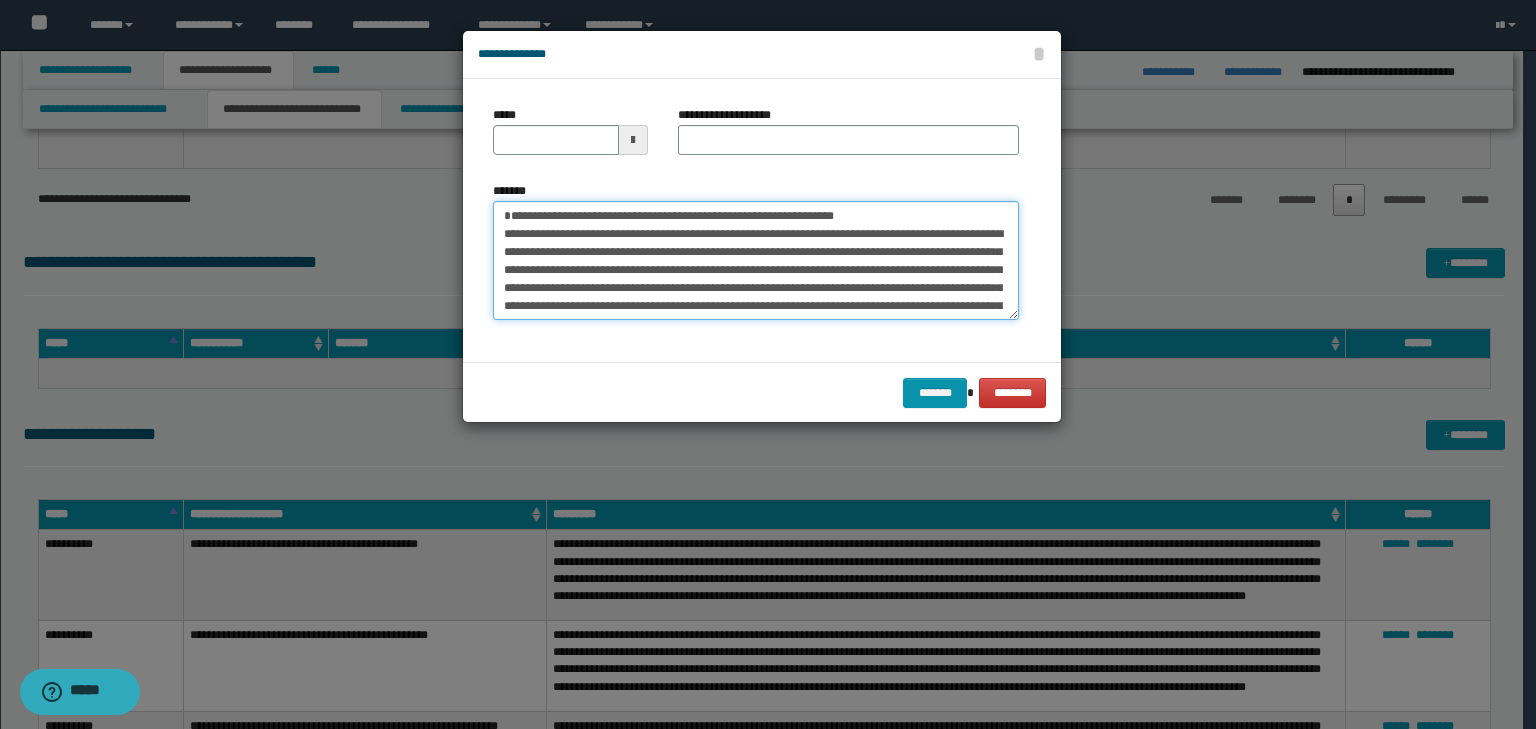 type on "**********" 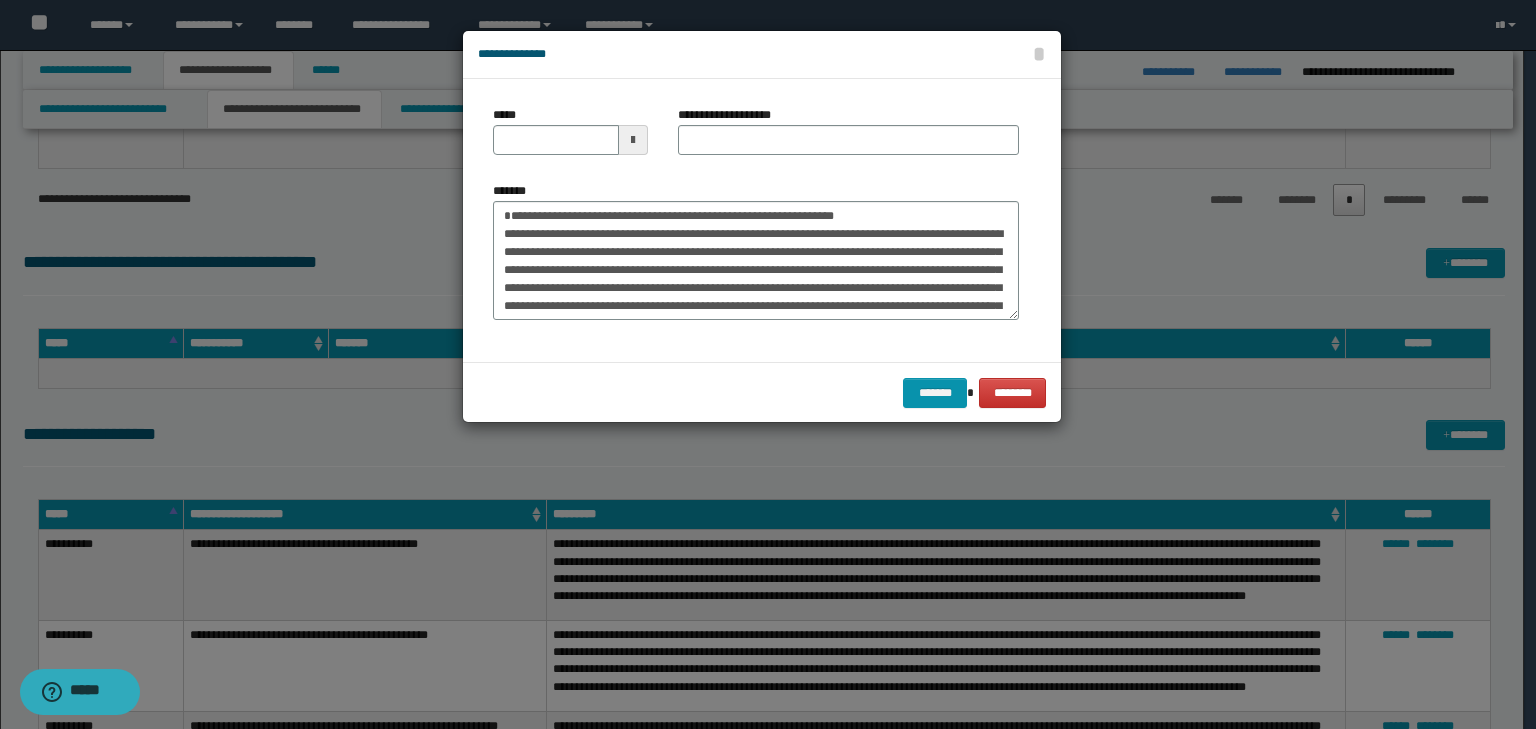 click on "*****" at bounding box center [570, 138] 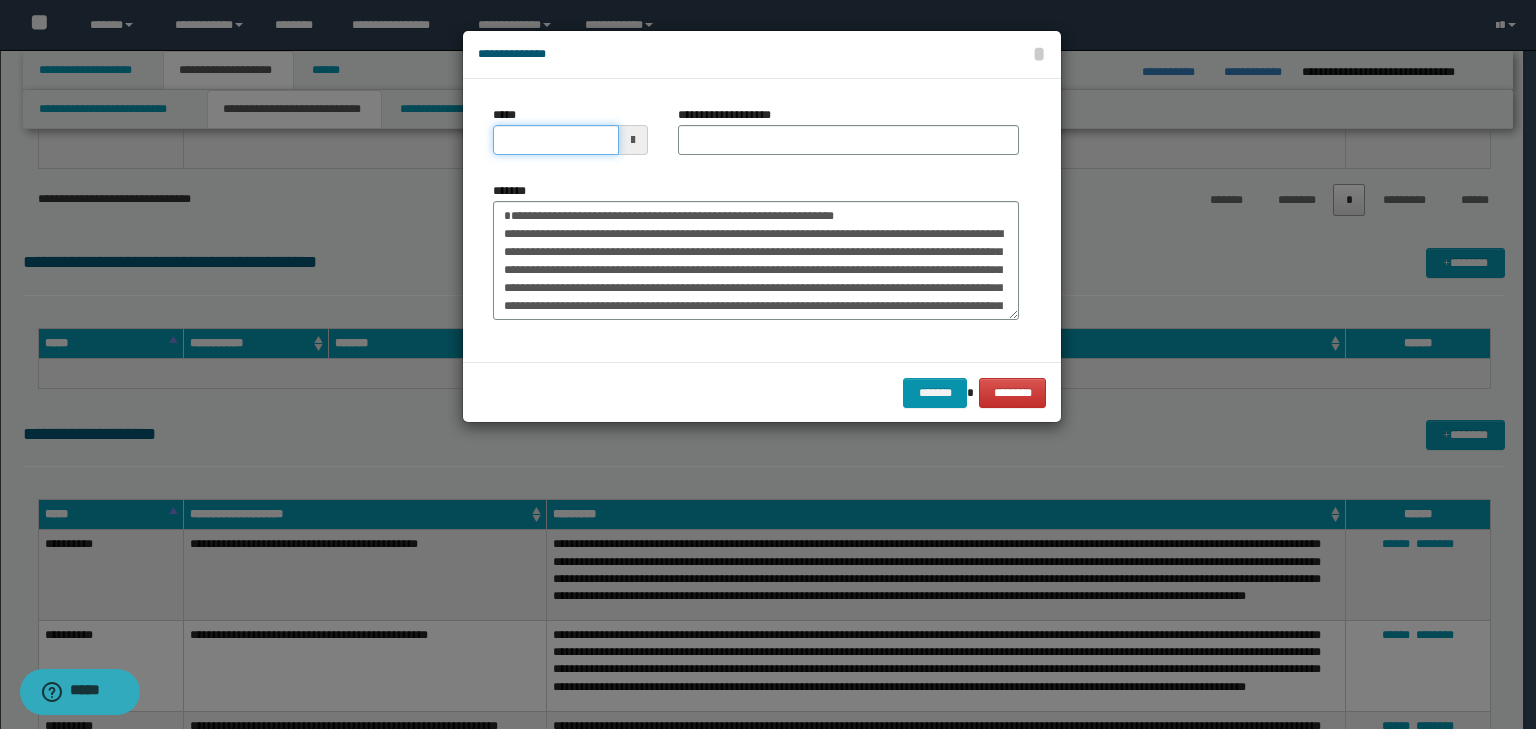 click on "*****" at bounding box center [556, 140] 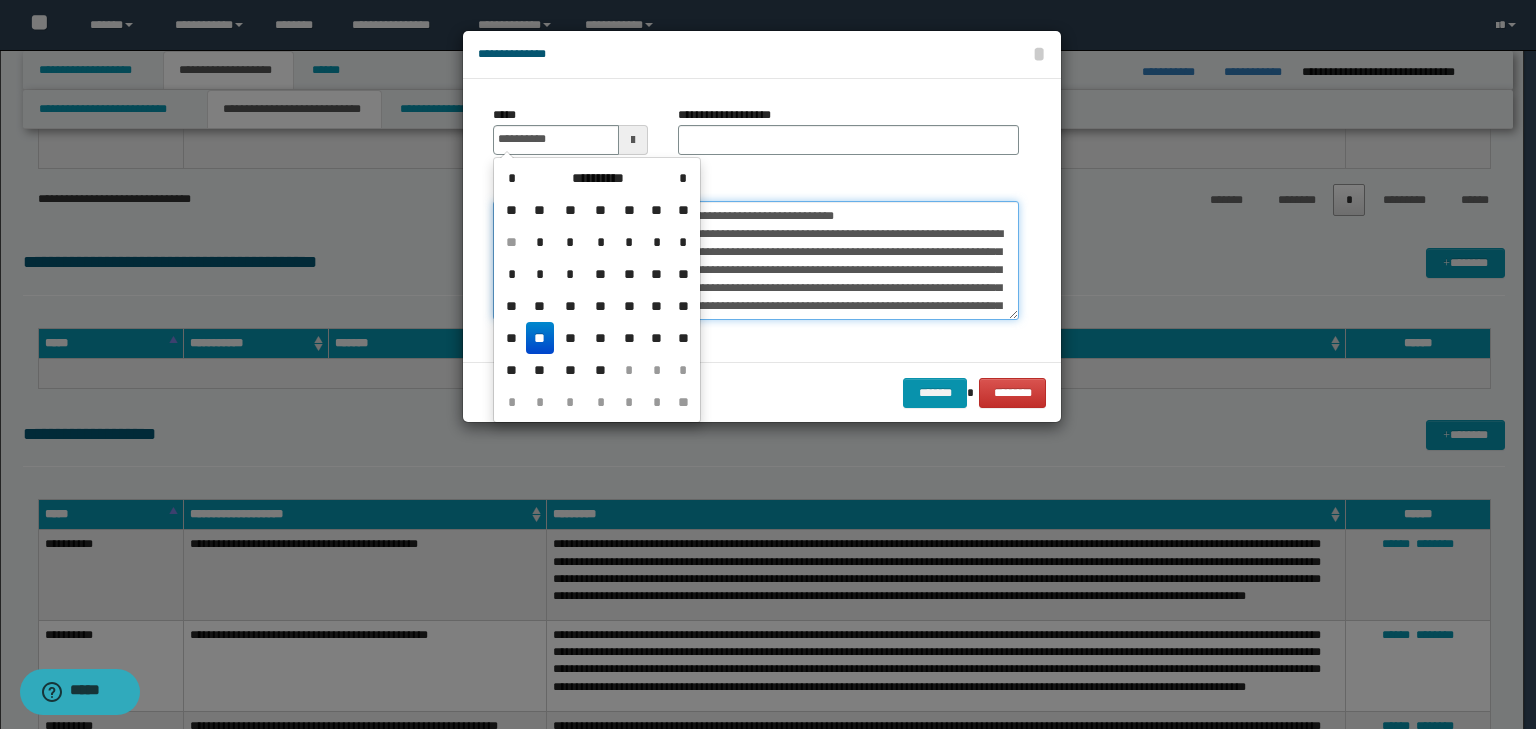 type on "**********" 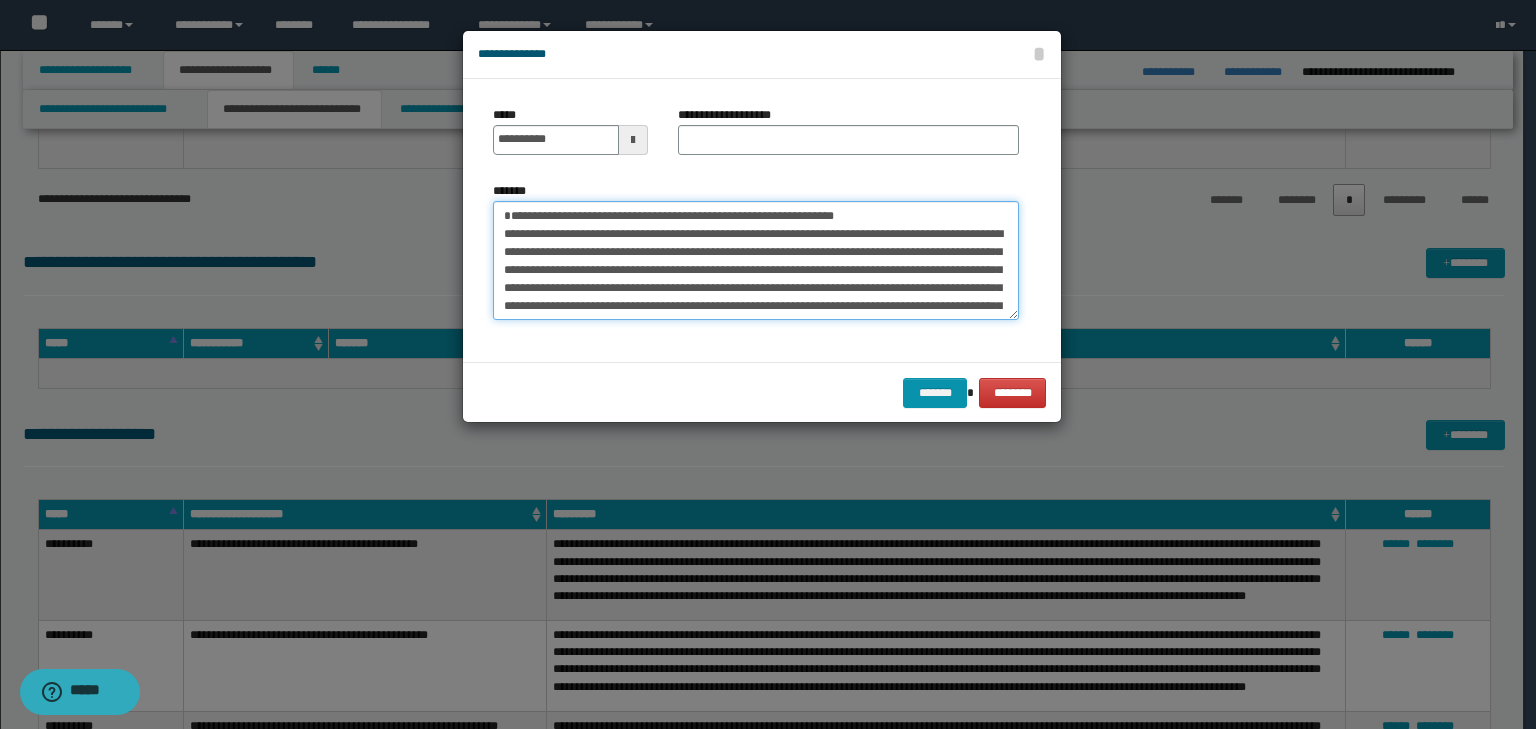 drag, startPoint x: 940, startPoint y: 210, endPoint x: 185, endPoint y: 203, distance: 755.0325 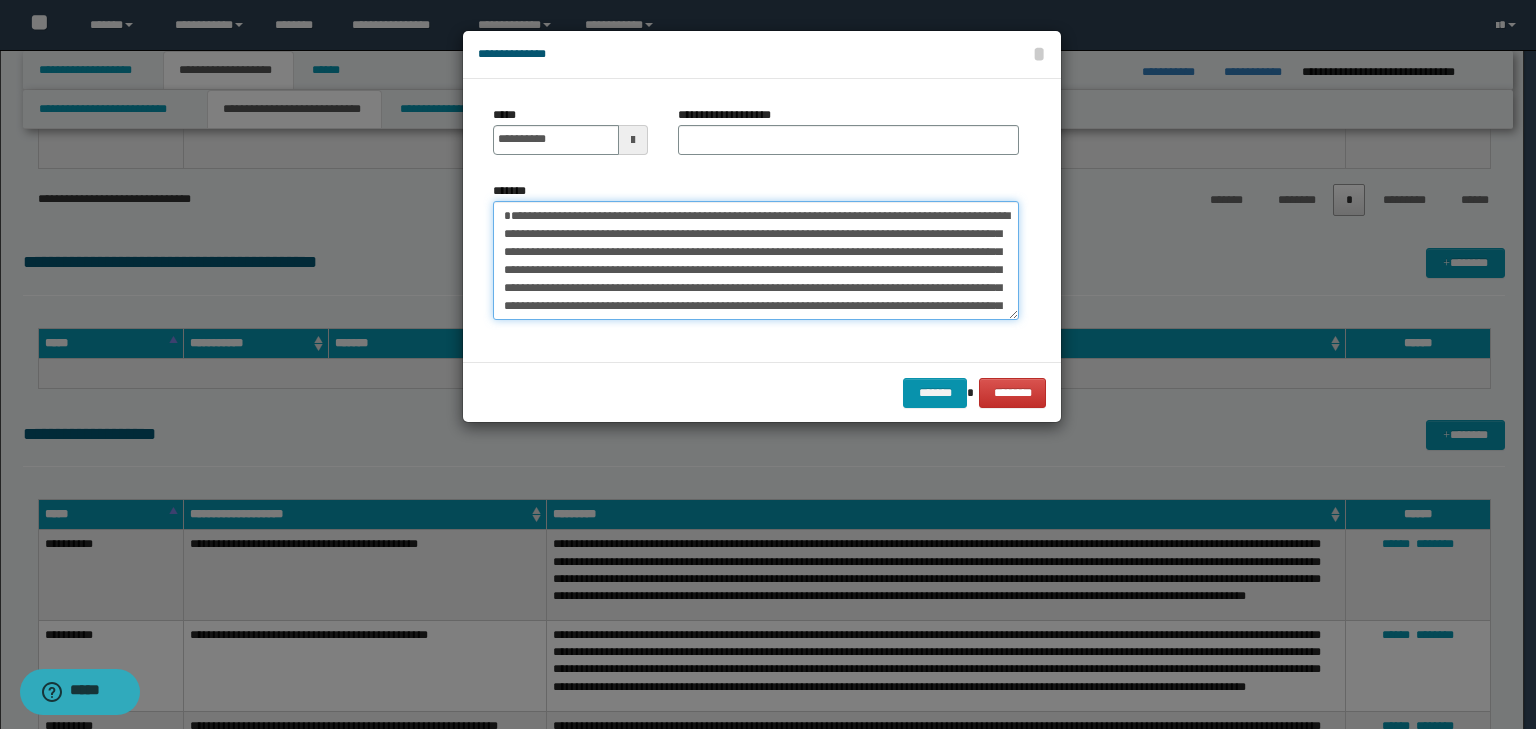 type on "**********" 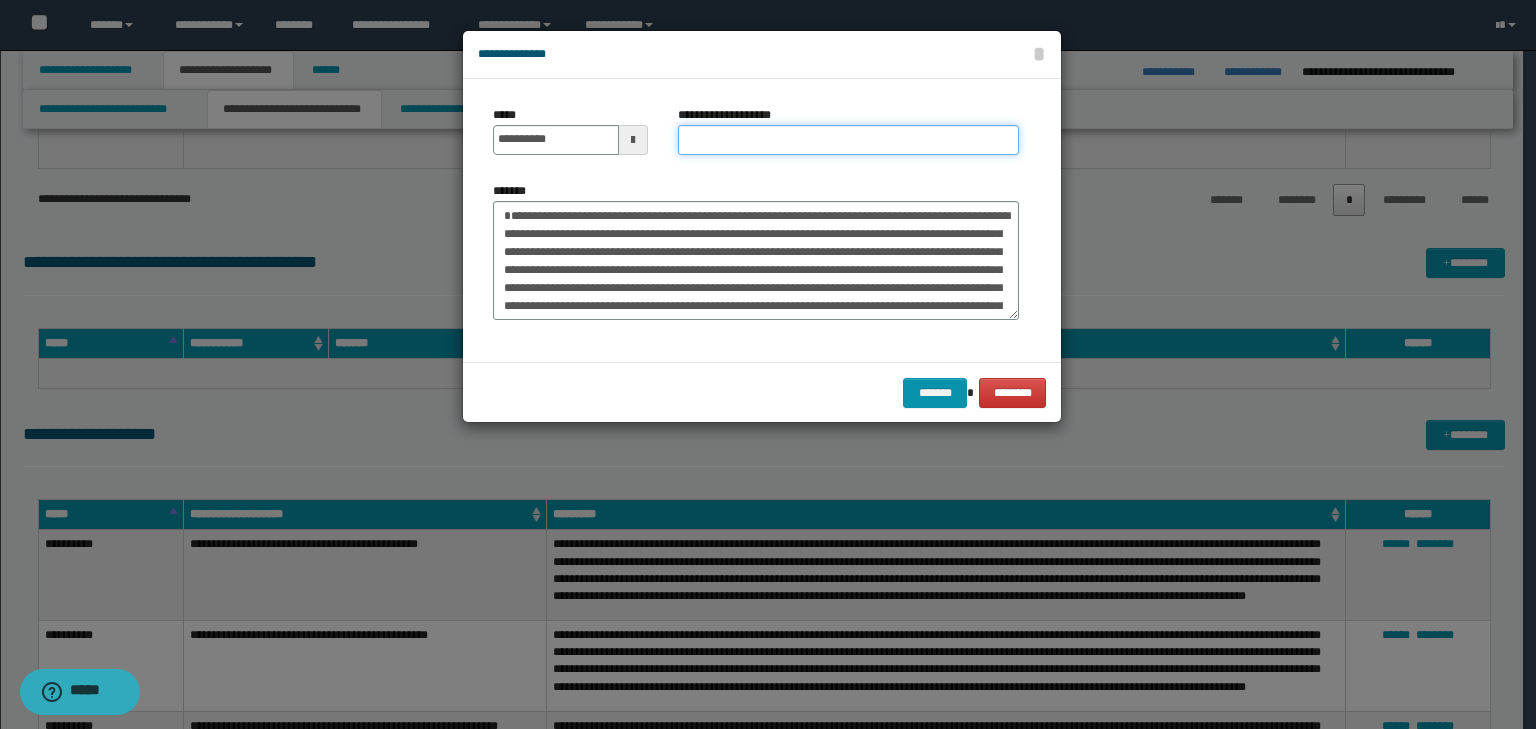 click on "**********" at bounding box center [848, 140] 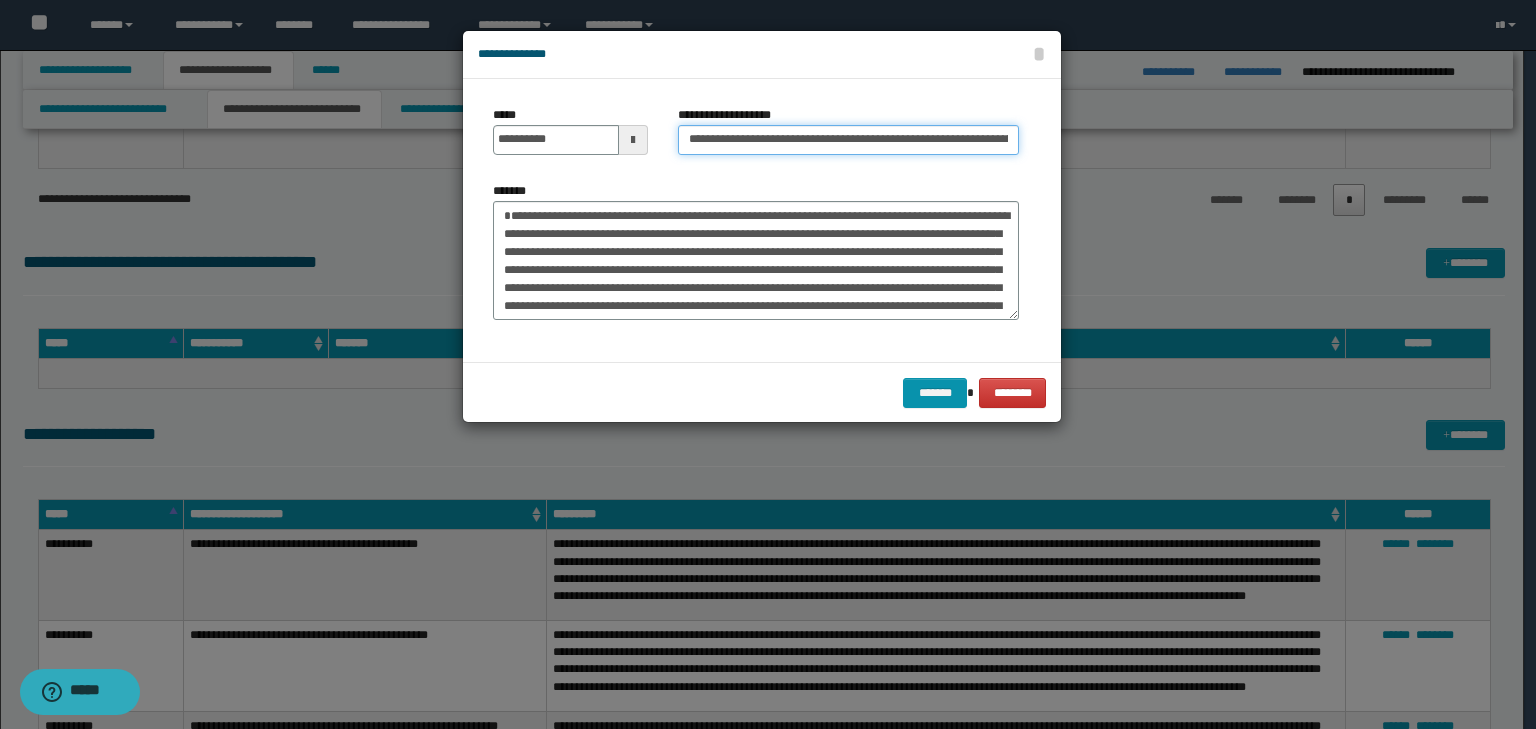 scroll, scrollTop: 0, scrollLeft: 110, axis: horizontal 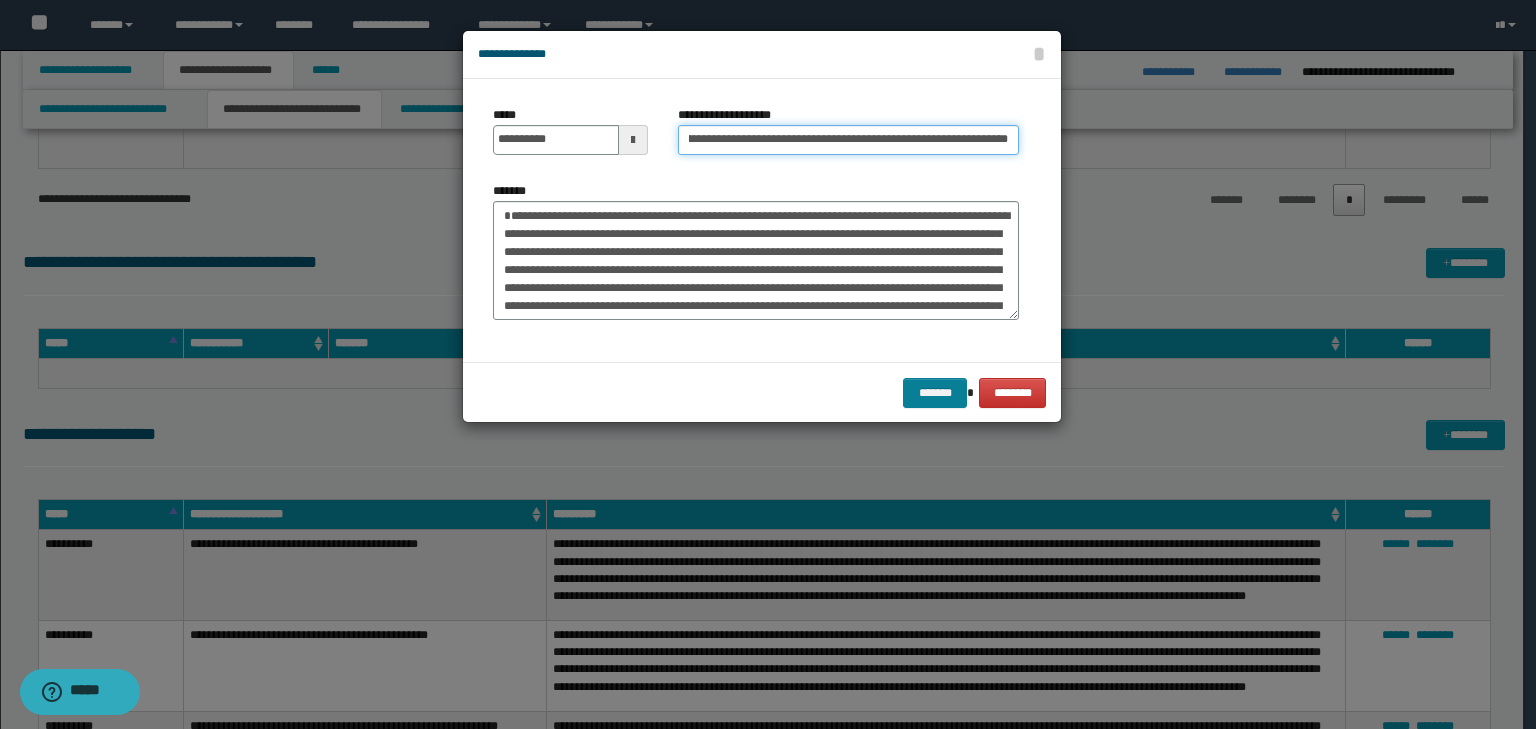 type on "**********" 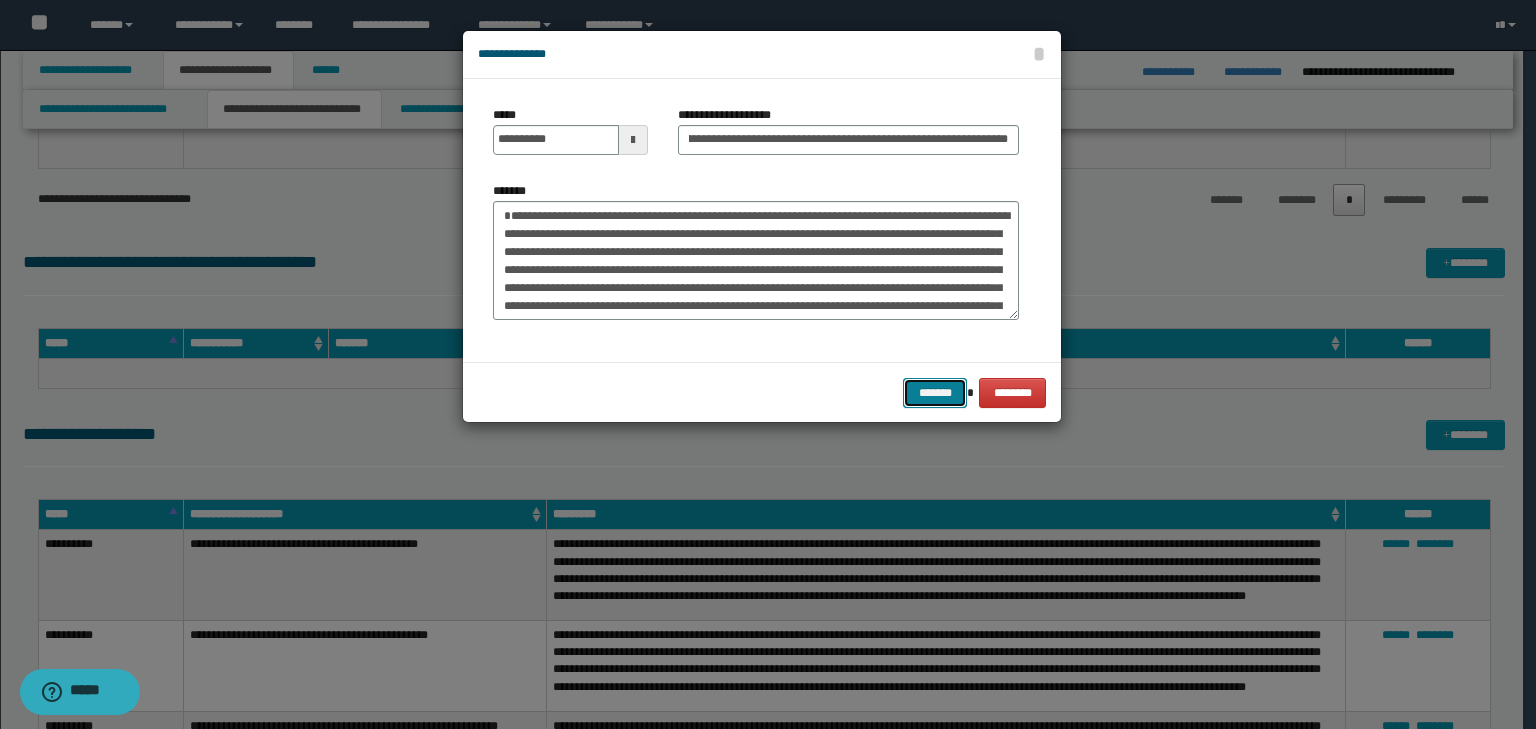 click on "*******" at bounding box center (935, 393) 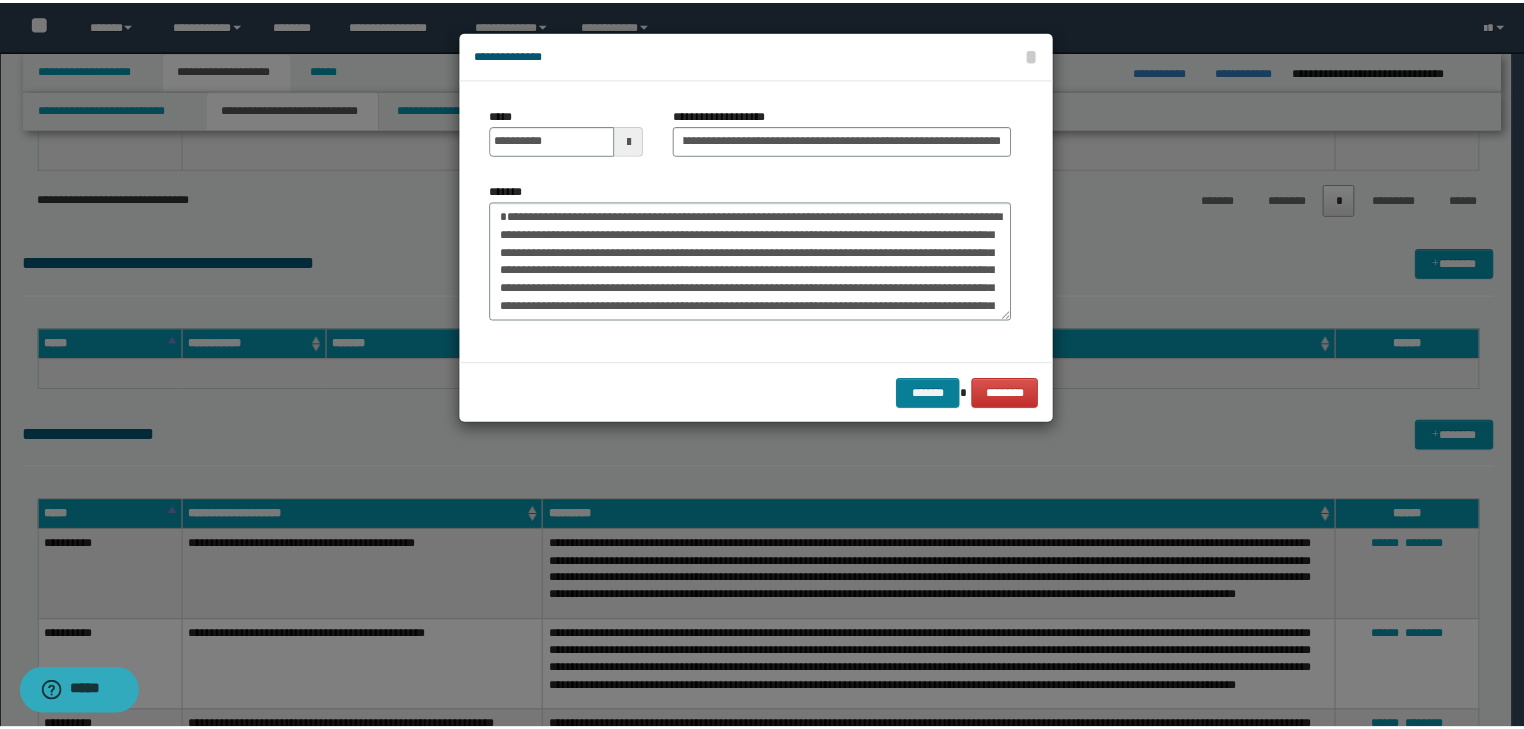 scroll, scrollTop: 0, scrollLeft: 0, axis: both 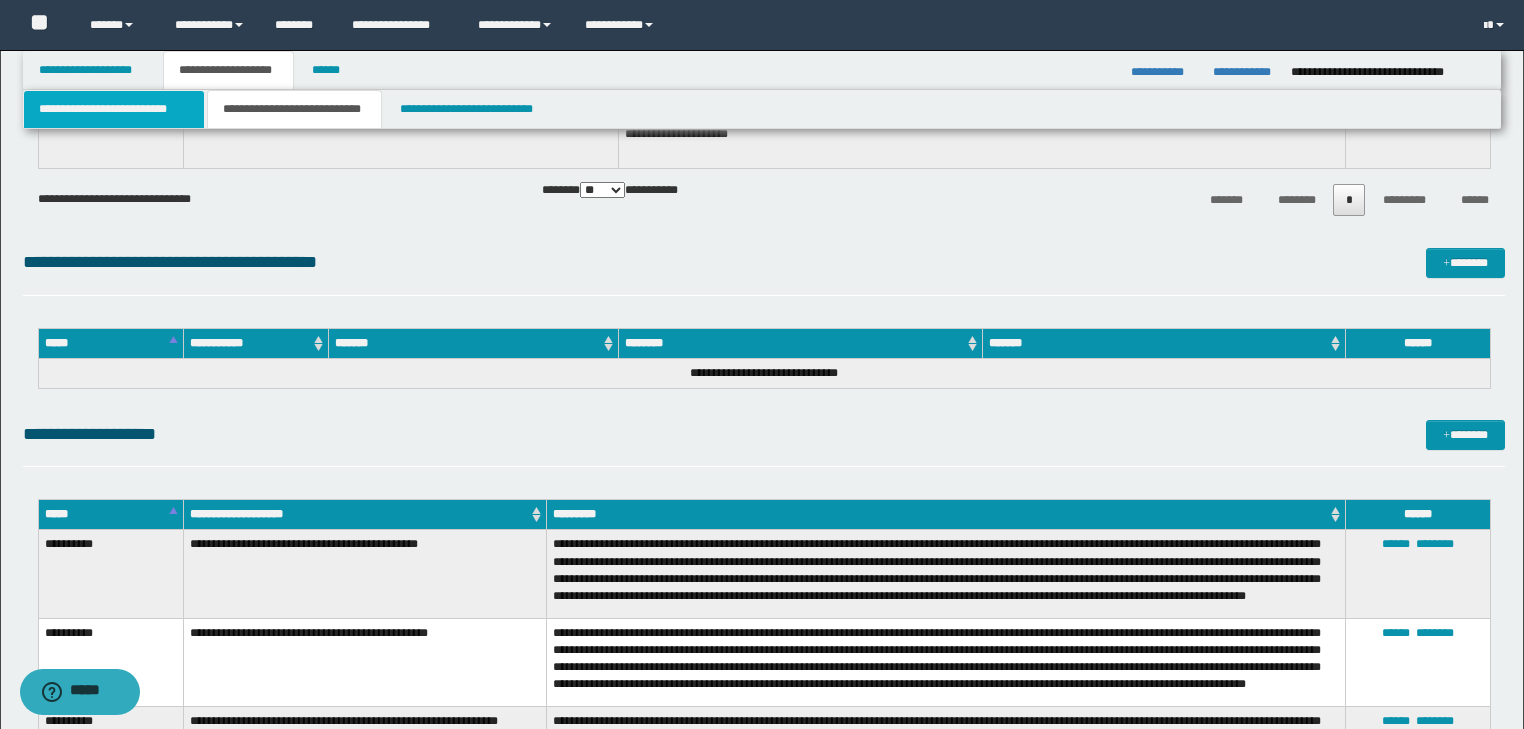 click on "**********" at bounding box center (114, 109) 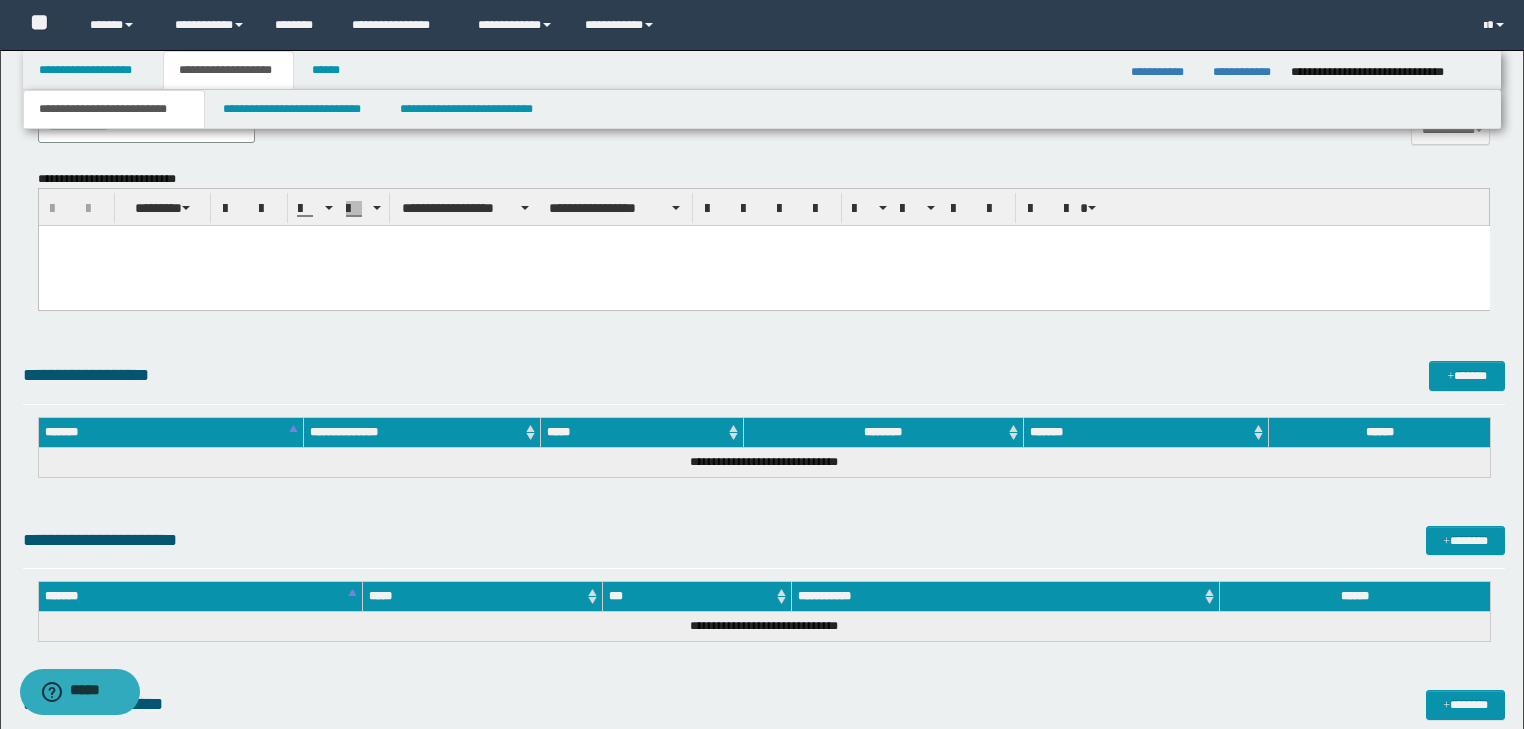 scroll, scrollTop: 701, scrollLeft: 0, axis: vertical 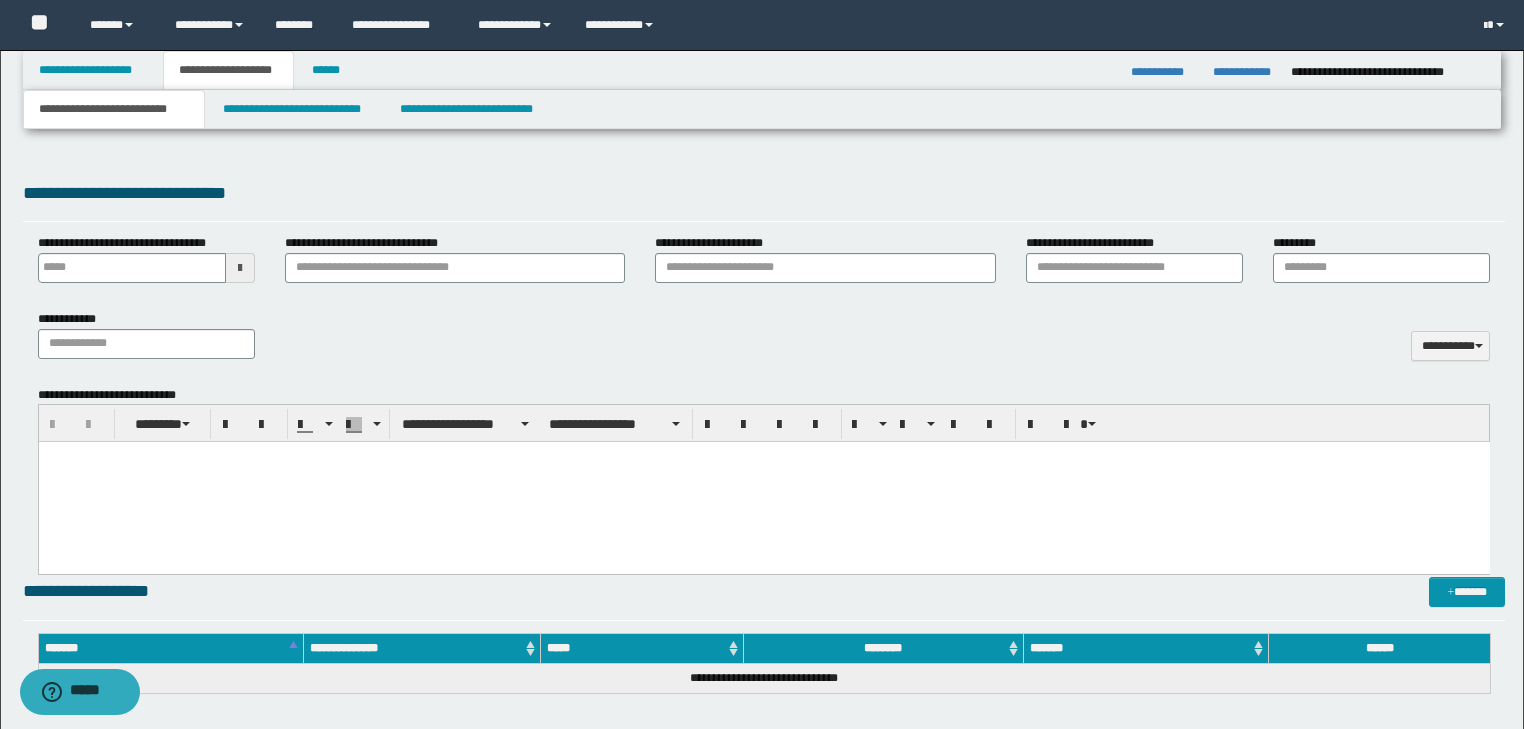click at bounding box center (763, 457) 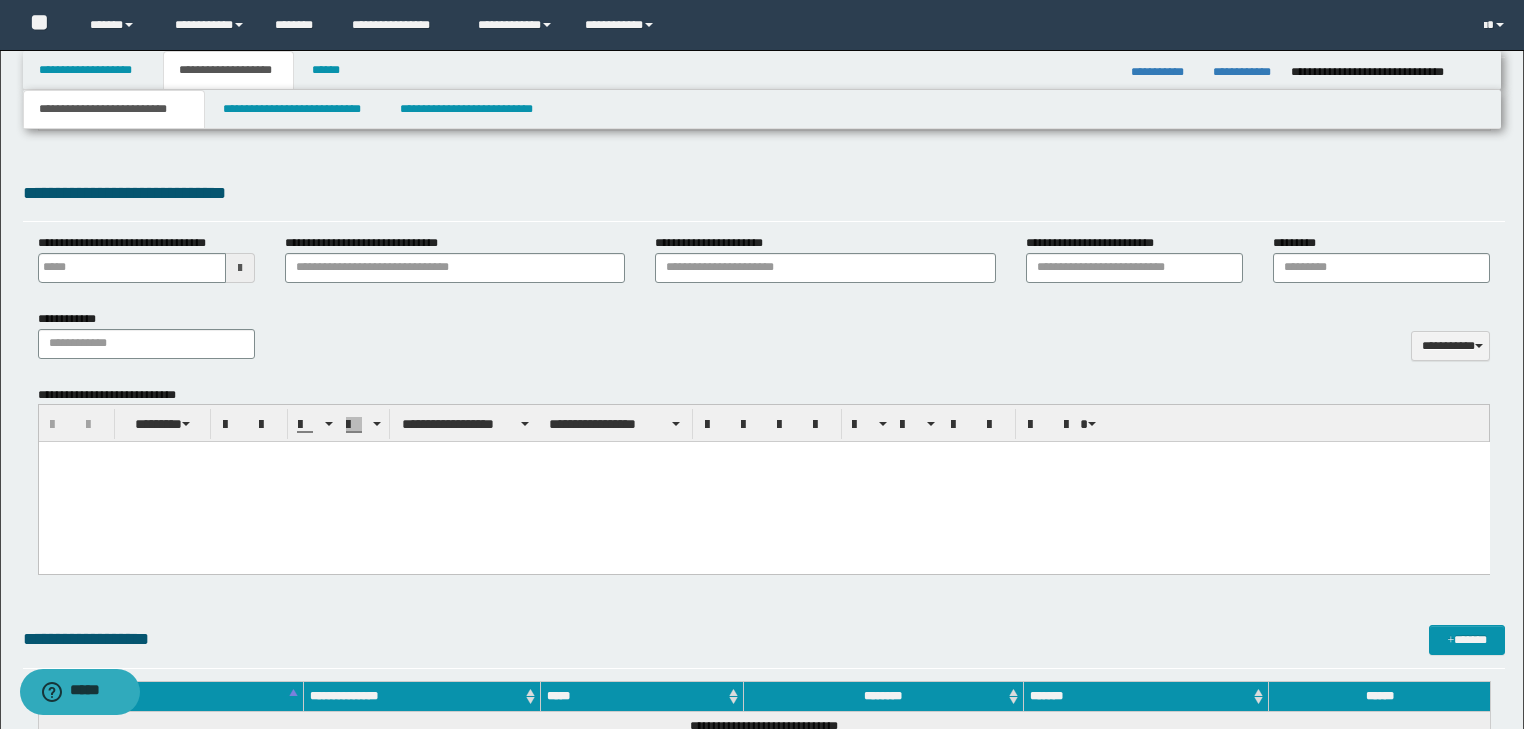 paste 